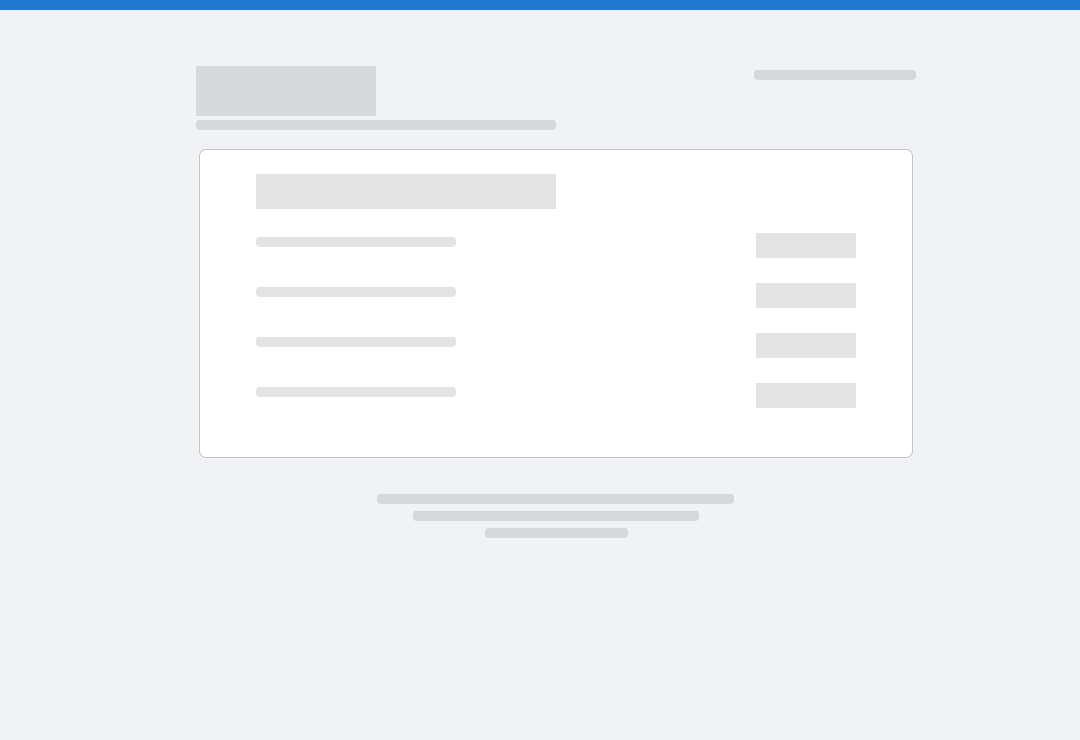 scroll, scrollTop: 0, scrollLeft: 0, axis: both 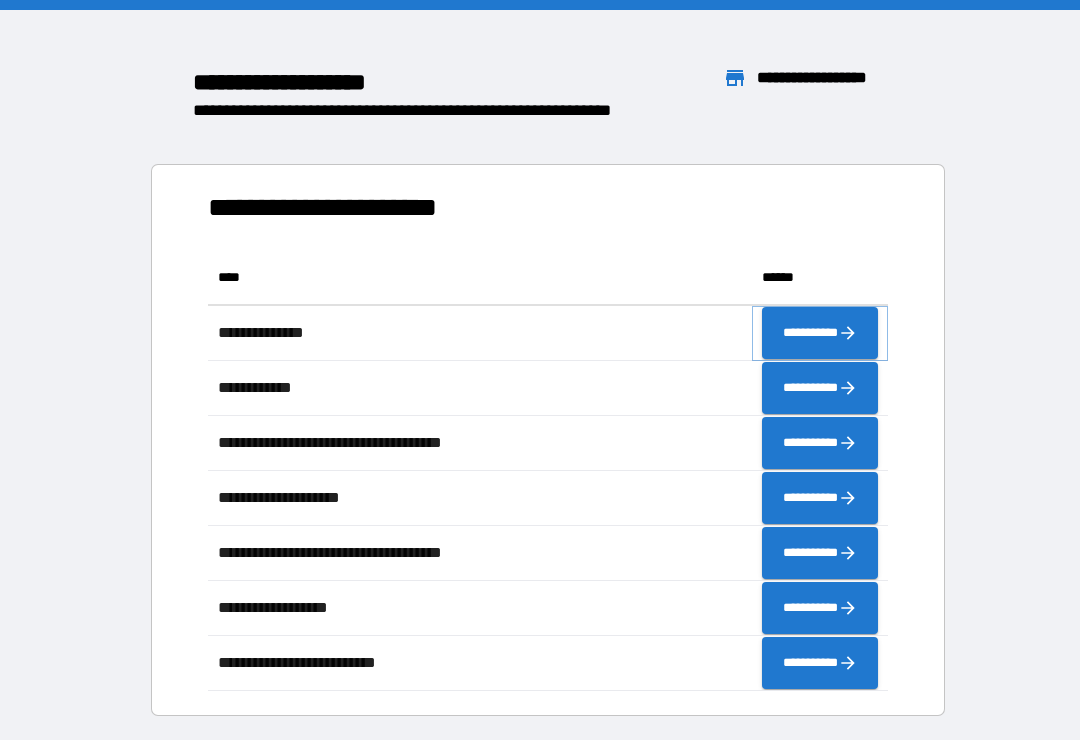 click 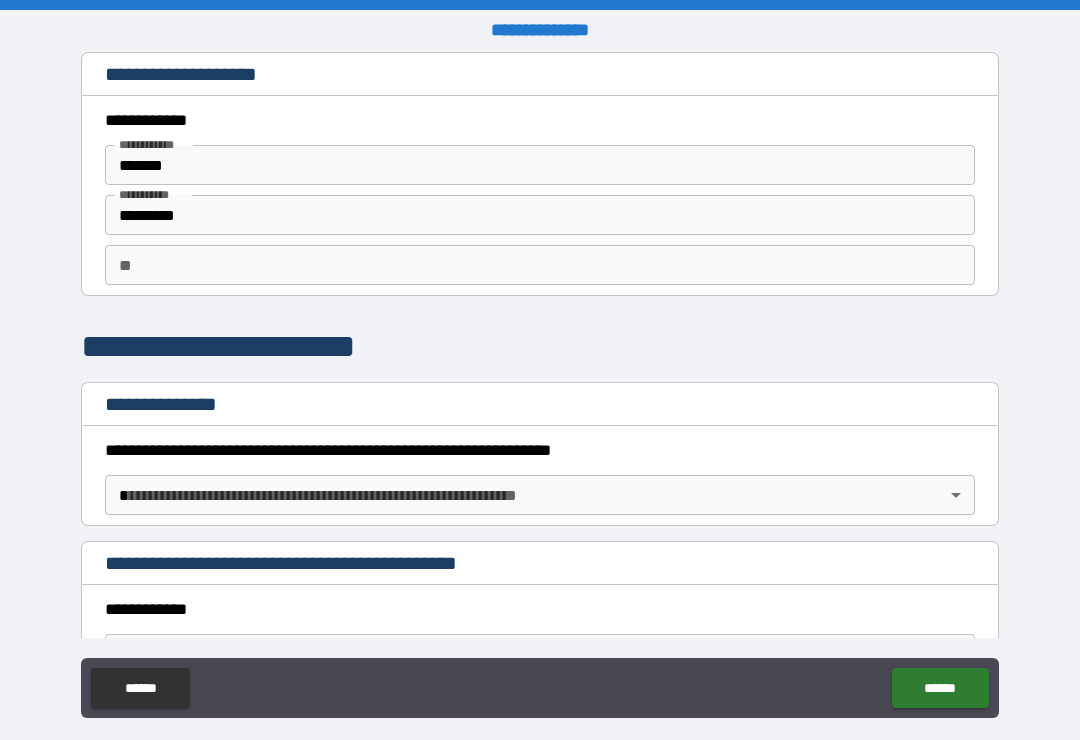 click on "**********" at bounding box center [540, 385] 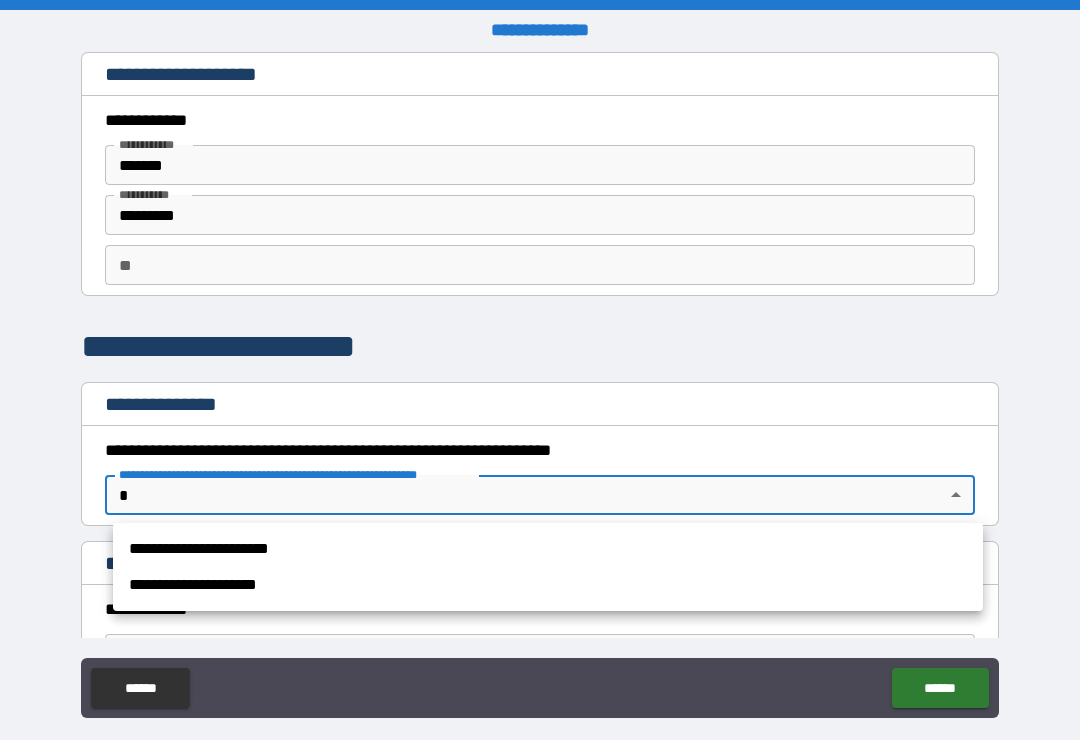 click on "**********" at bounding box center (548, 549) 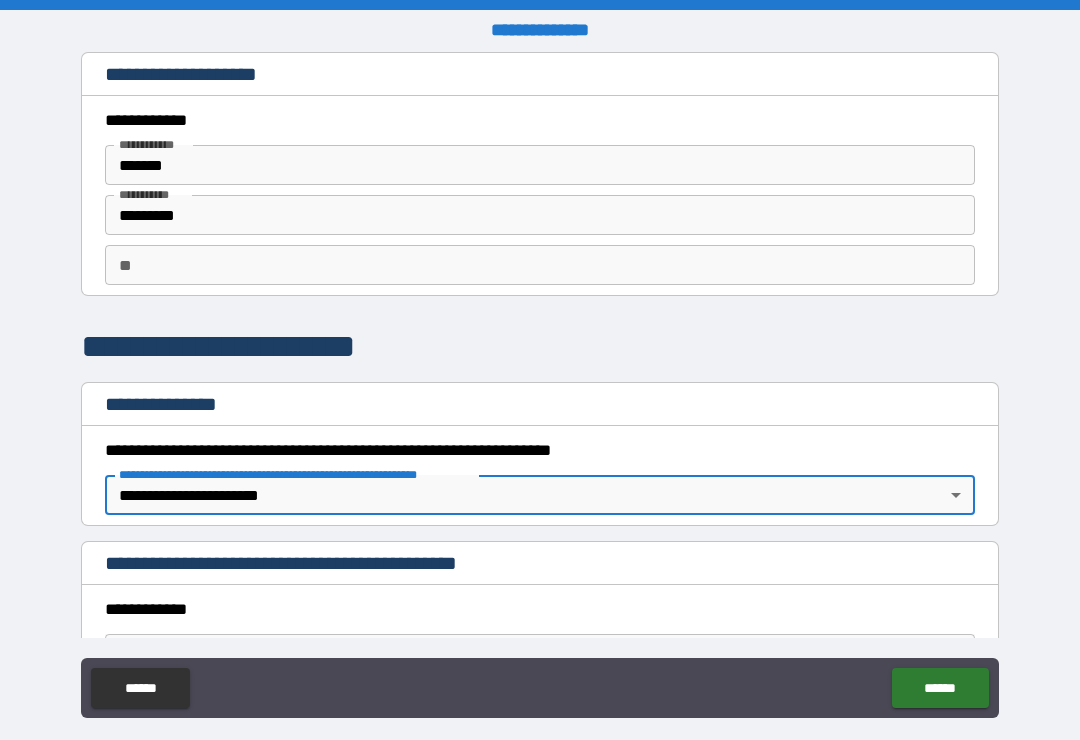 type on "*" 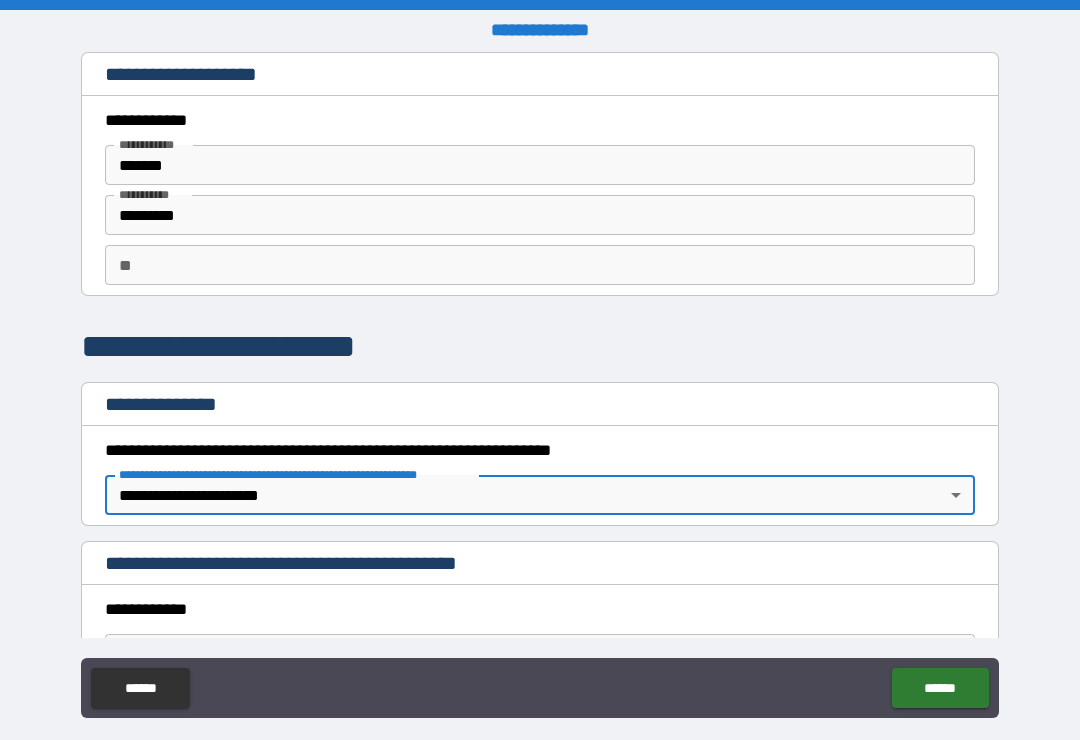 click on "**********" at bounding box center [540, 609] 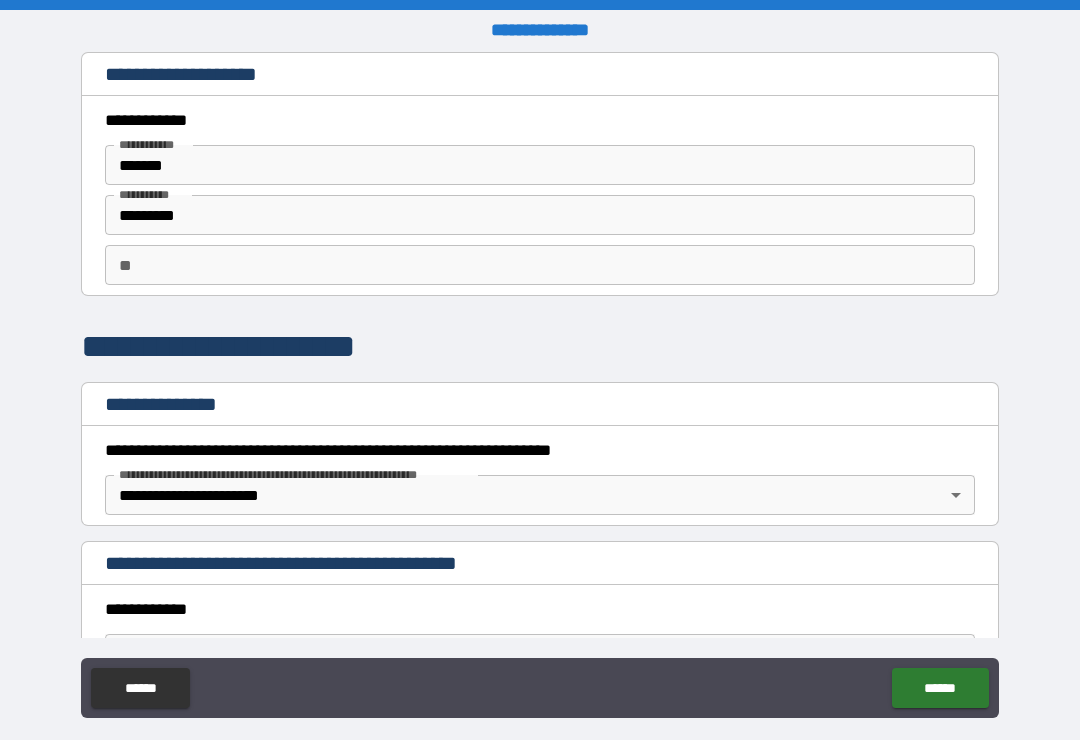 click on "**********" at bounding box center [540, 609] 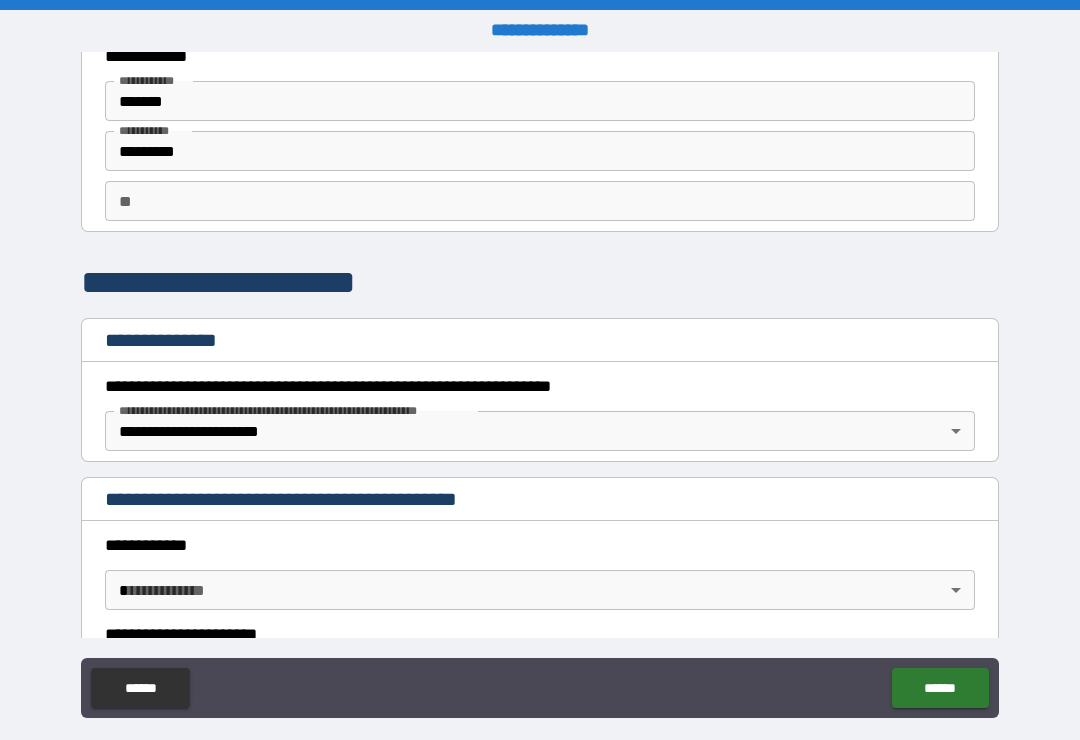 scroll, scrollTop: 124, scrollLeft: 0, axis: vertical 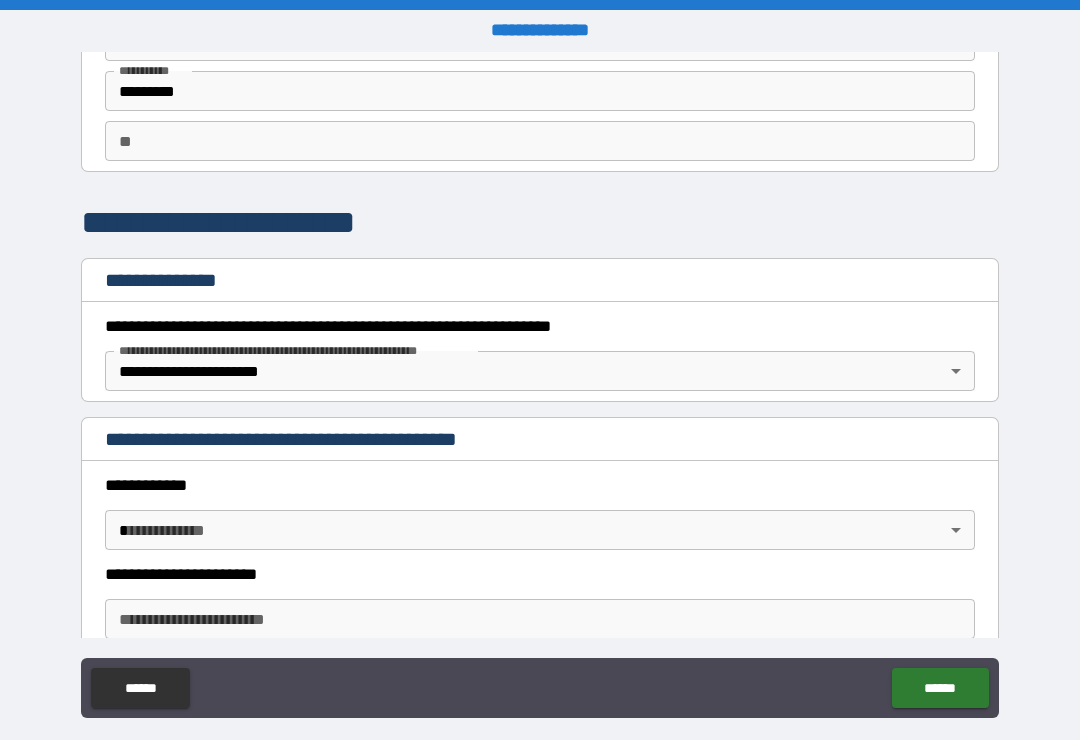 click on "**********" at bounding box center (540, 385) 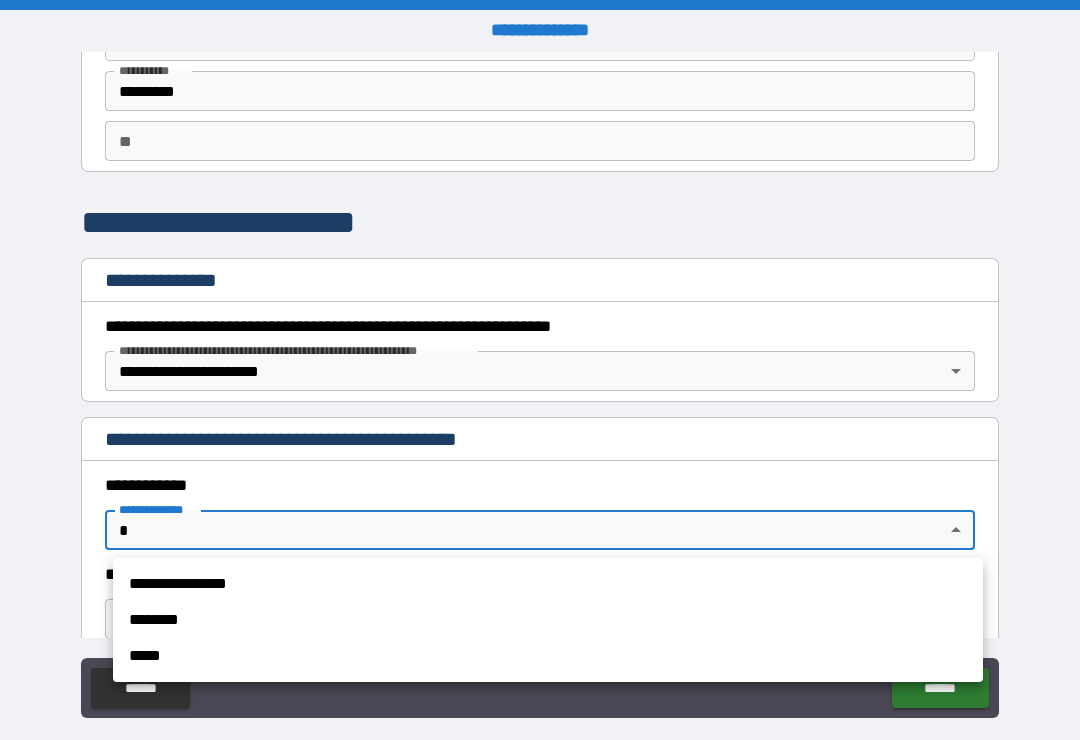 click on "**********" at bounding box center (548, 584) 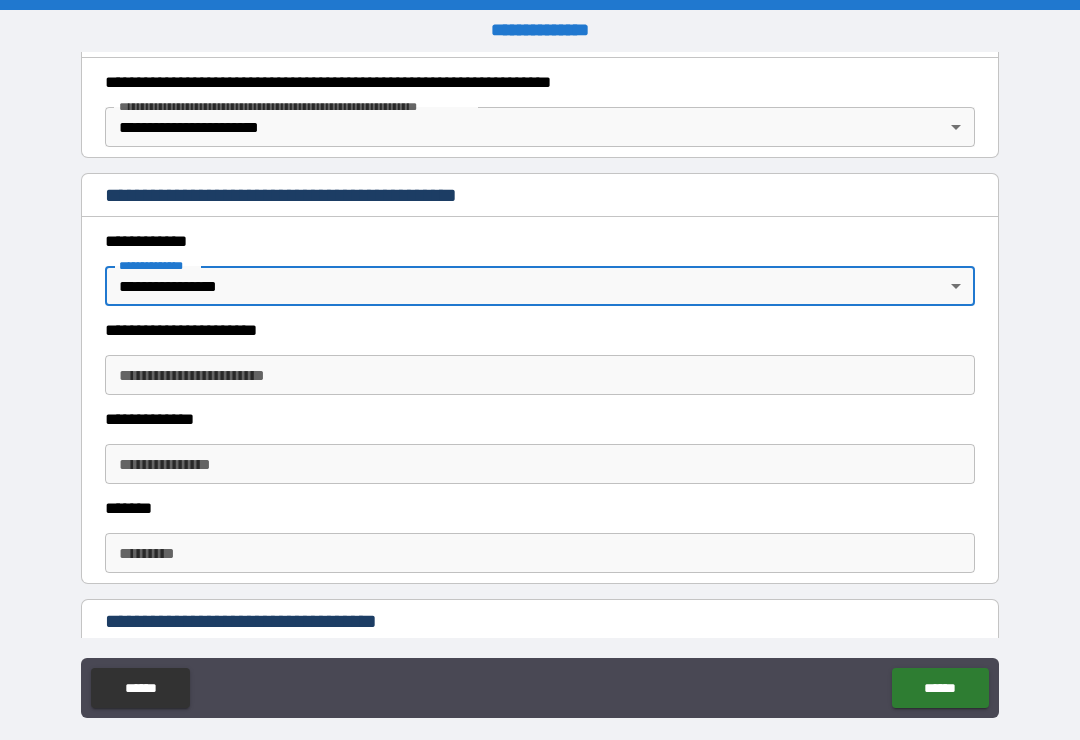 scroll, scrollTop: 453, scrollLeft: 0, axis: vertical 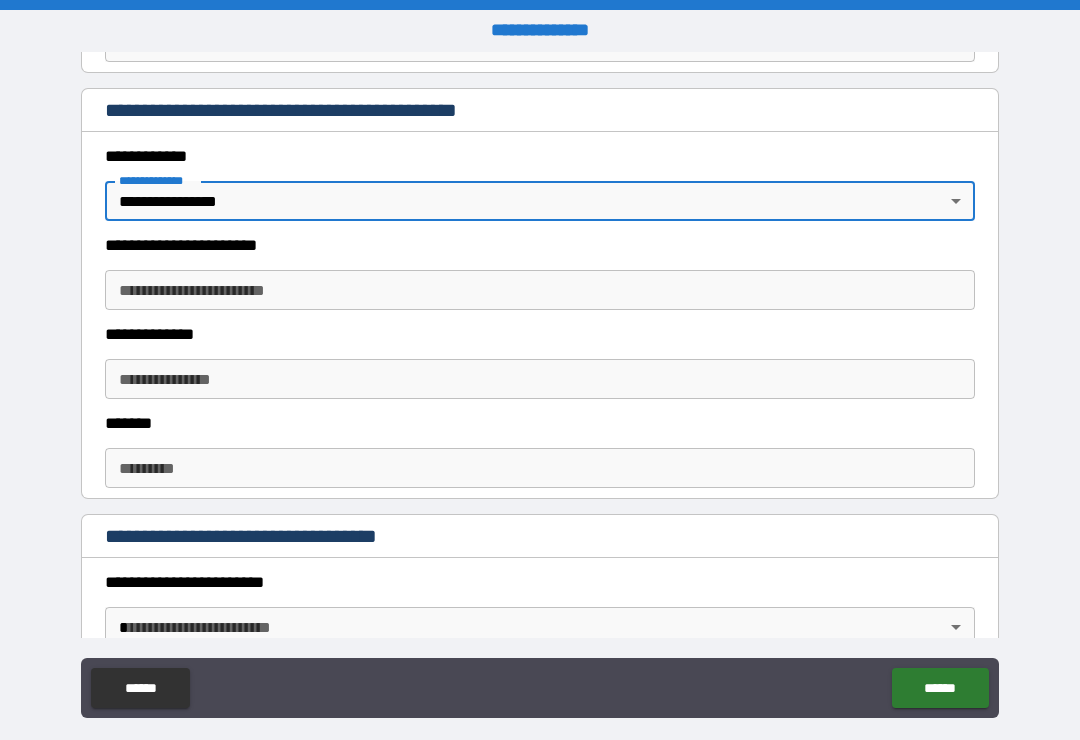 click on "******" at bounding box center (140, 688) 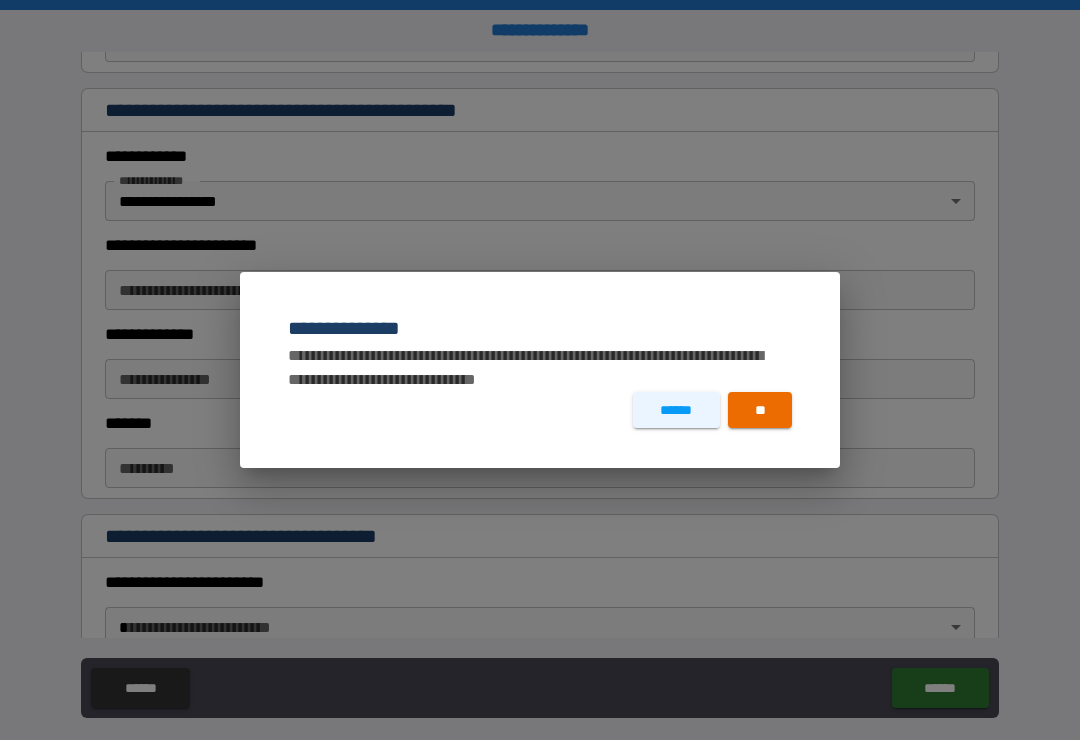 click on "******" at bounding box center (676, 410) 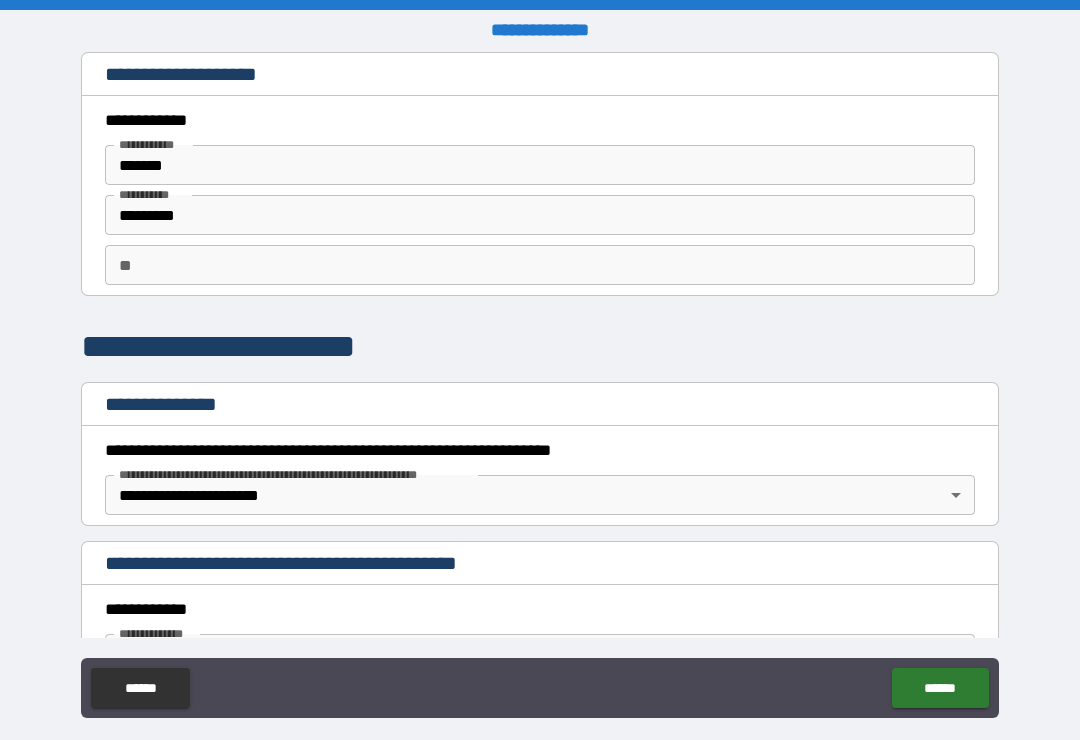 scroll, scrollTop: 0, scrollLeft: 0, axis: both 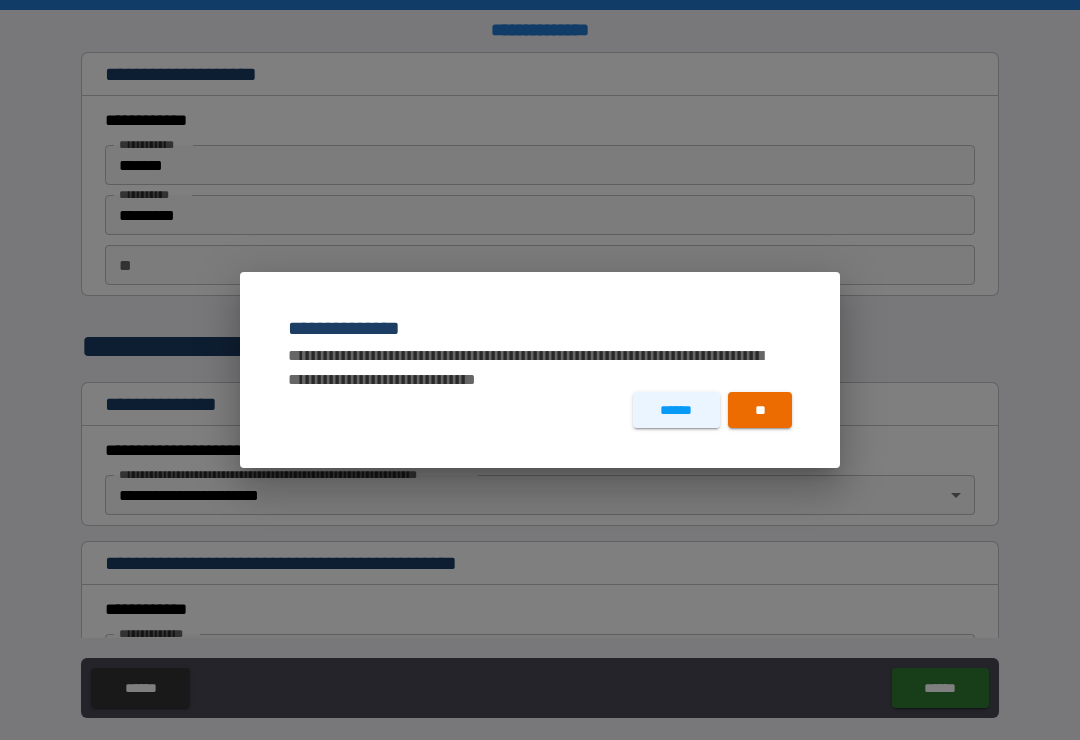 click on "**" at bounding box center (760, 410) 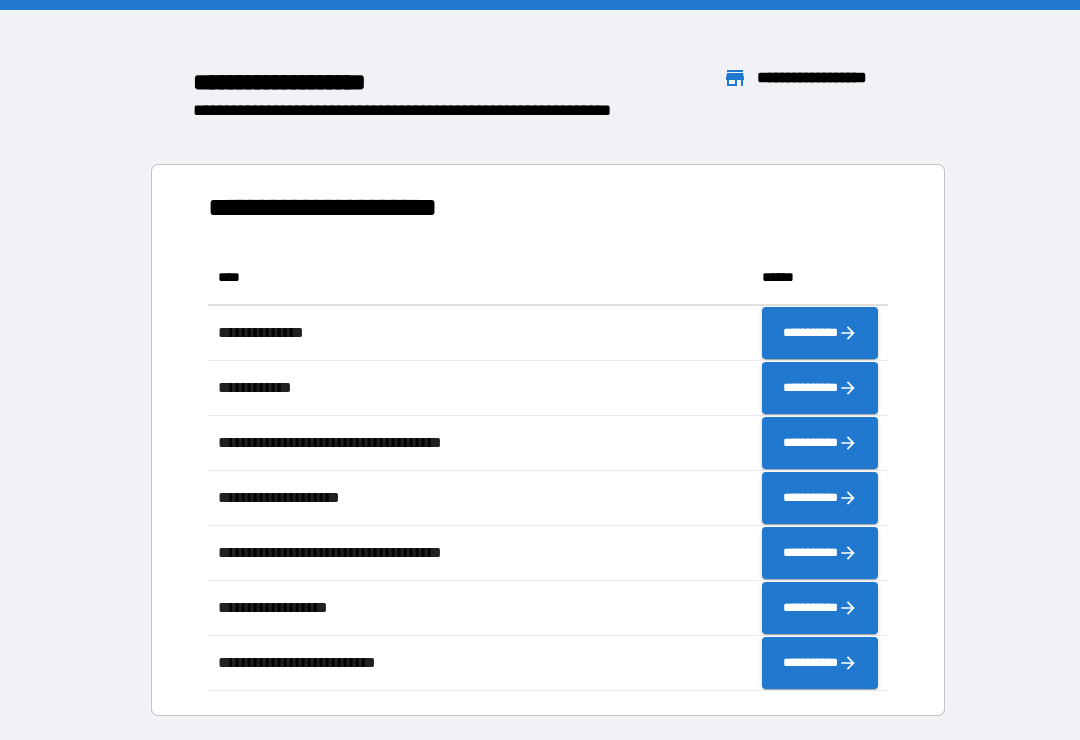 scroll, scrollTop: 441, scrollLeft: 680, axis: both 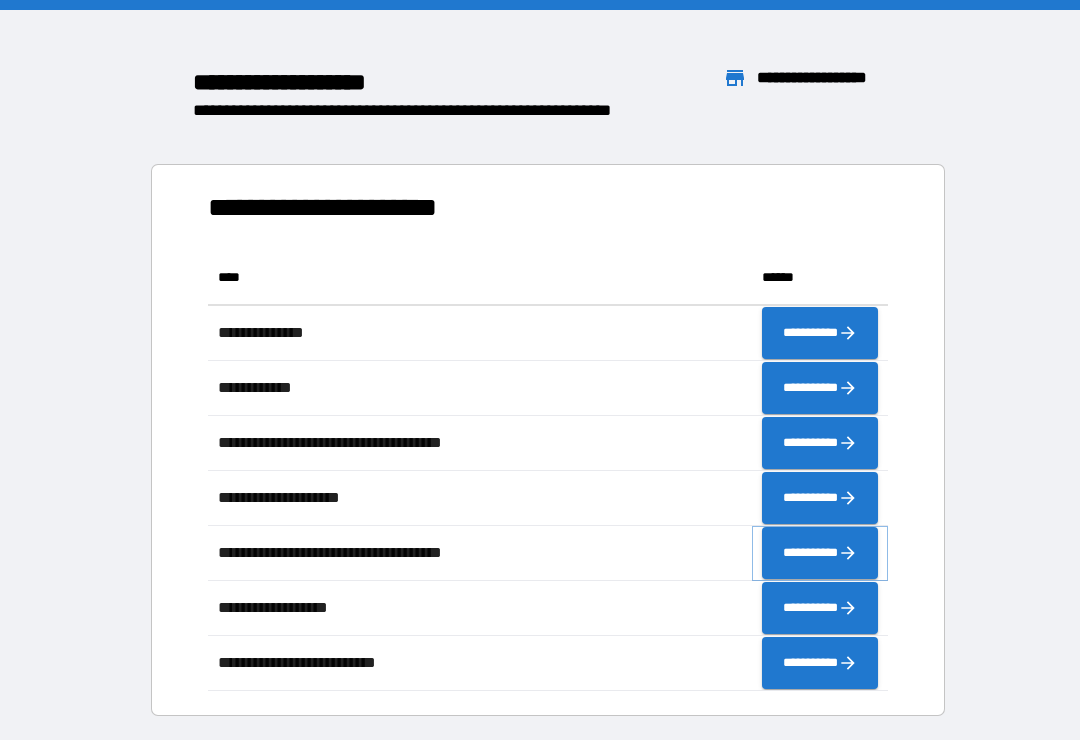 click on "**********" at bounding box center [820, 553] 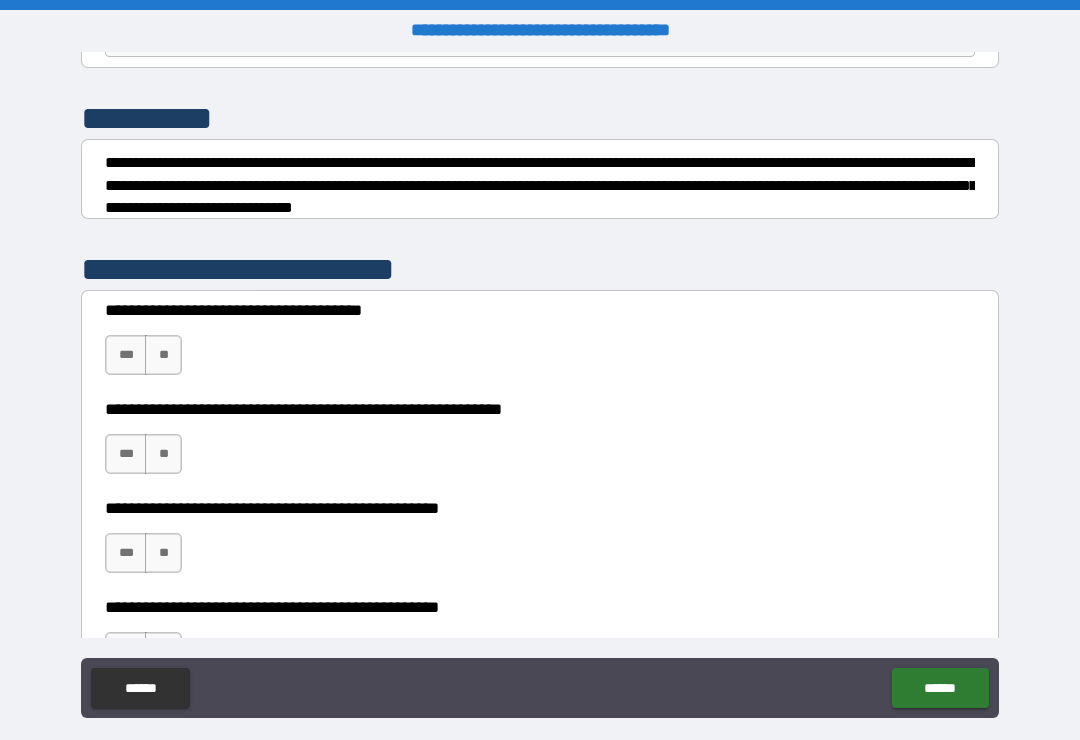 scroll, scrollTop: 239, scrollLeft: 0, axis: vertical 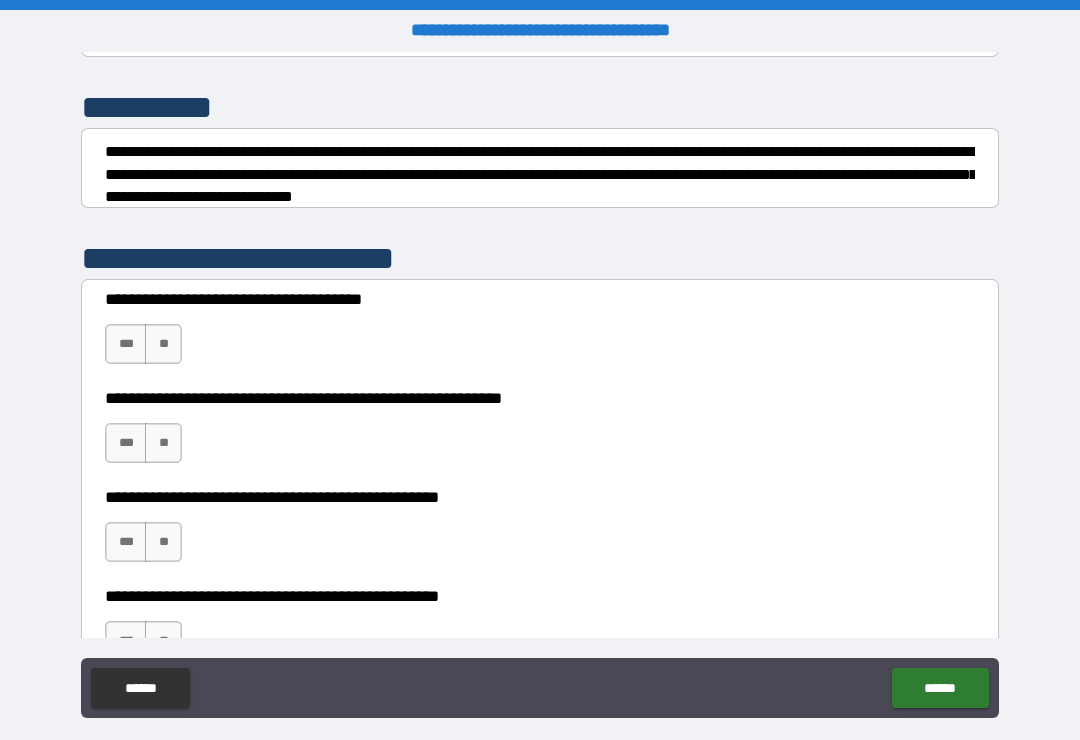 click on "**" at bounding box center (163, 344) 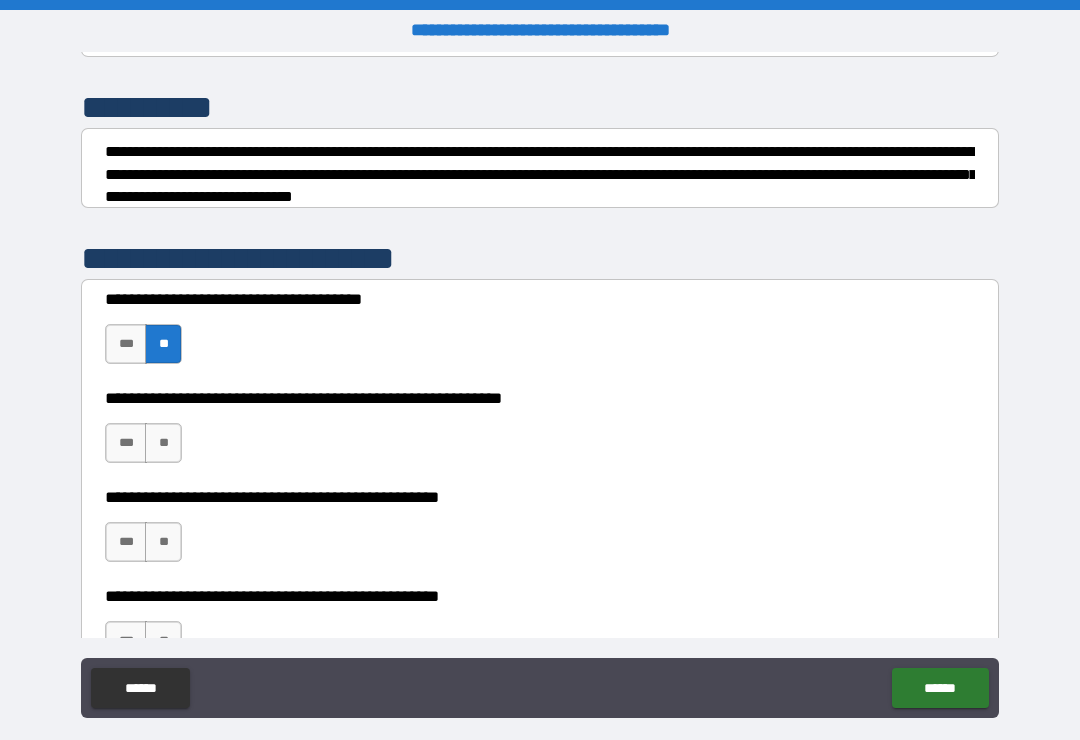 click on "**" at bounding box center (163, 443) 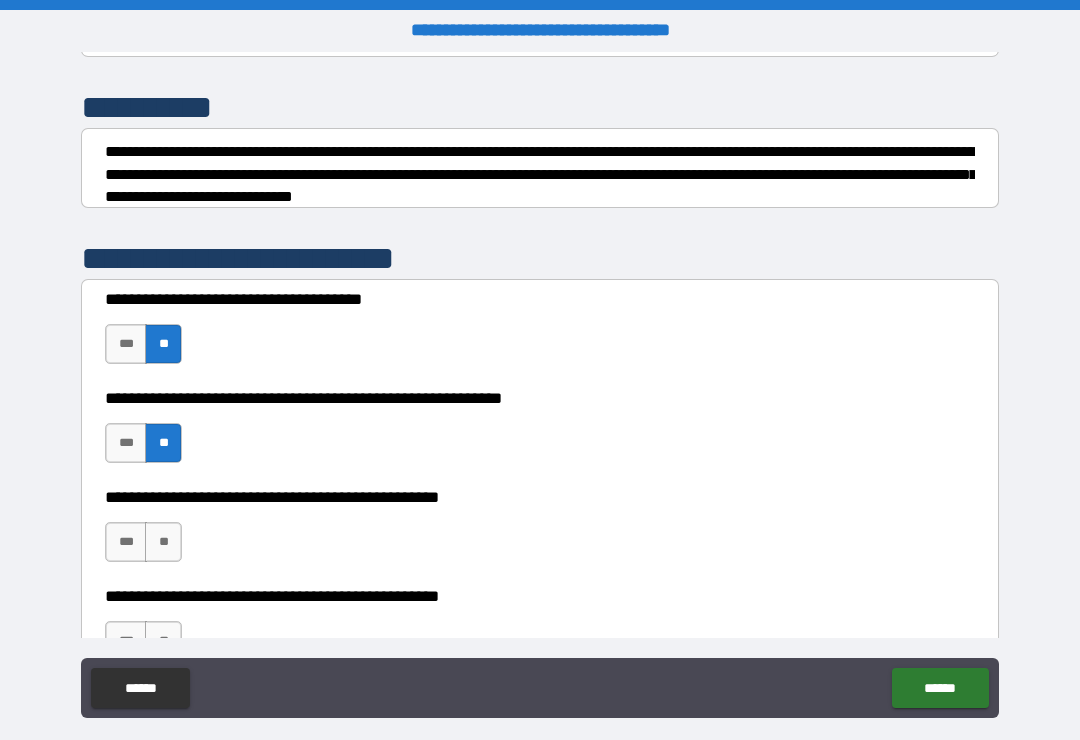 click on "**" at bounding box center [163, 542] 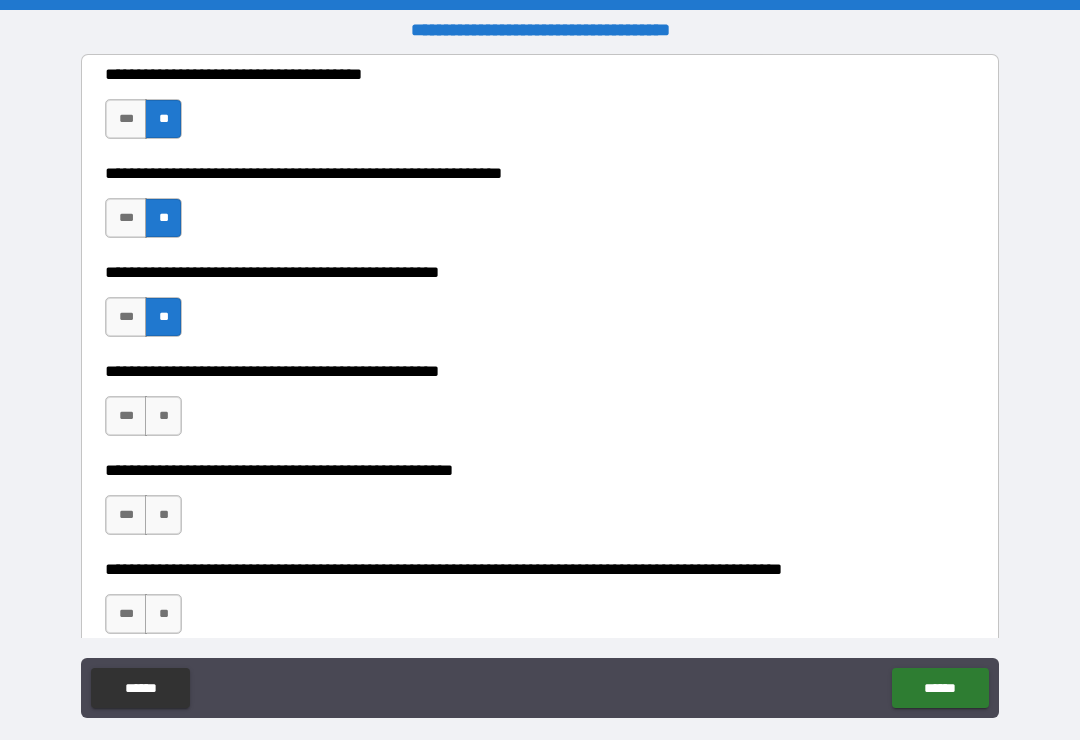scroll, scrollTop: 484, scrollLeft: 0, axis: vertical 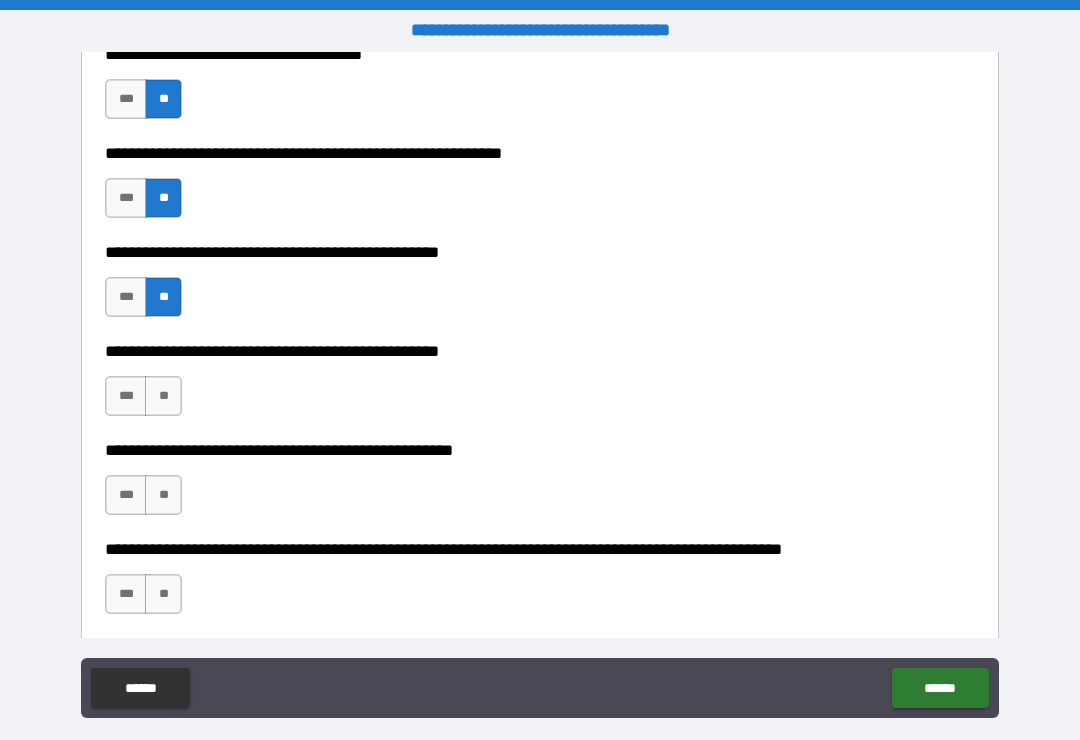 click on "**" at bounding box center [163, 495] 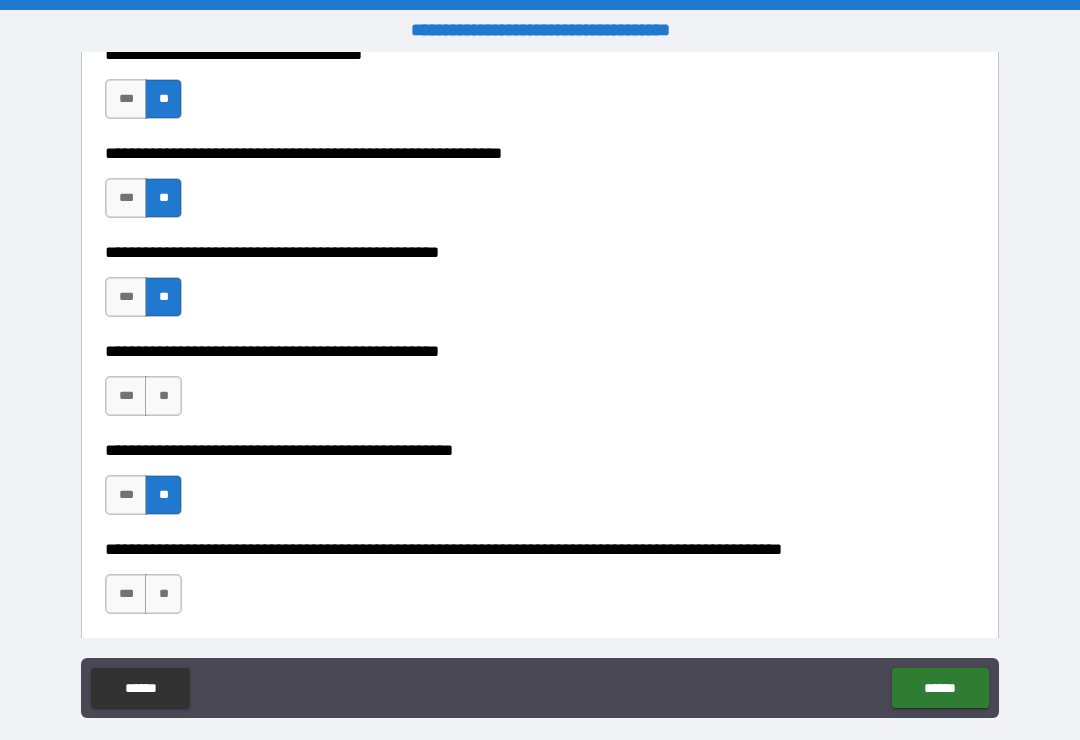 click on "**" at bounding box center [163, 594] 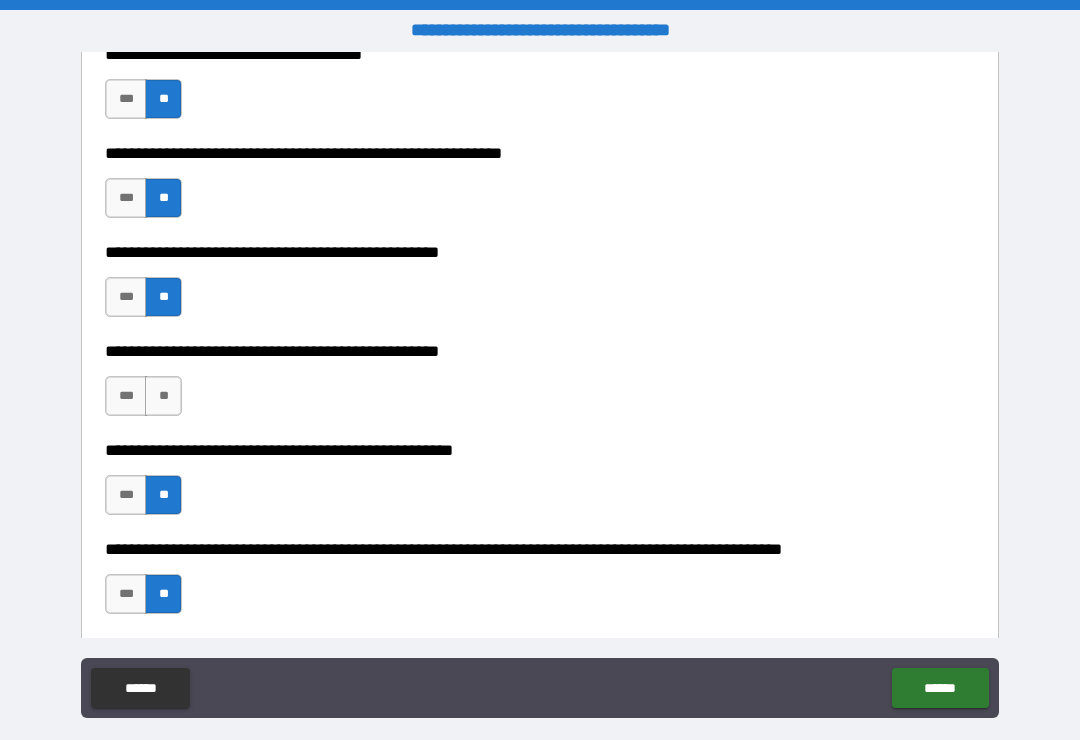 click on "**" at bounding box center (163, 396) 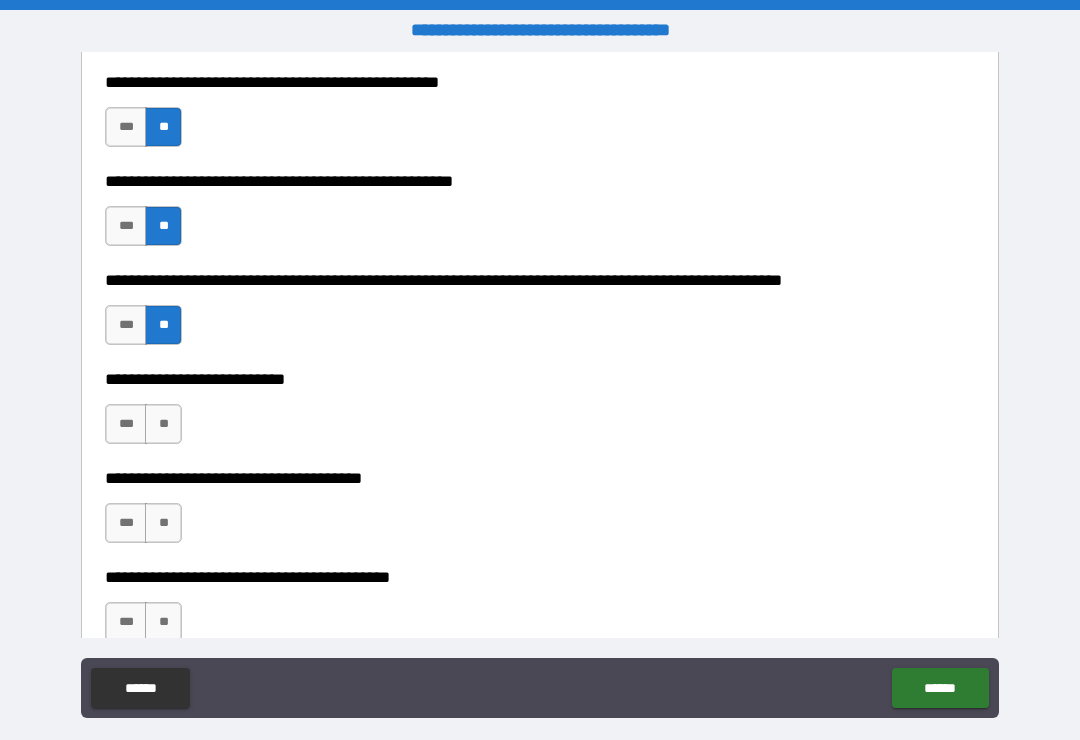 scroll, scrollTop: 780, scrollLeft: 0, axis: vertical 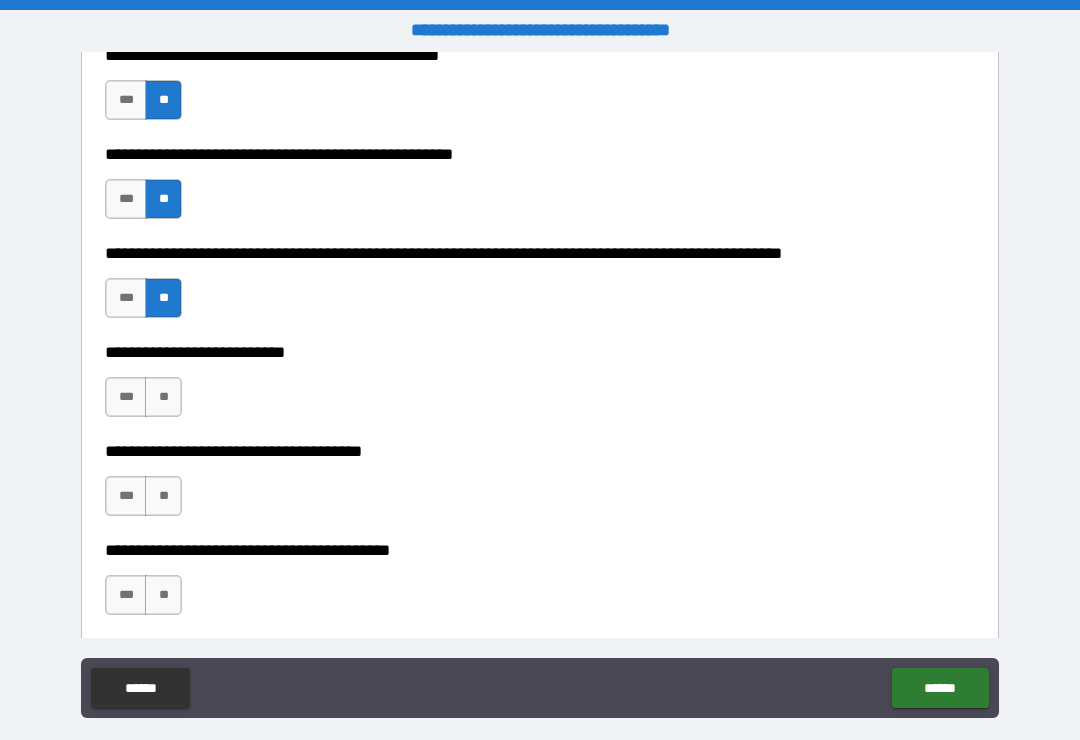 click on "**" at bounding box center [163, 397] 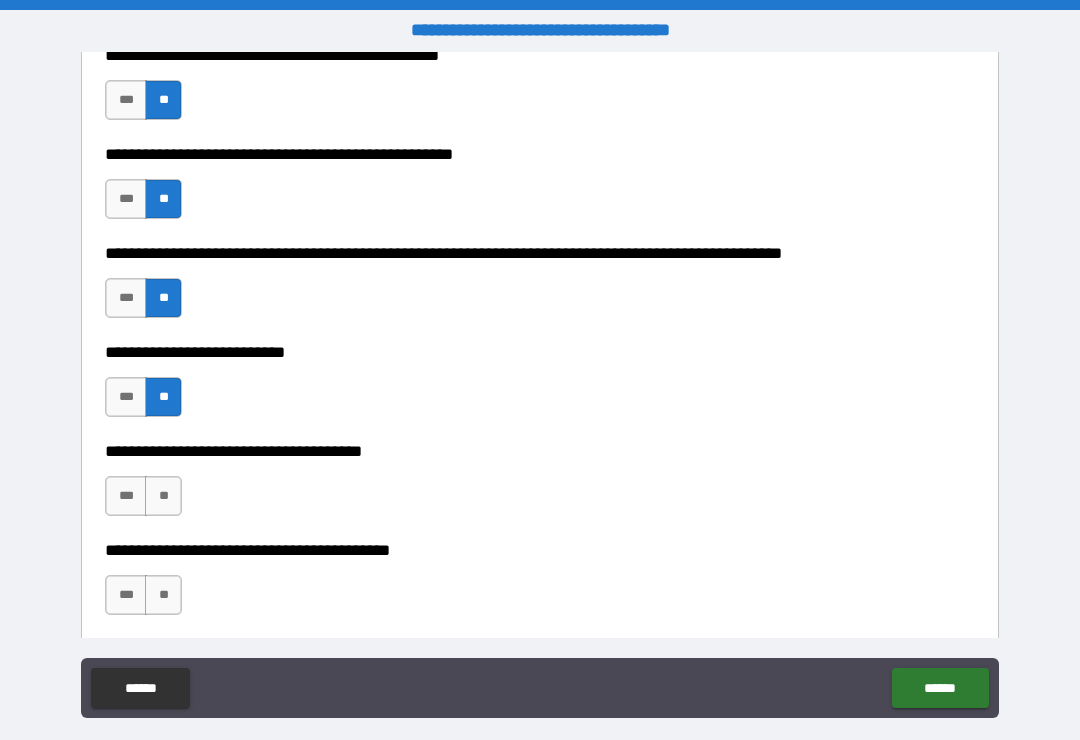 click on "**********" at bounding box center (540, 486) 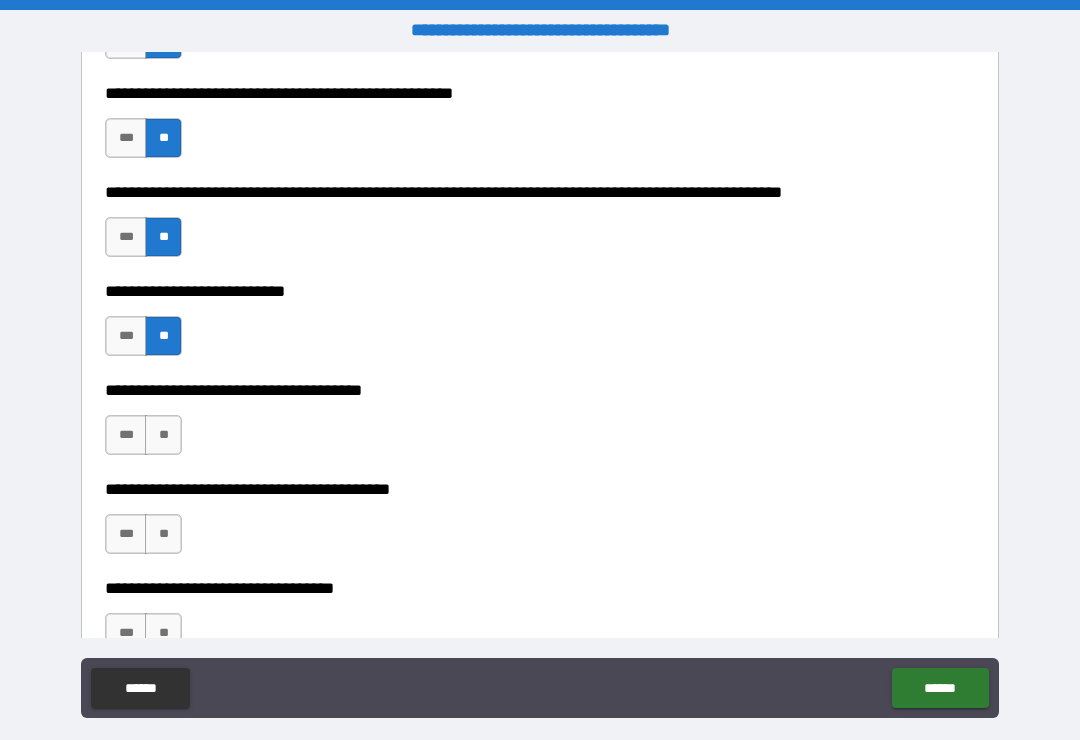 scroll, scrollTop: 856, scrollLeft: 0, axis: vertical 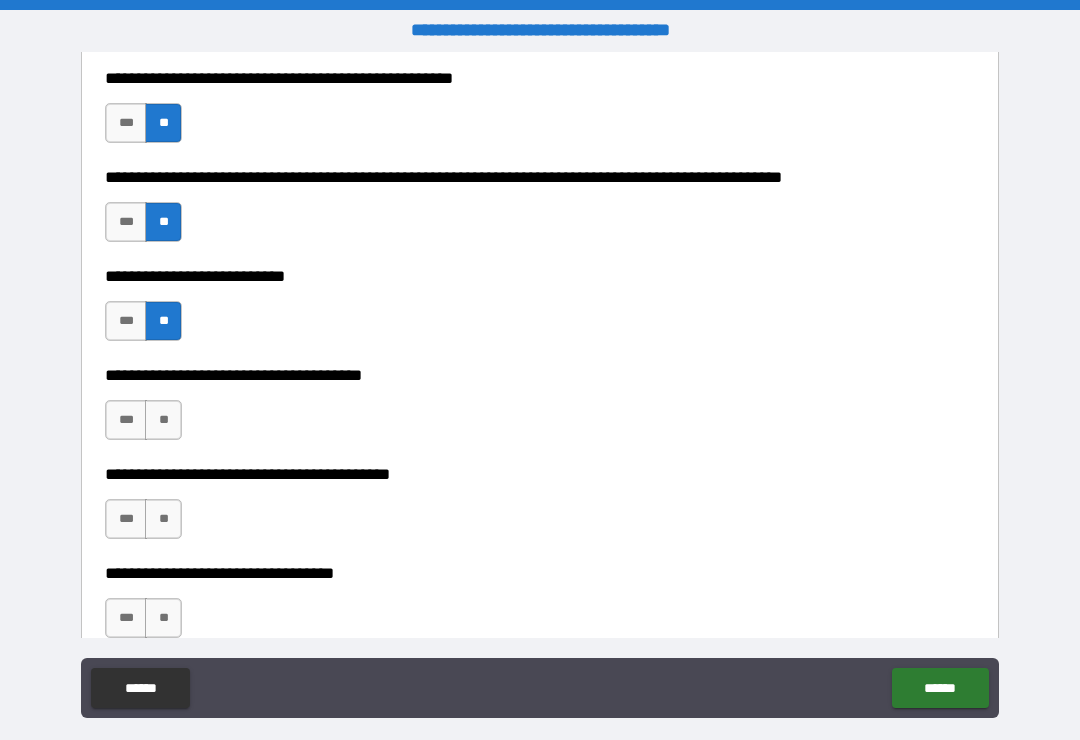 click on "**" at bounding box center [163, 519] 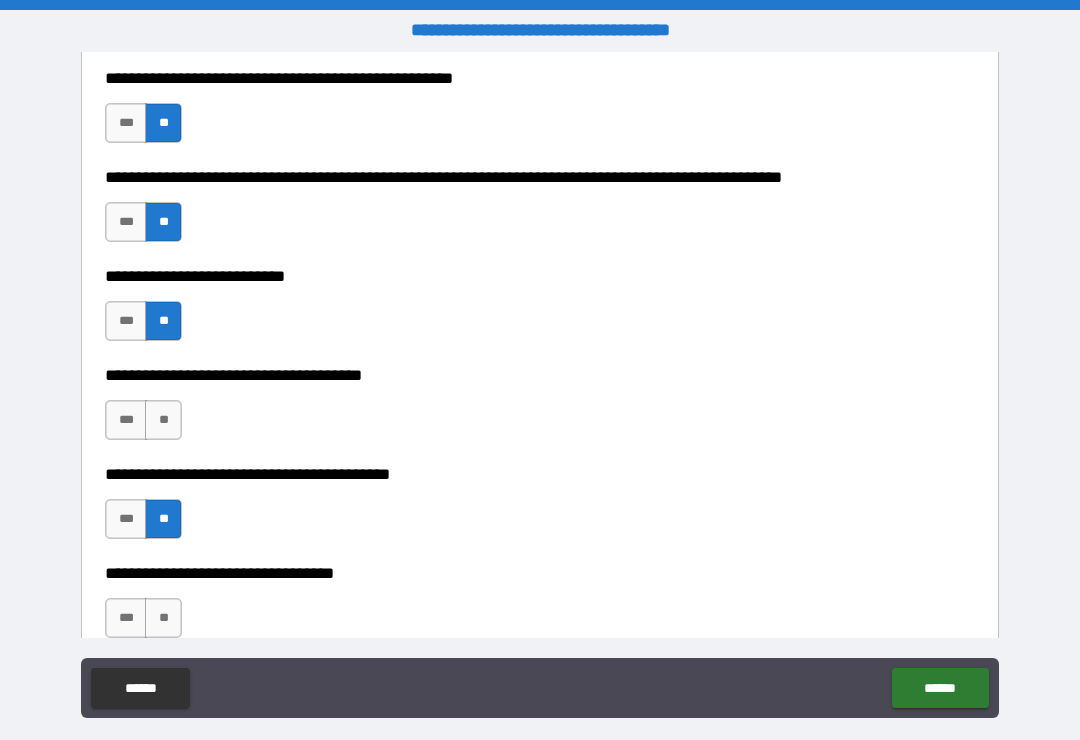 click on "**" at bounding box center (163, 420) 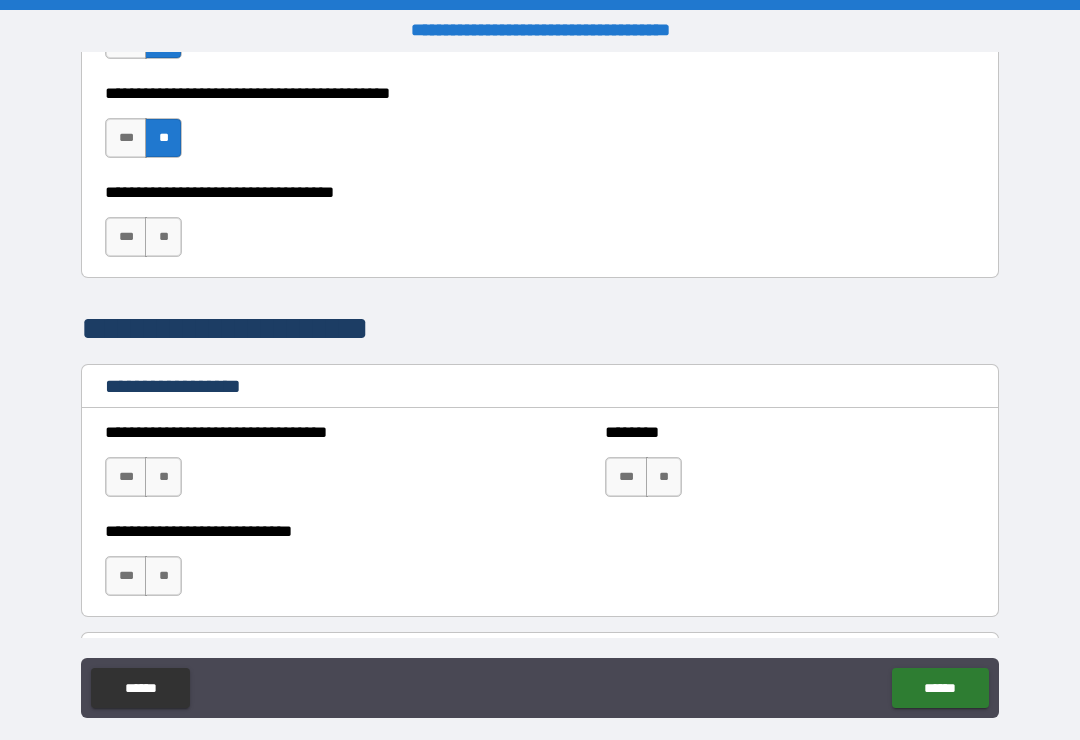 scroll, scrollTop: 1236, scrollLeft: 0, axis: vertical 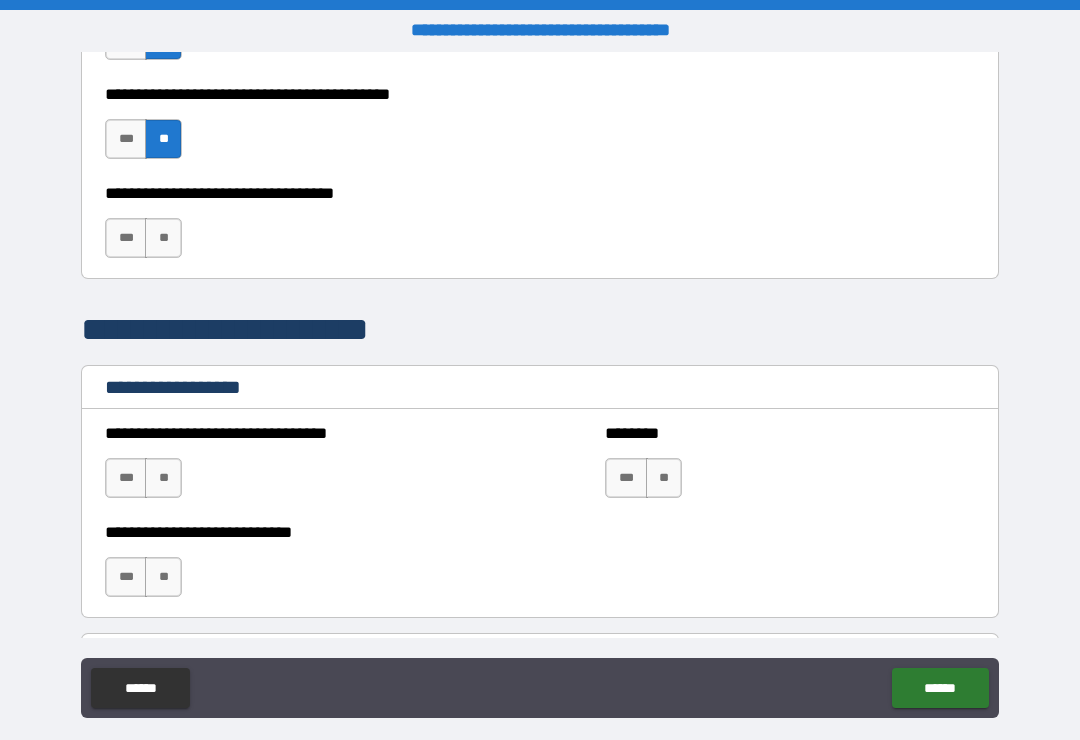 click on "**" at bounding box center (163, 238) 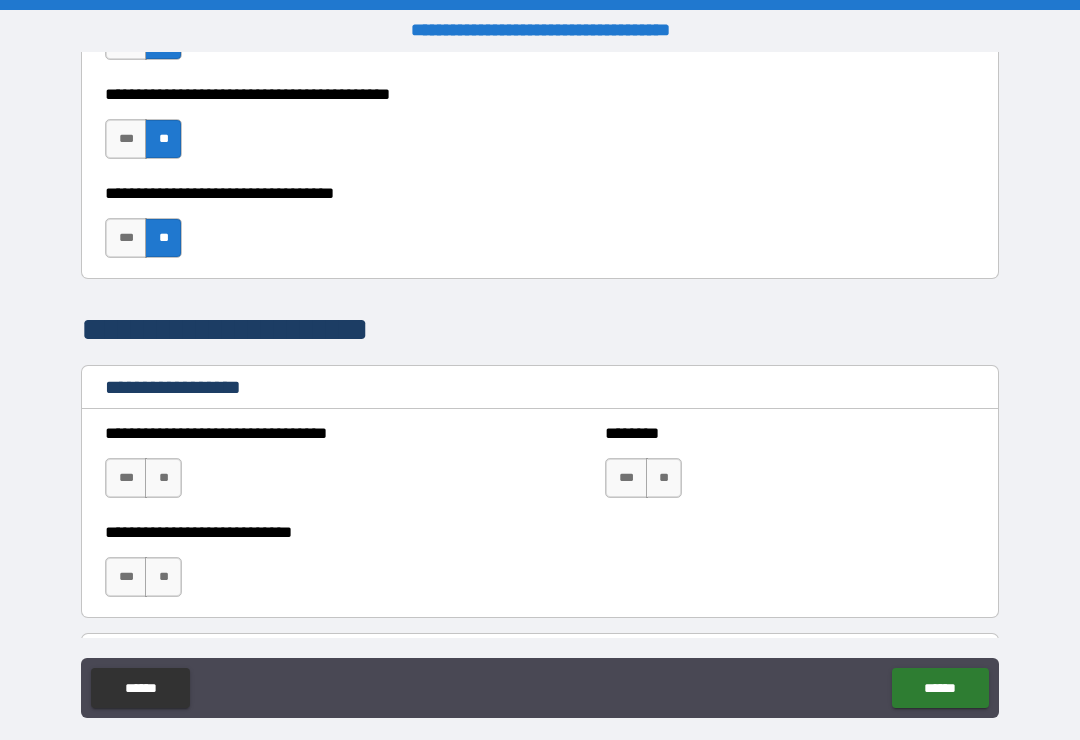 click on "**" at bounding box center [163, 478] 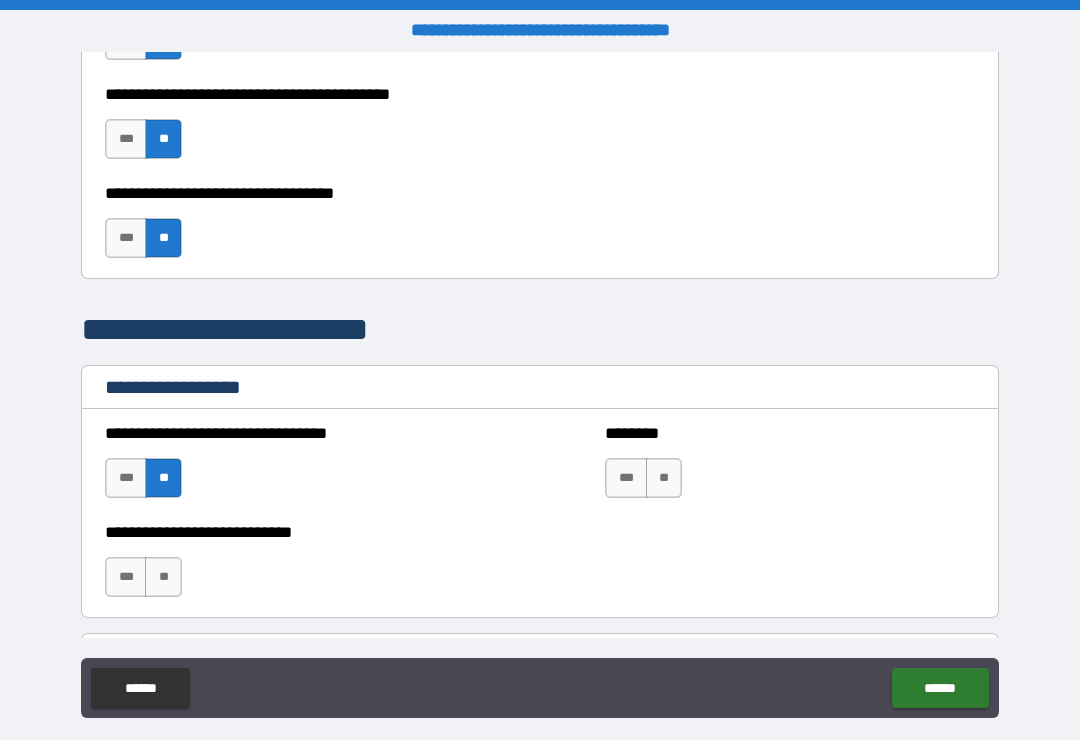 click on "**" at bounding box center [163, 577] 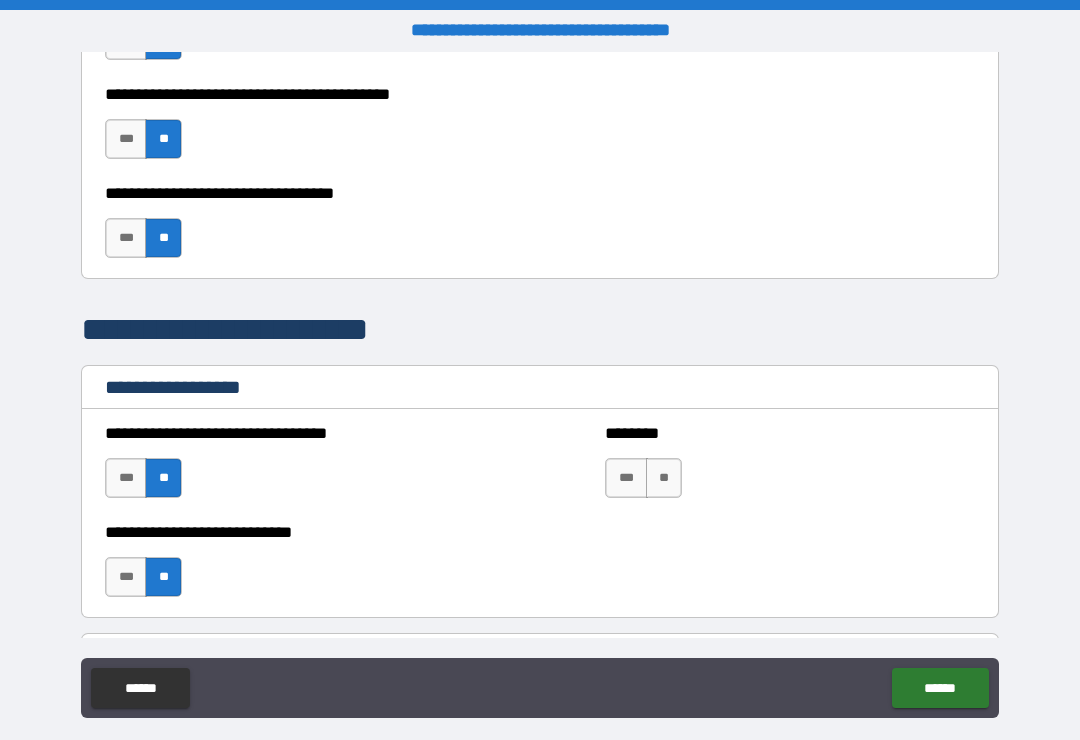 click on "**" at bounding box center [664, 478] 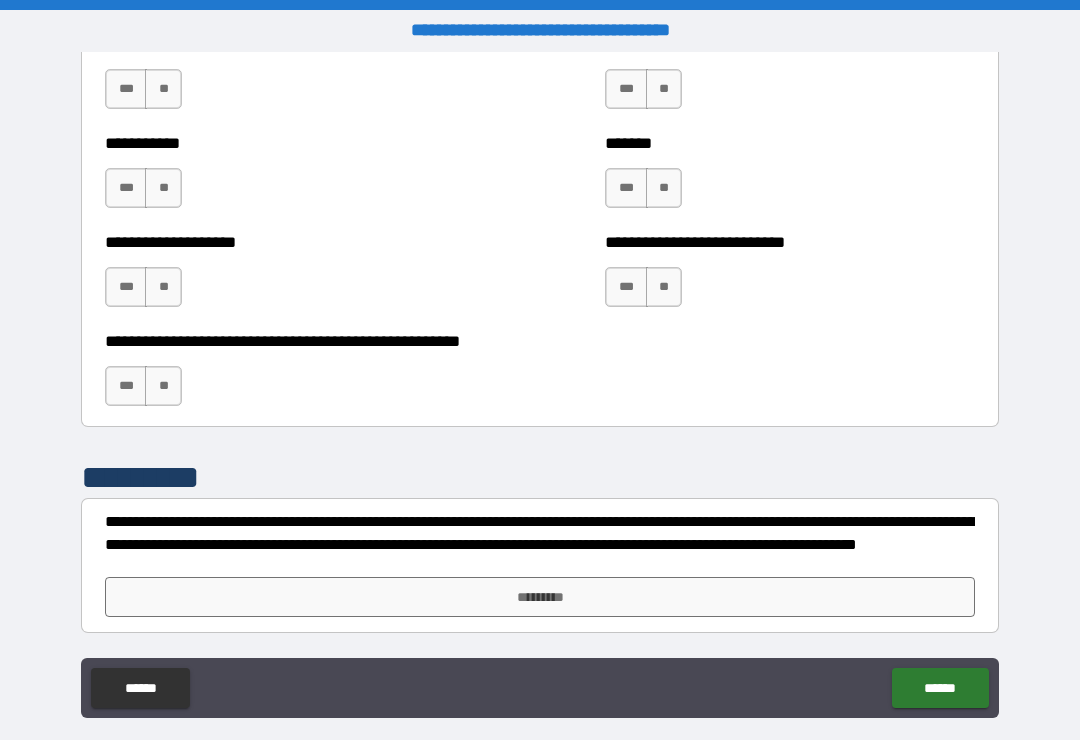 scroll, scrollTop: 7996, scrollLeft: 0, axis: vertical 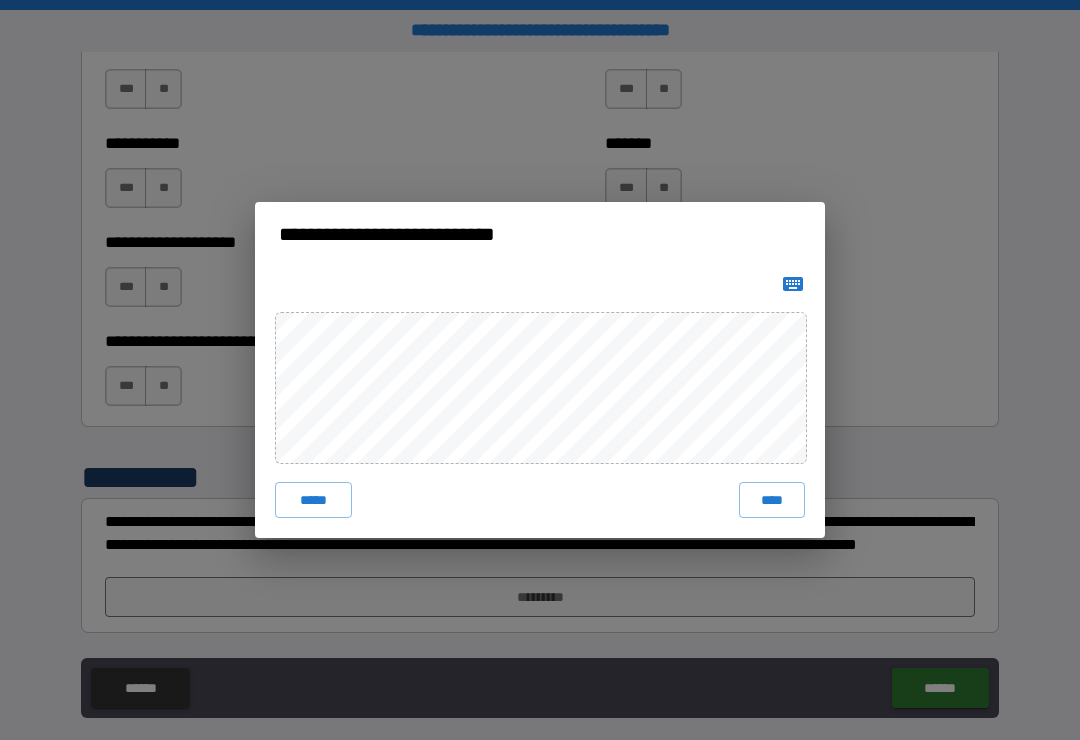 click on "****" at bounding box center [772, 500] 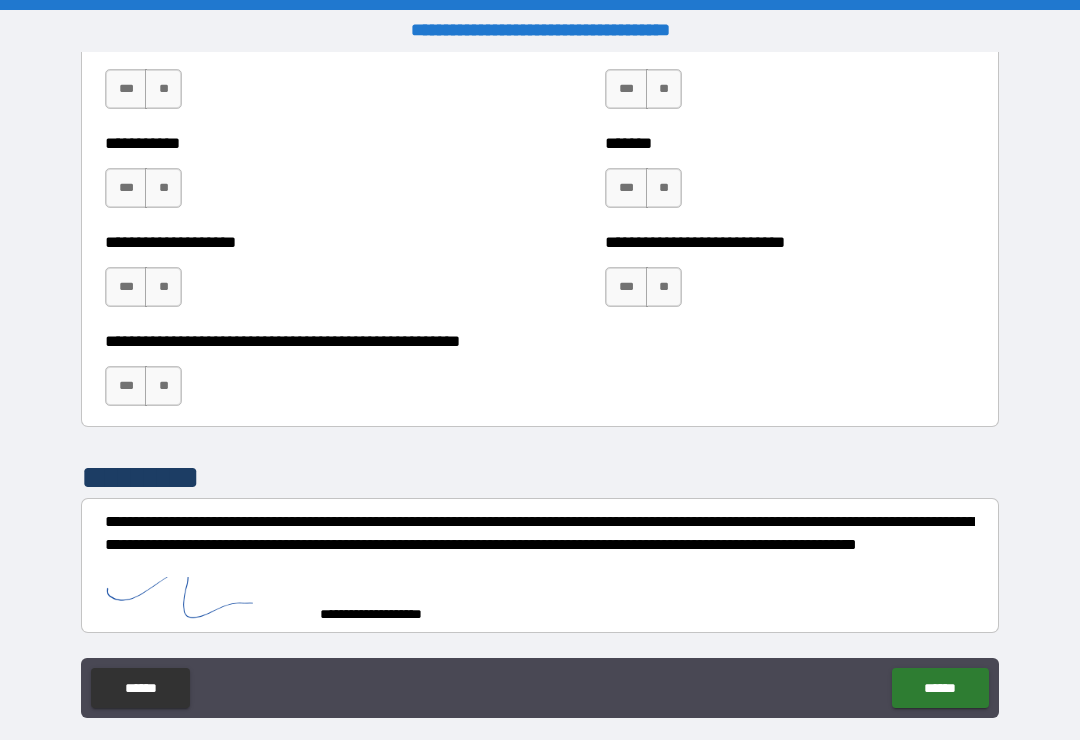 scroll, scrollTop: 7986, scrollLeft: 0, axis: vertical 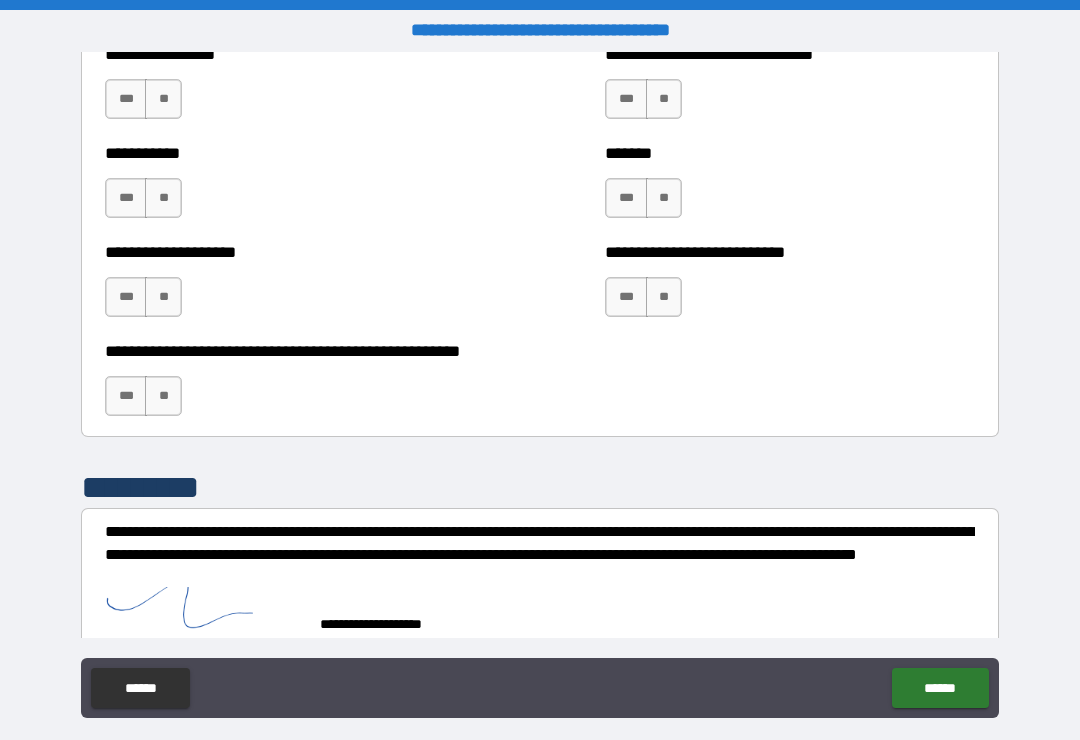 click on "**" at bounding box center [163, 396] 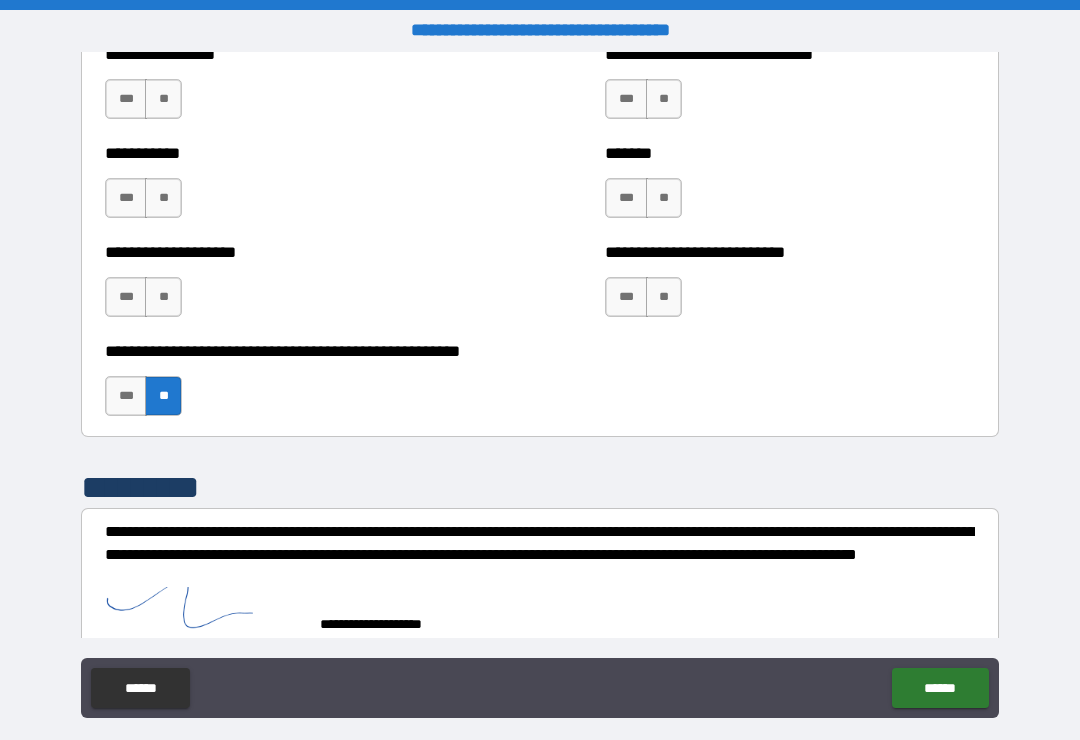 click on "**" at bounding box center [163, 297] 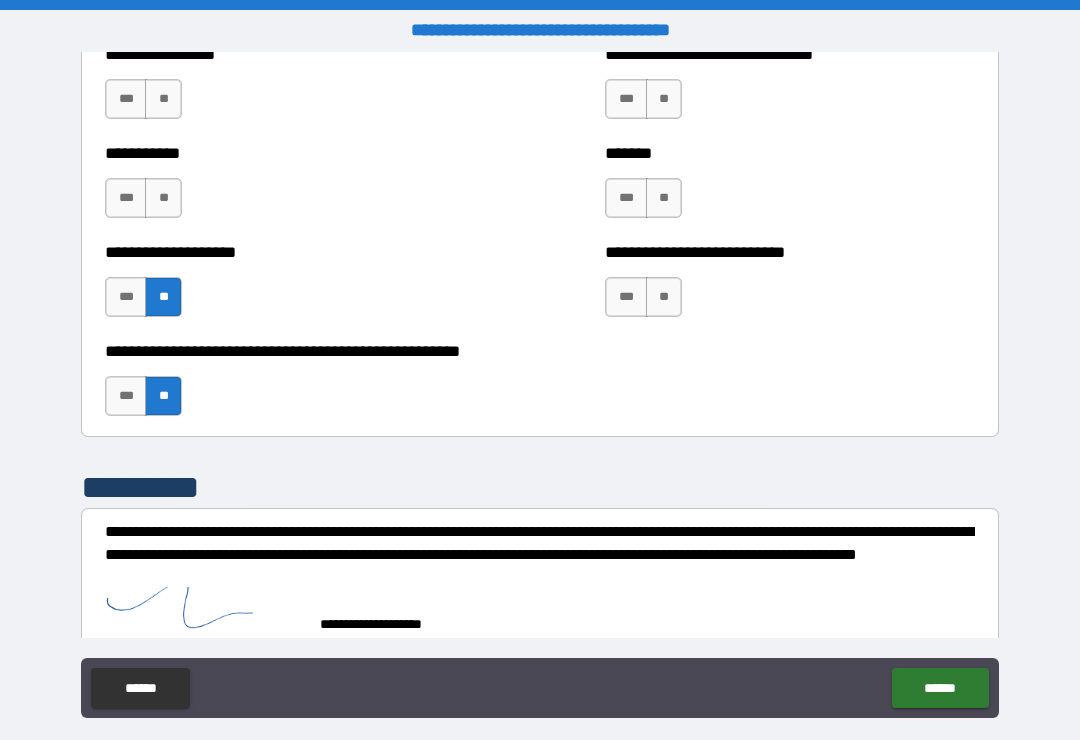 click on "**" at bounding box center [163, 198] 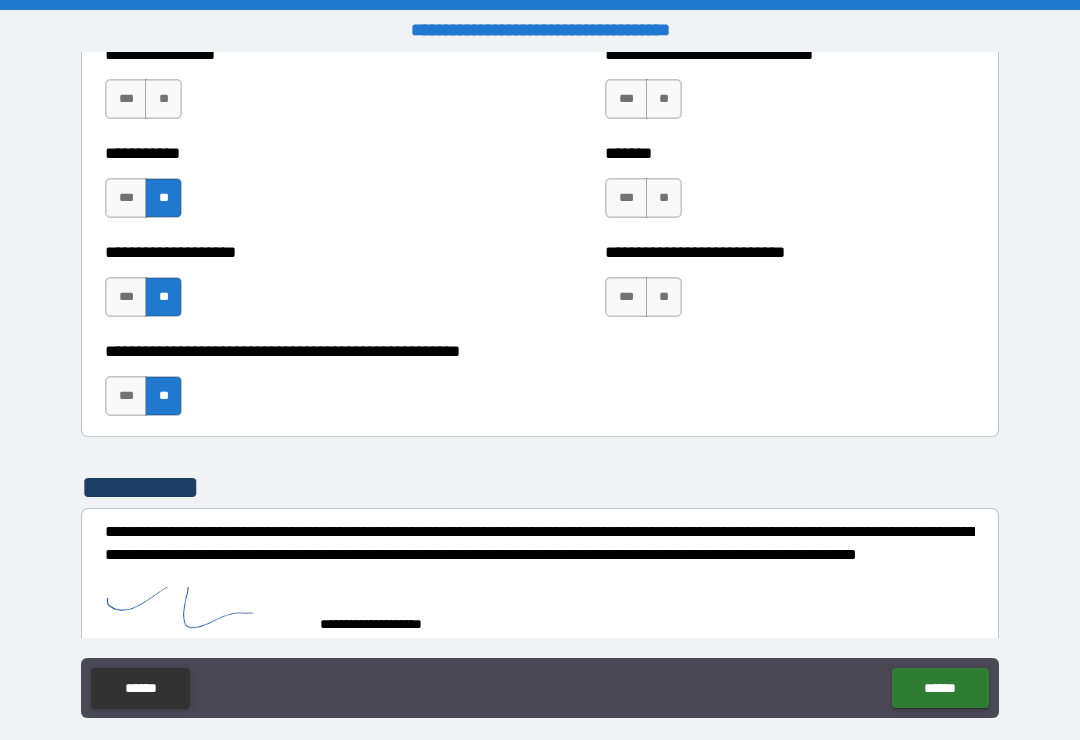 click on "**" at bounding box center [163, 99] 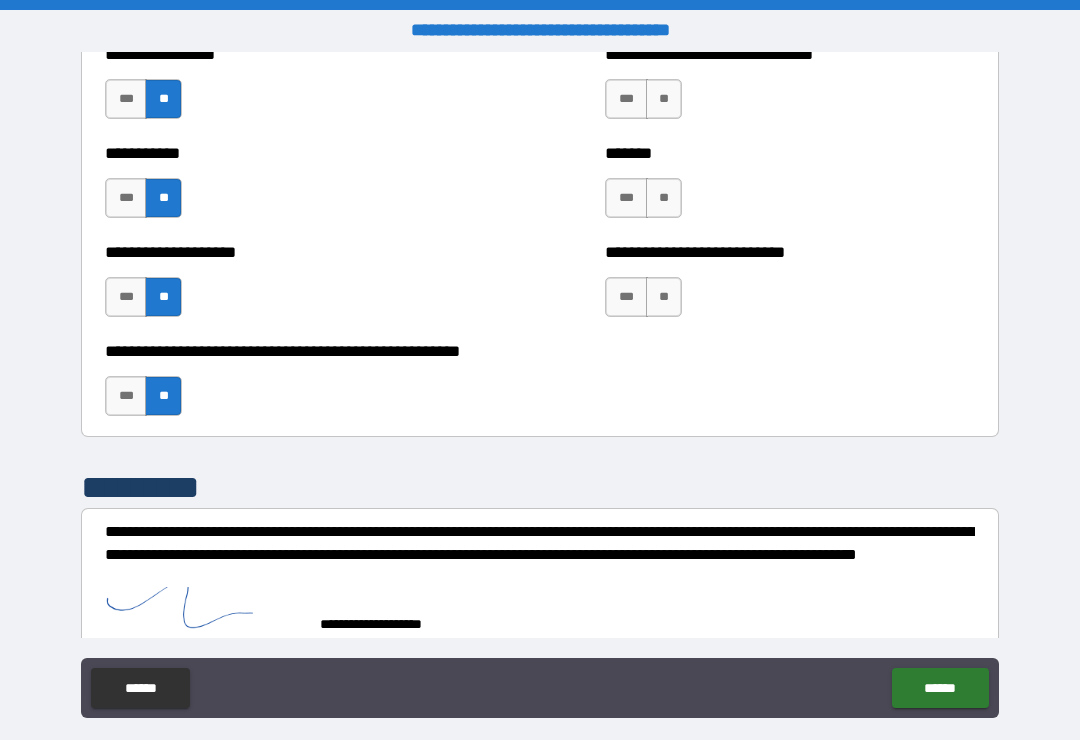 click on "**" at bounding box center [664, 99] 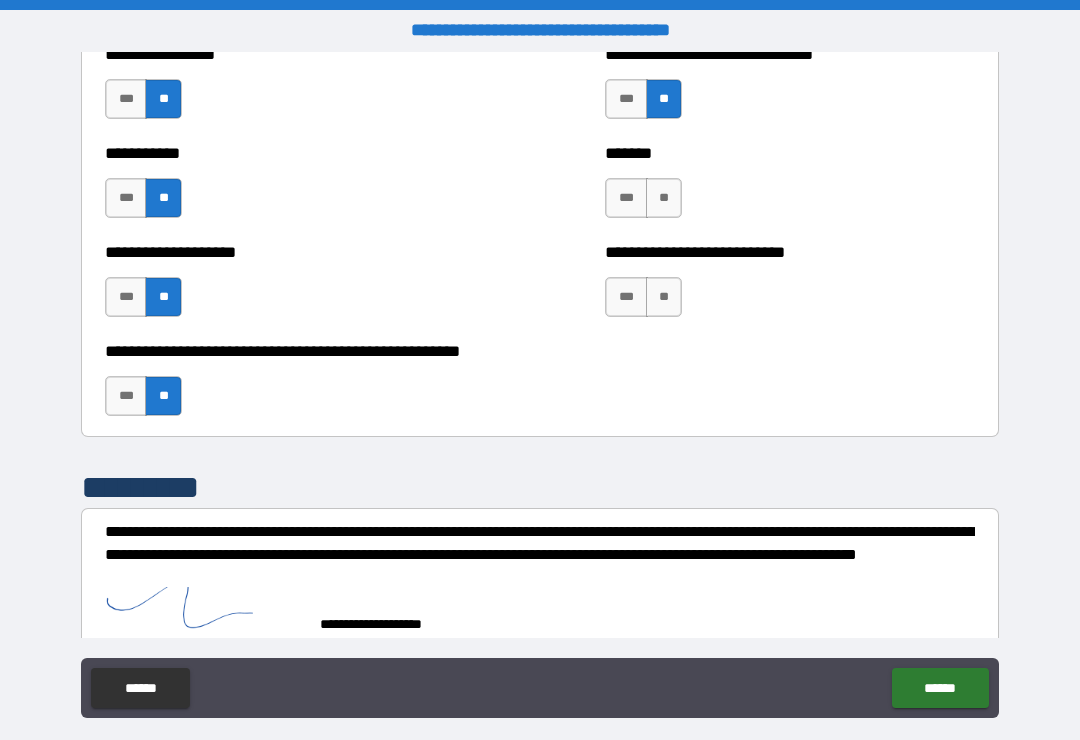 click on "**" at bounding box center (664, 198) 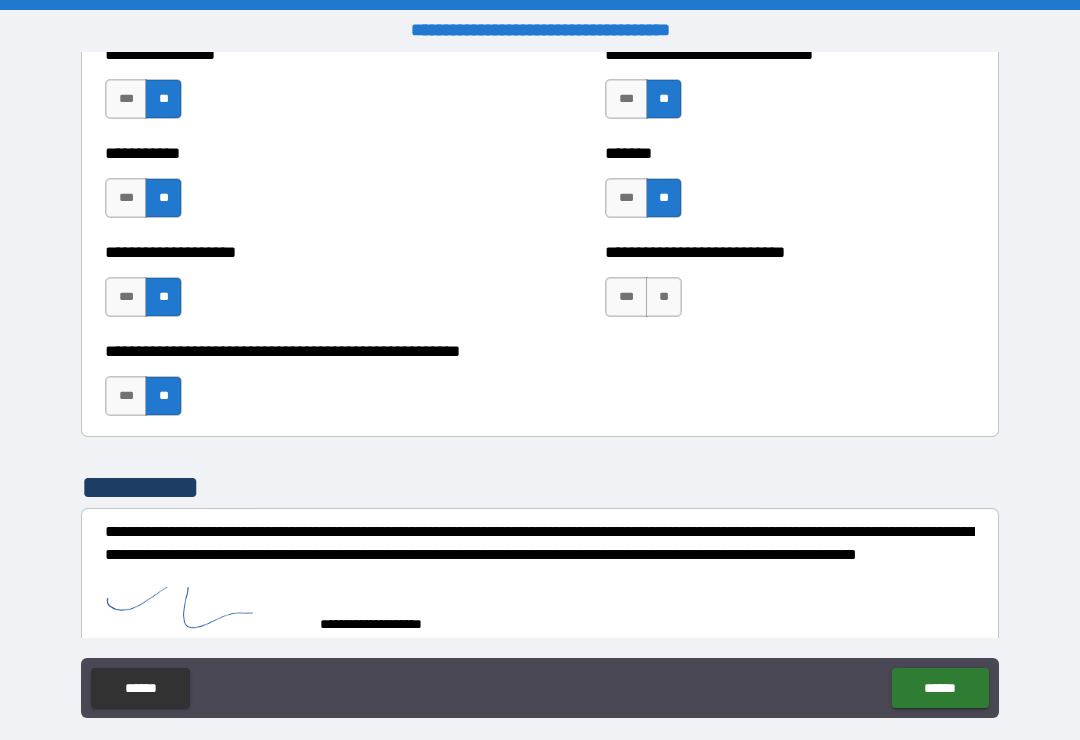 click on "**" at bounding box center (664, 297) 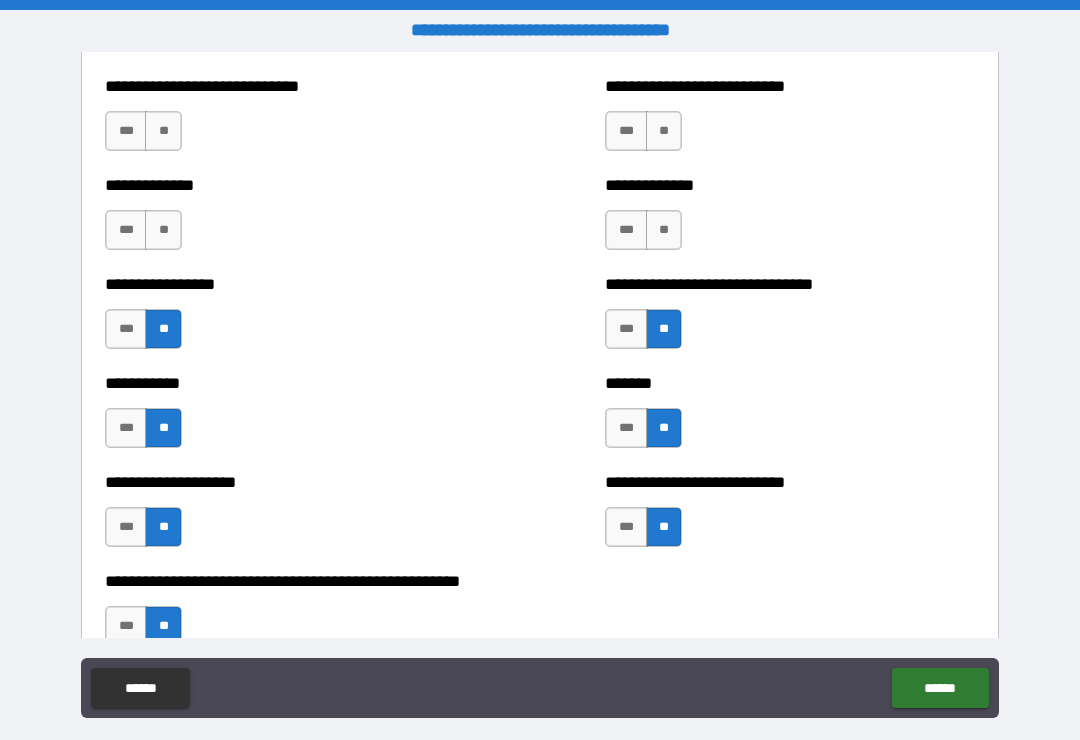 scroll, scrollTop: 7685, scrollLeft: 0, axis: vertical 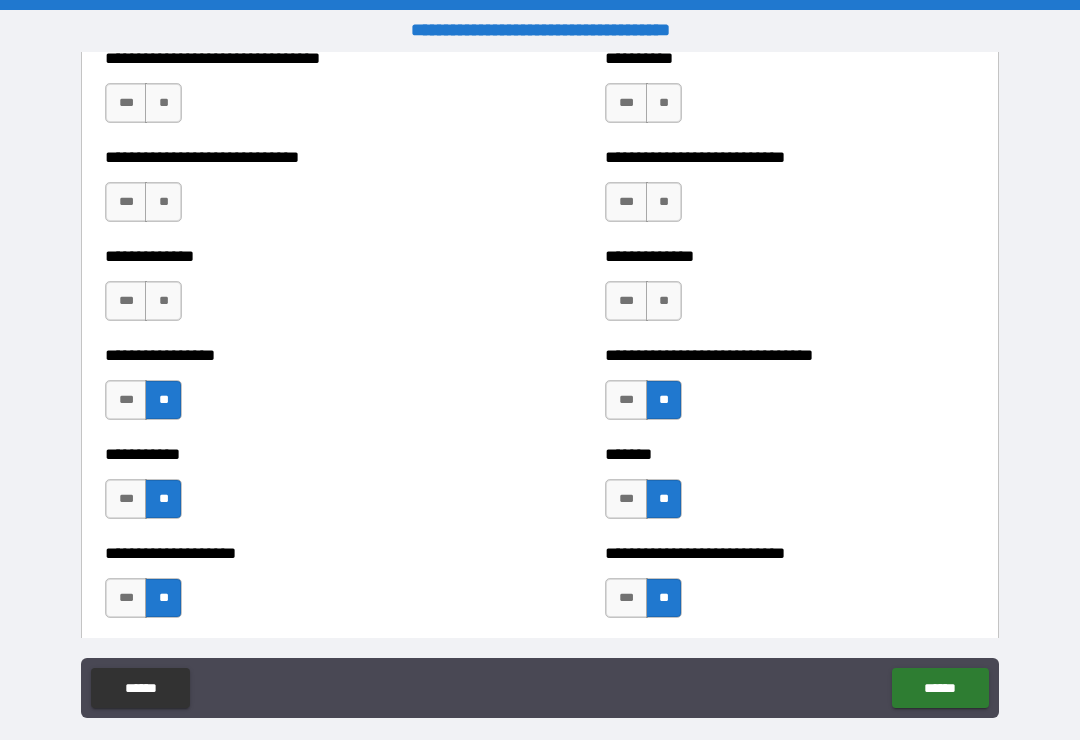 click on "**" at bounding box center (163, 301) 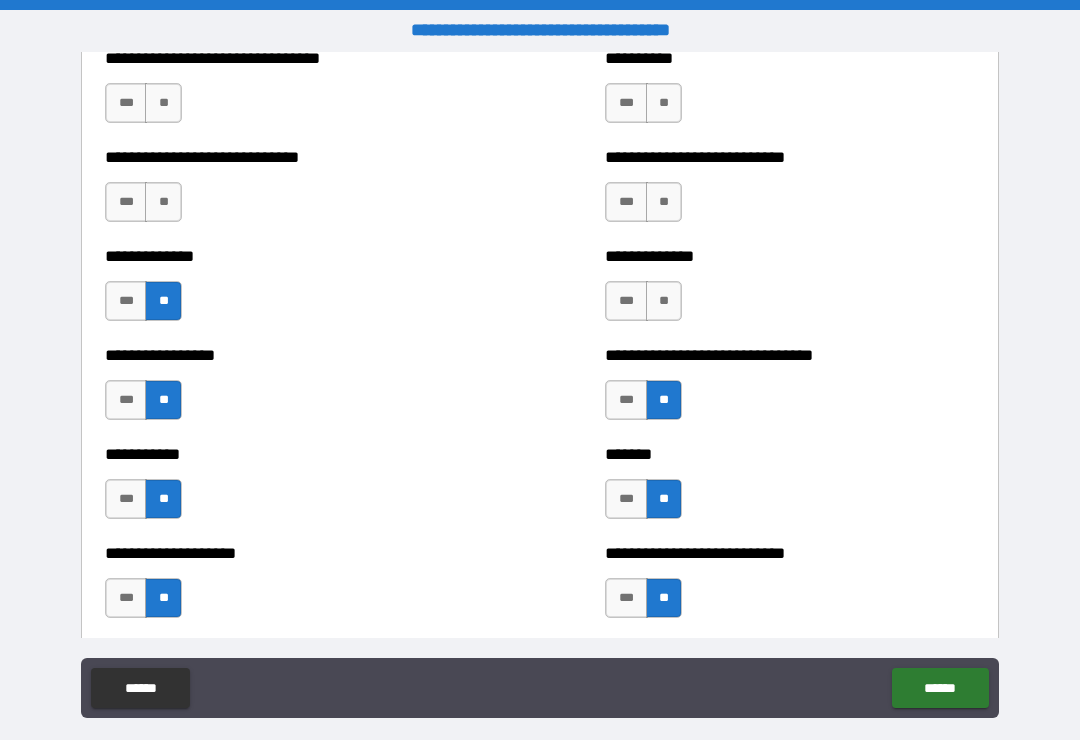 click on "**" at bounding box center (163, 202) 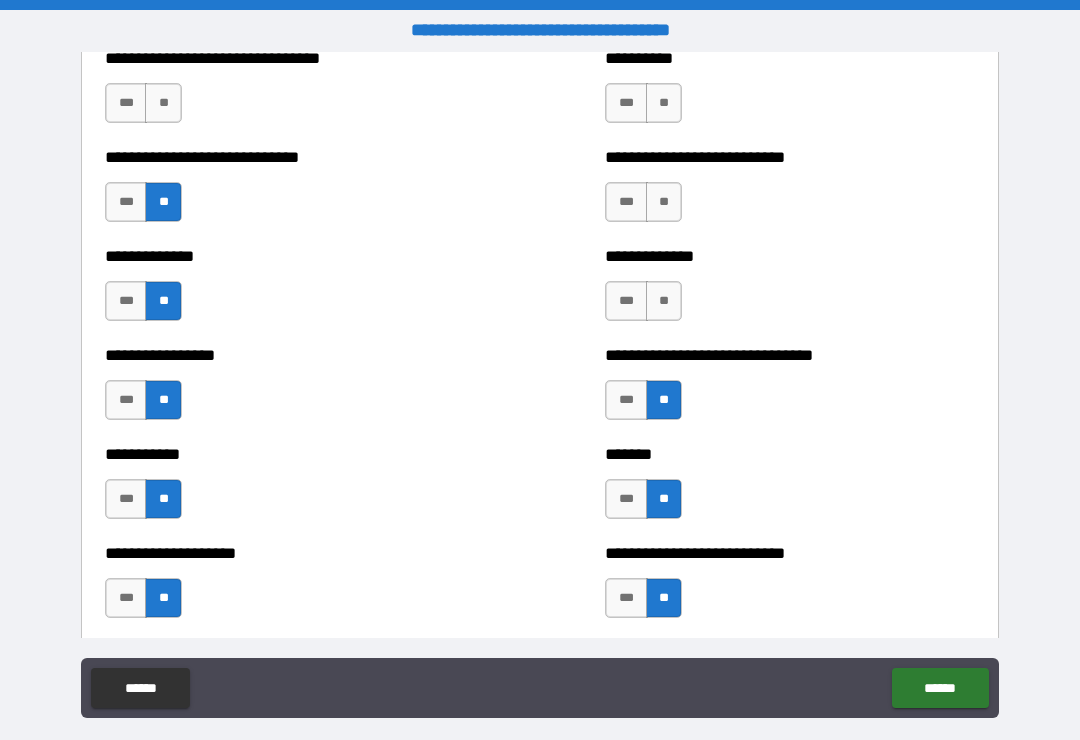 click on "**" at bounding box center (163, 103) 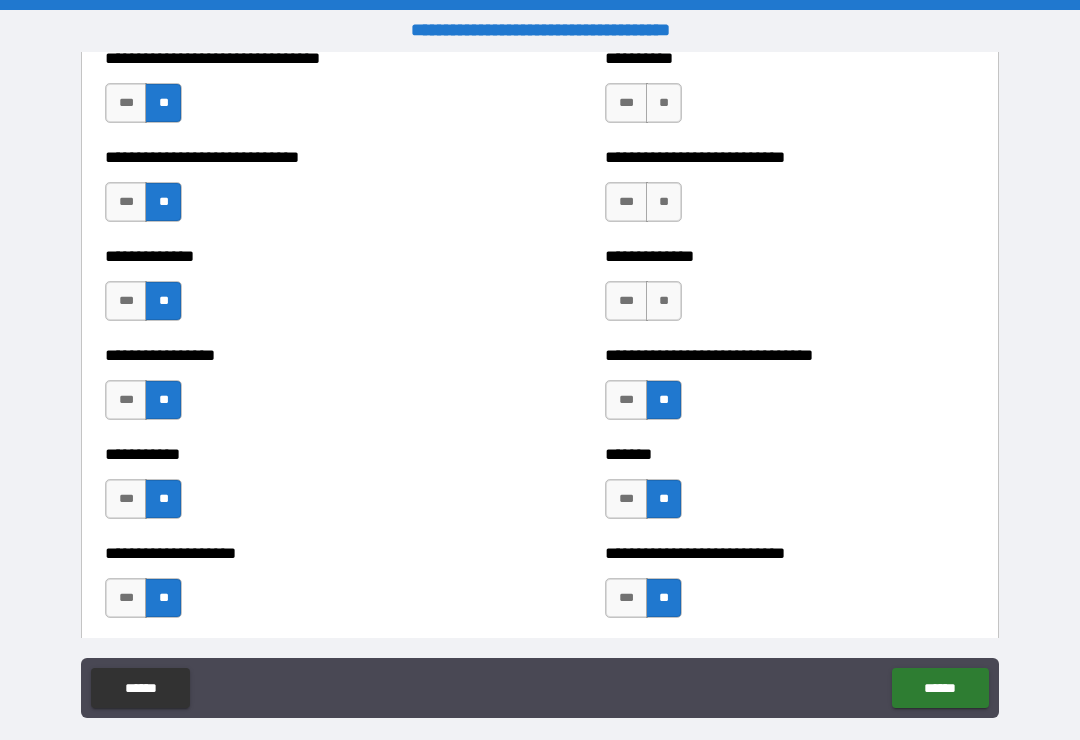 click on "**" at bounding box center [664, 103] 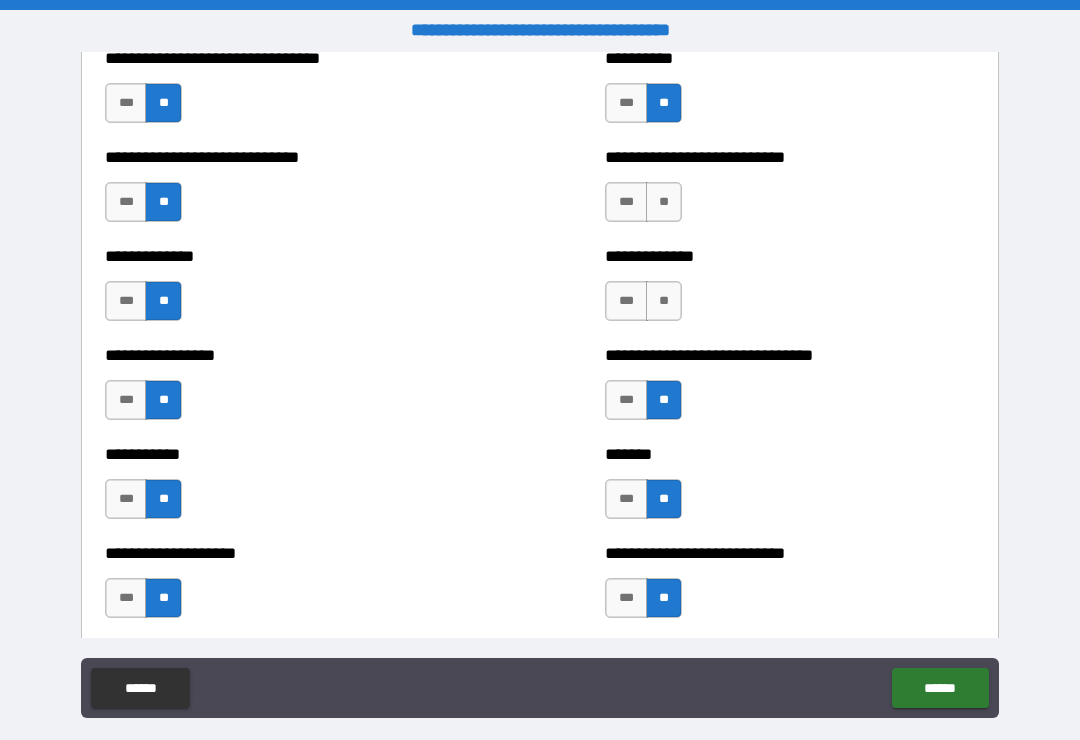 click on "**" at bounding box center [664, 202] 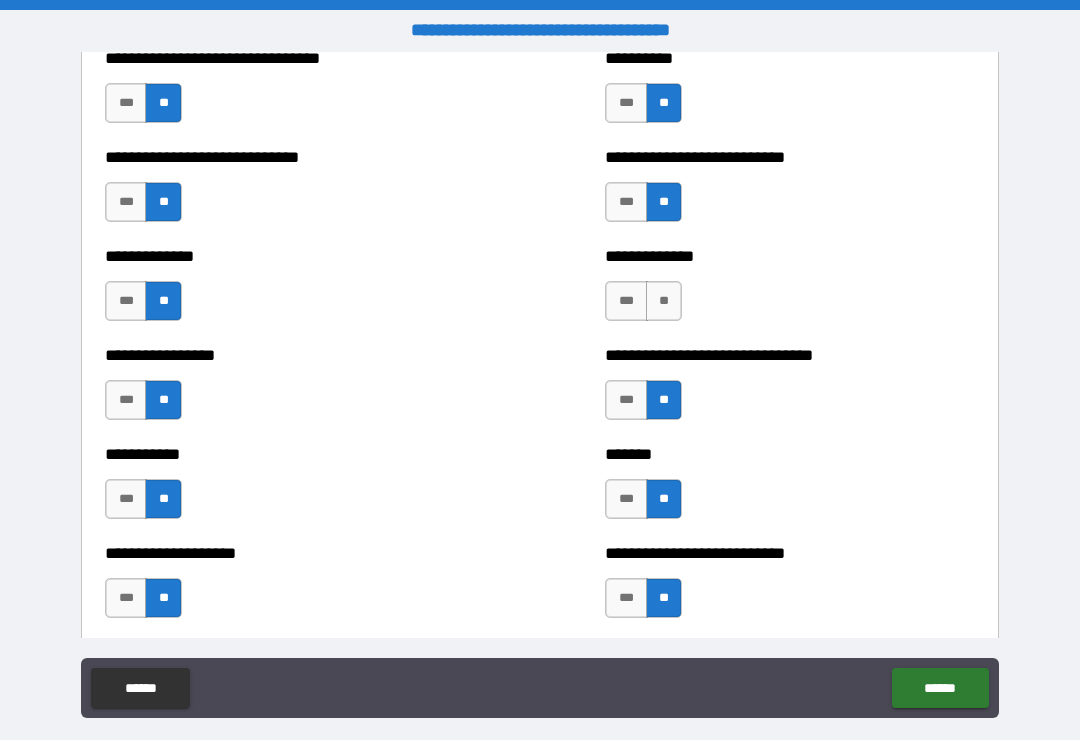 click on "**" at bounding box center (664, 301) 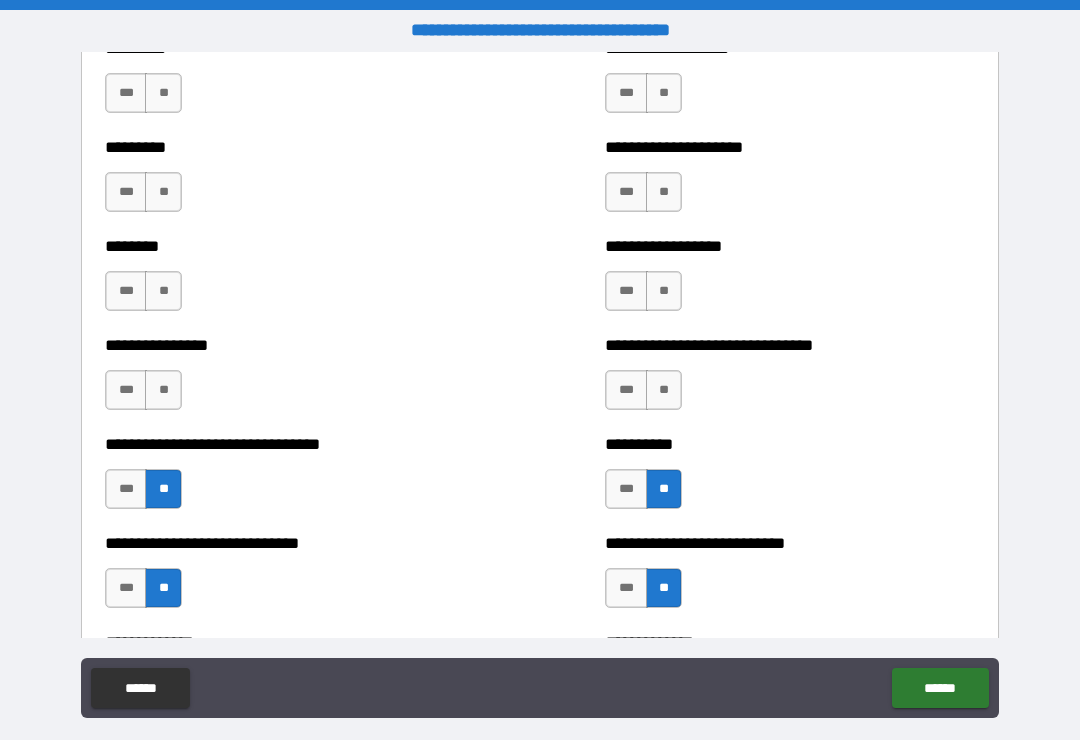 scroll, scrollTop: 7287, scrollLeft: 0, axis: vertical 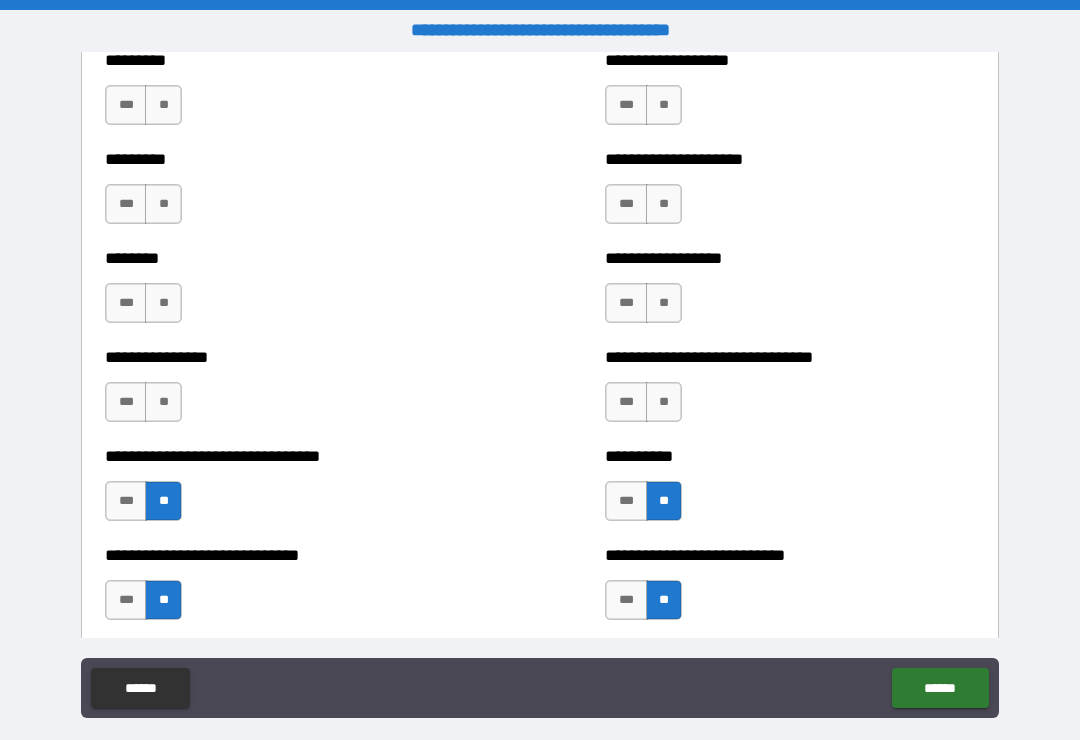 click on "**" at bounding box center [163, 402] 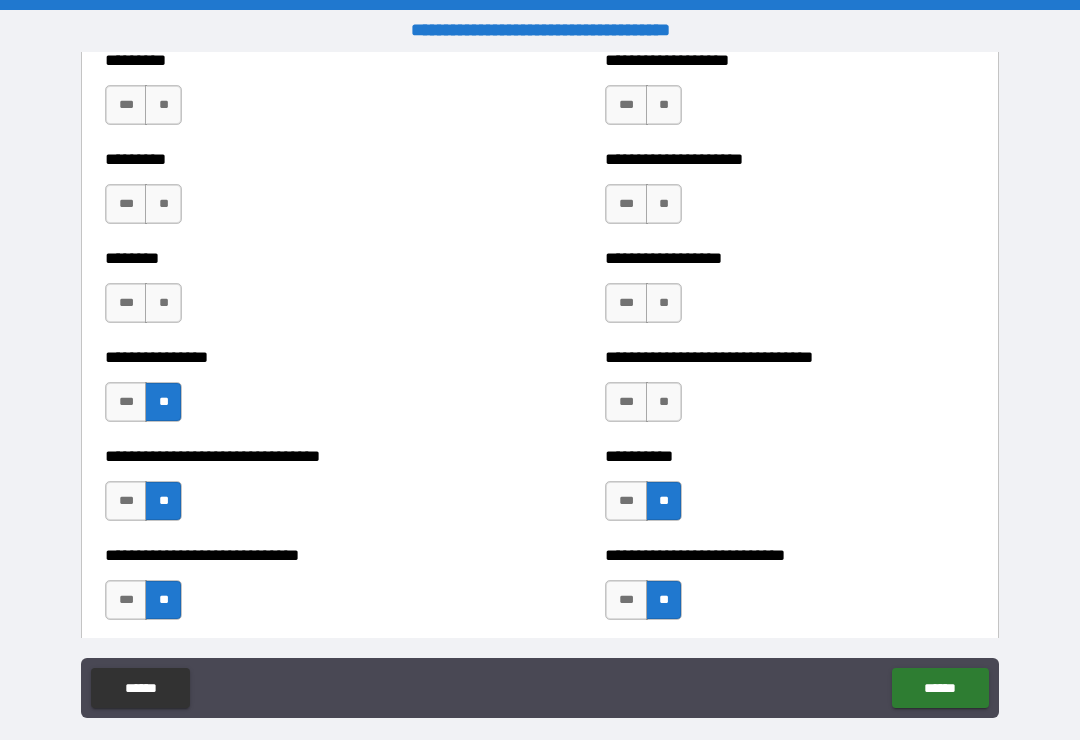 click on "**" at bounding box center (163, 303) 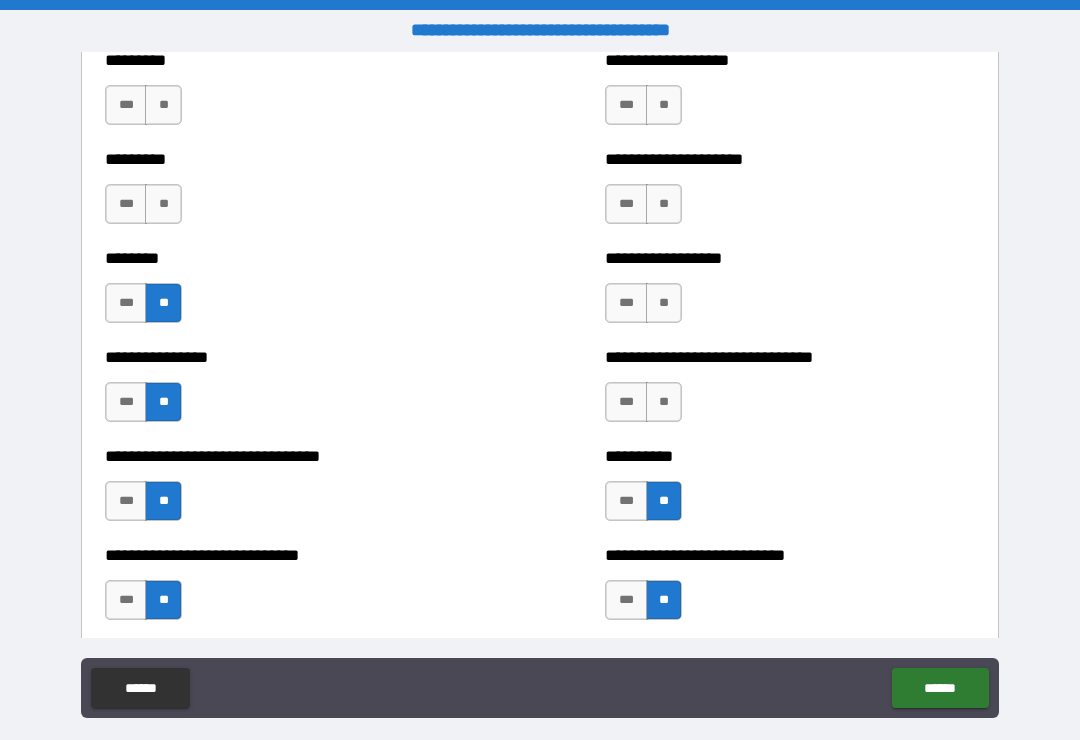 click on "**" at bounding box center [163, 105] 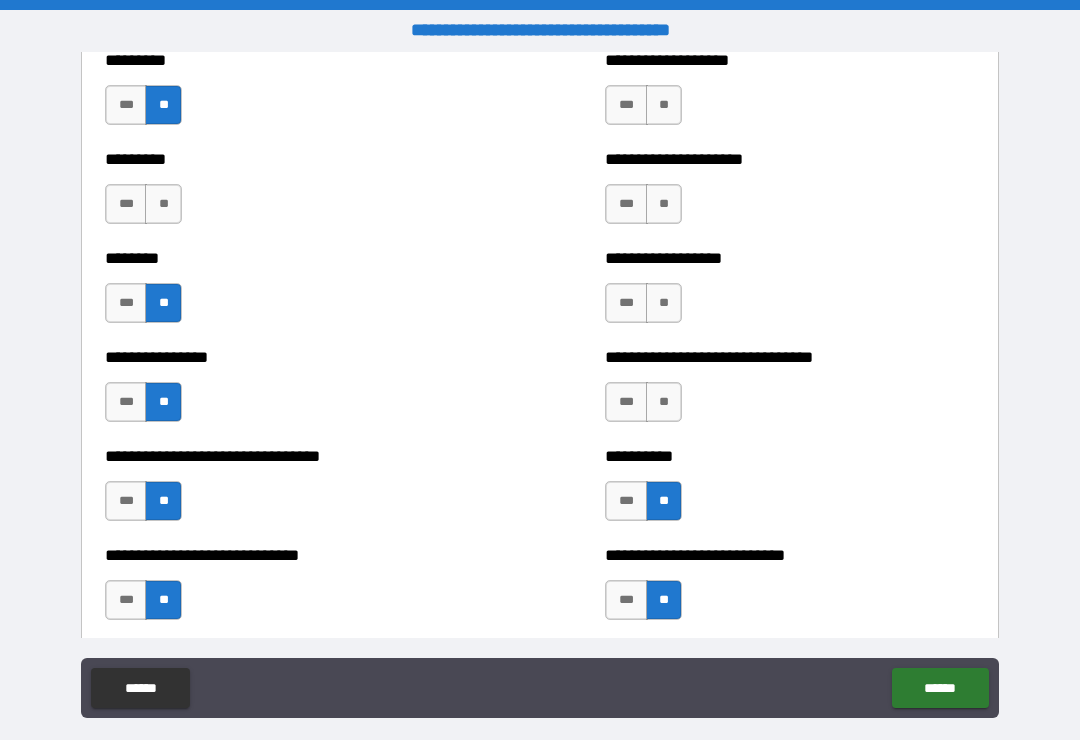 click on "**" at bounding box center (664, 105) 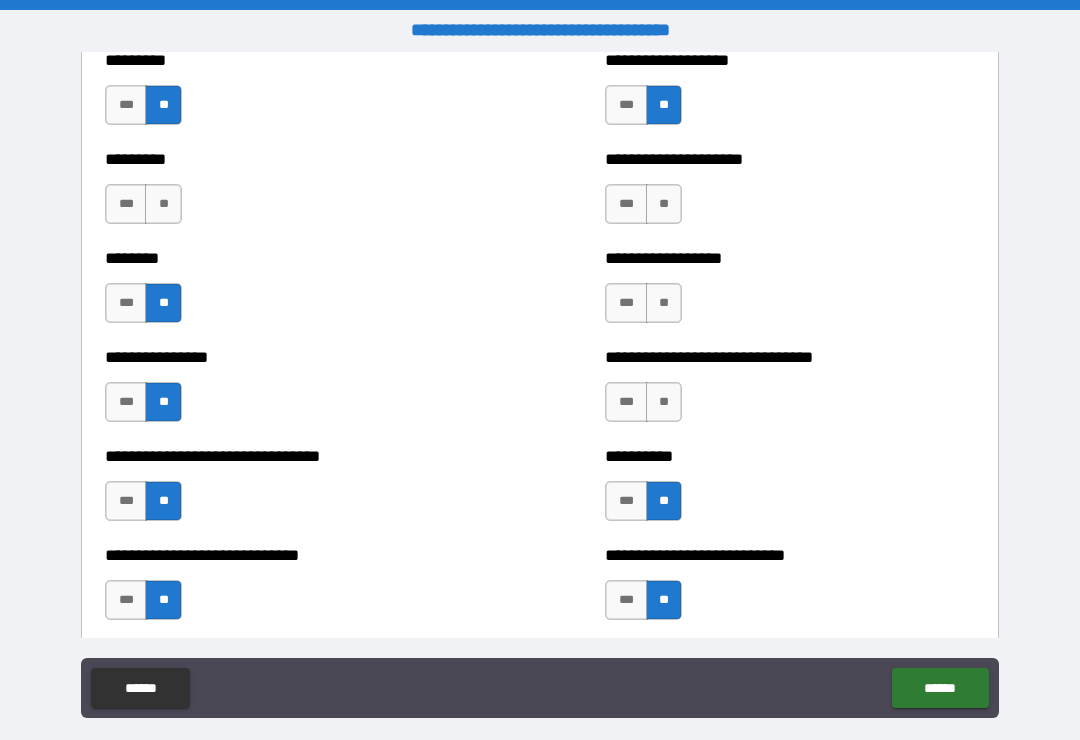 click on "**" at bounding box center (664, 204) 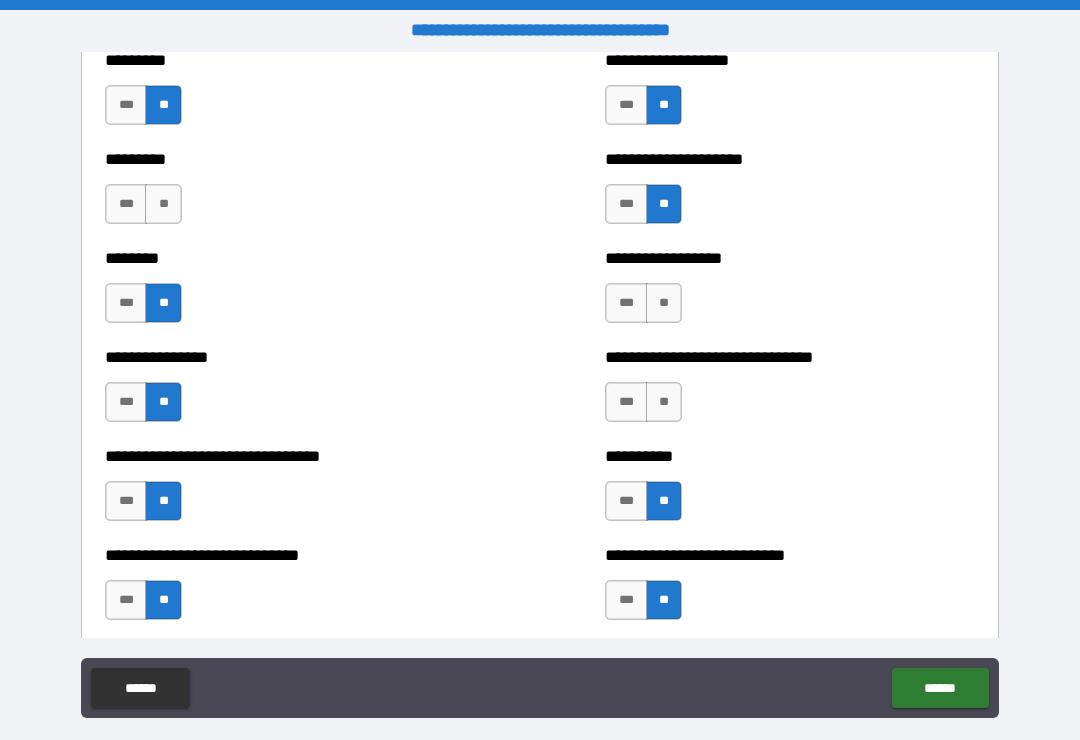 click on "**" at bounding box center (664, 303) 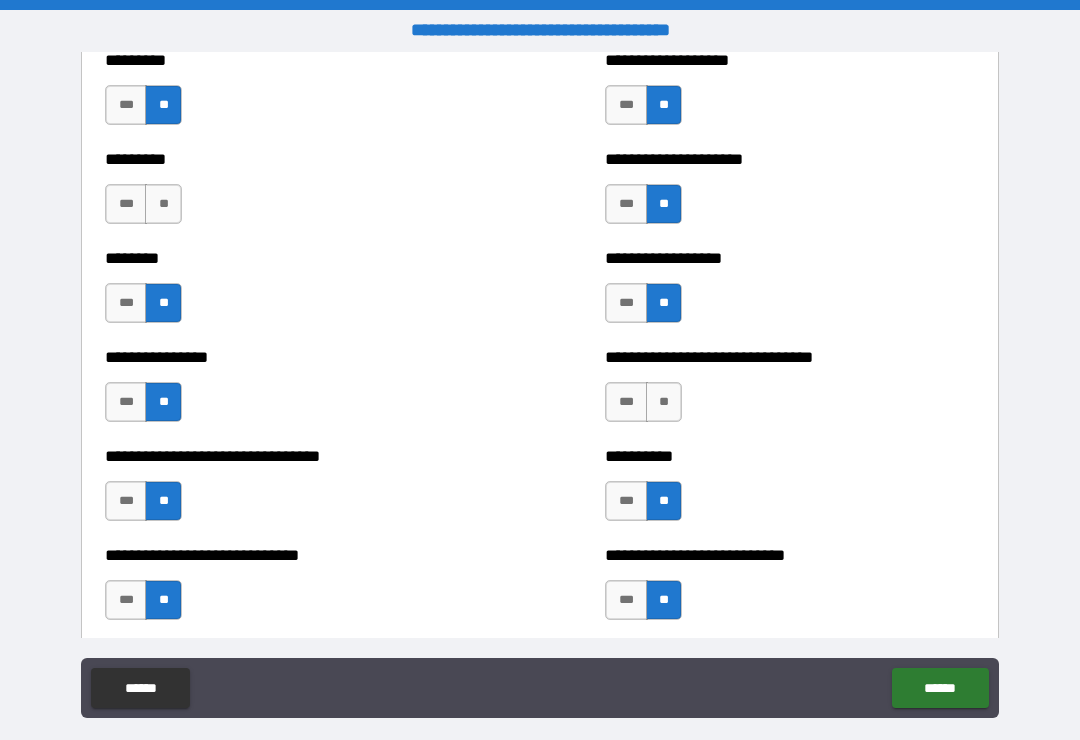 click on "**" at bounding box center [664, 402] 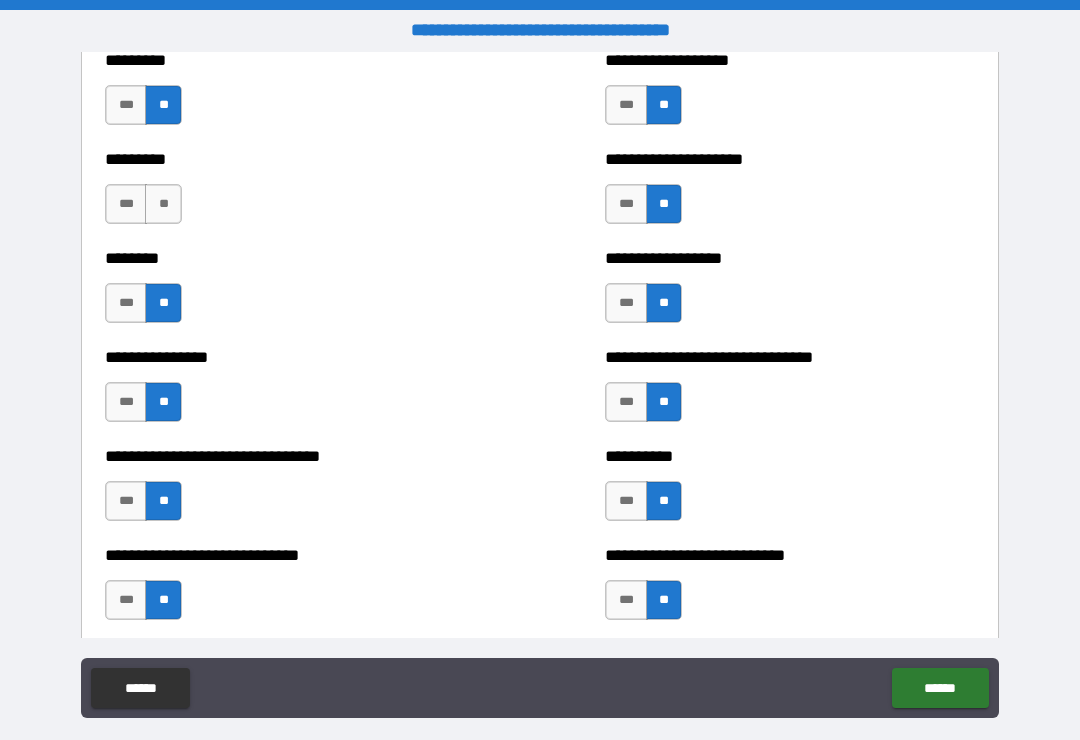 click on "**" at bounding box center [163, 204] 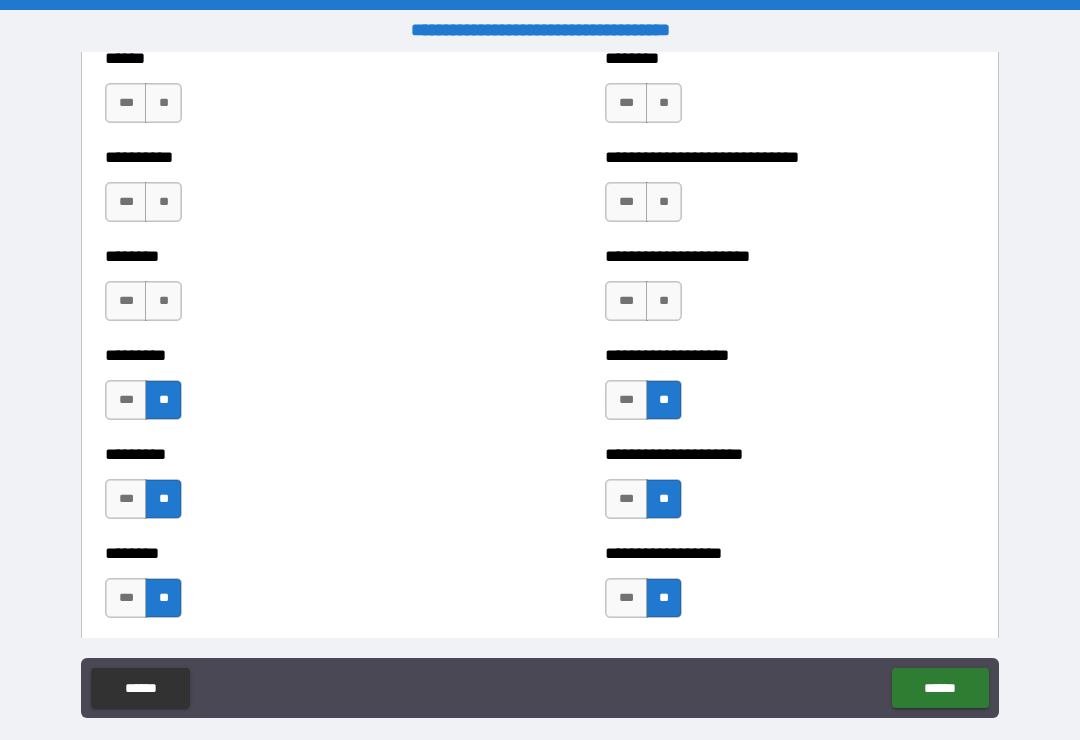 scroll, scrollTop: 6991, scrollLeft: 0, axis: vertical 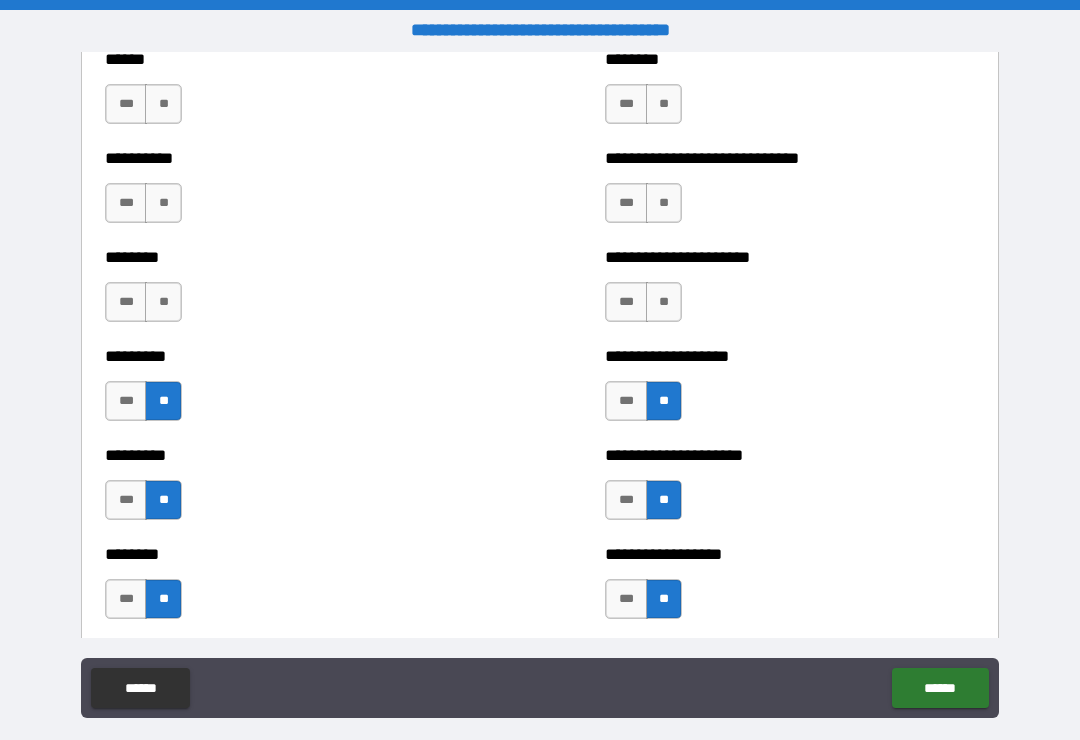 click on "**" at bounding box center (664, 302) 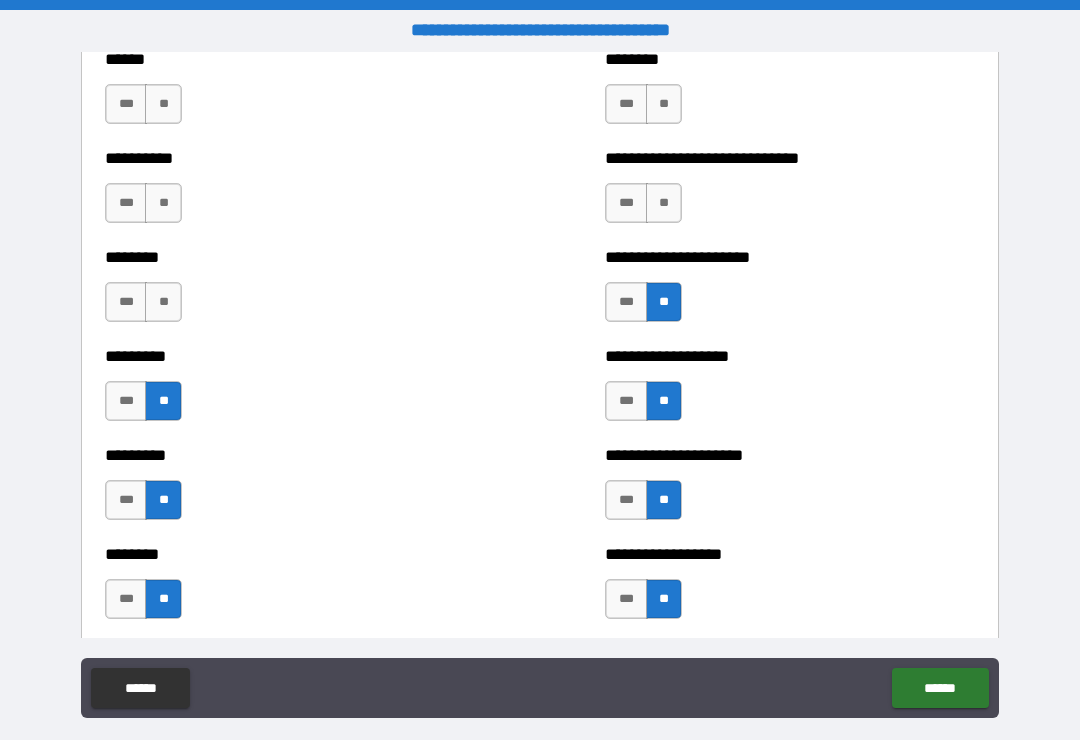 click on "**" at bounding box center [664, 203] 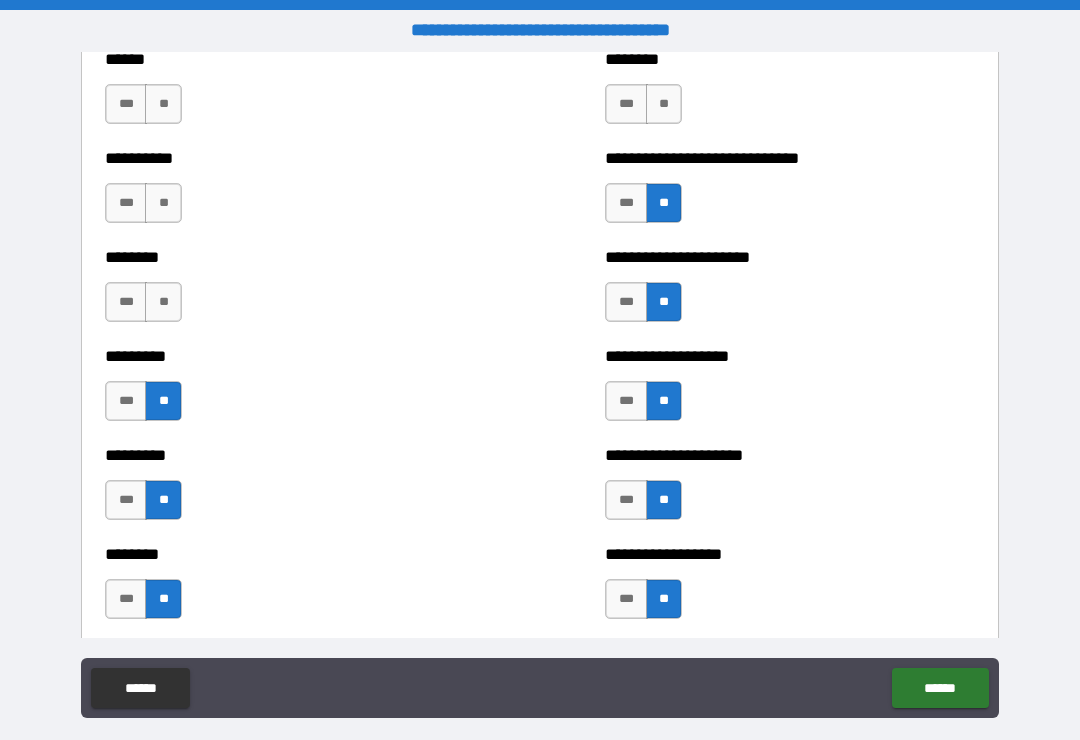 click on "**" at bounding box center [664, 104] 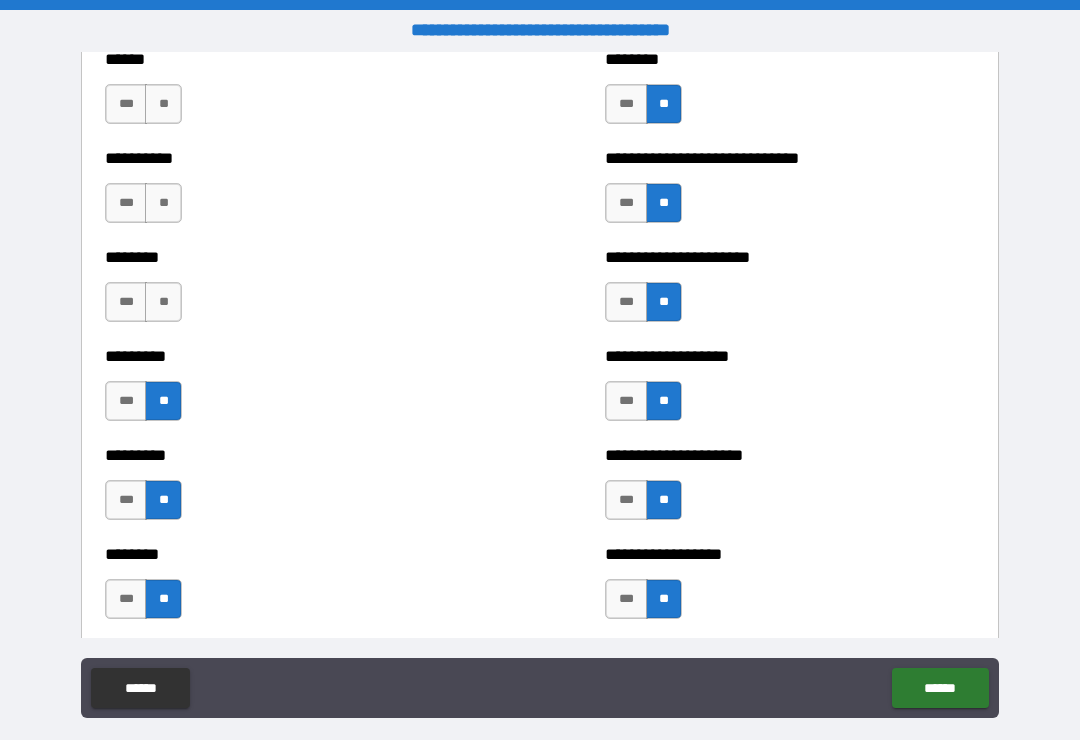 click on "**" at bounding box center (163, 203) 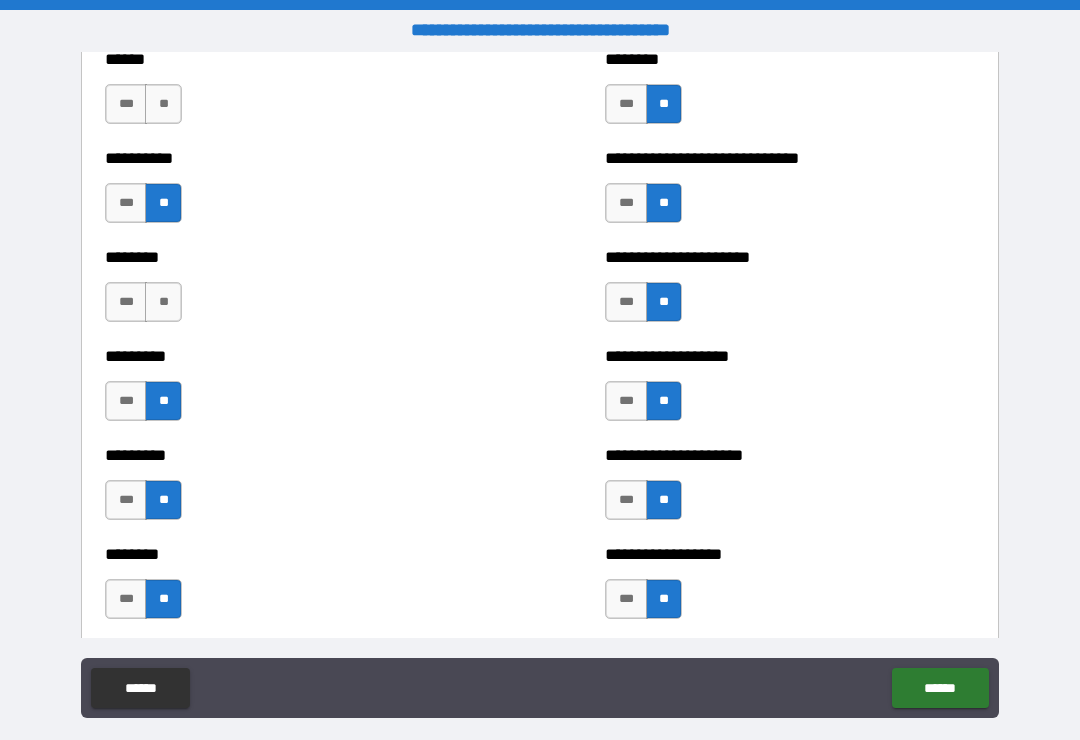 click on "**" at bounding box center (163, 302) 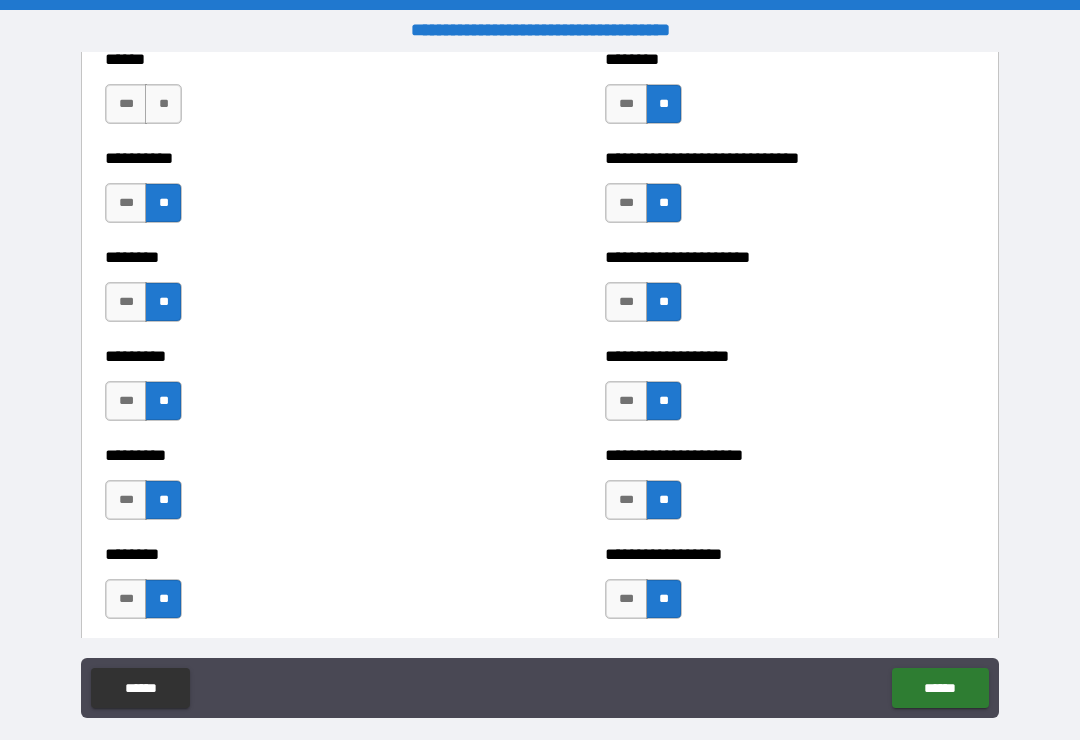 click on "**" at bounding box center [163, 104] 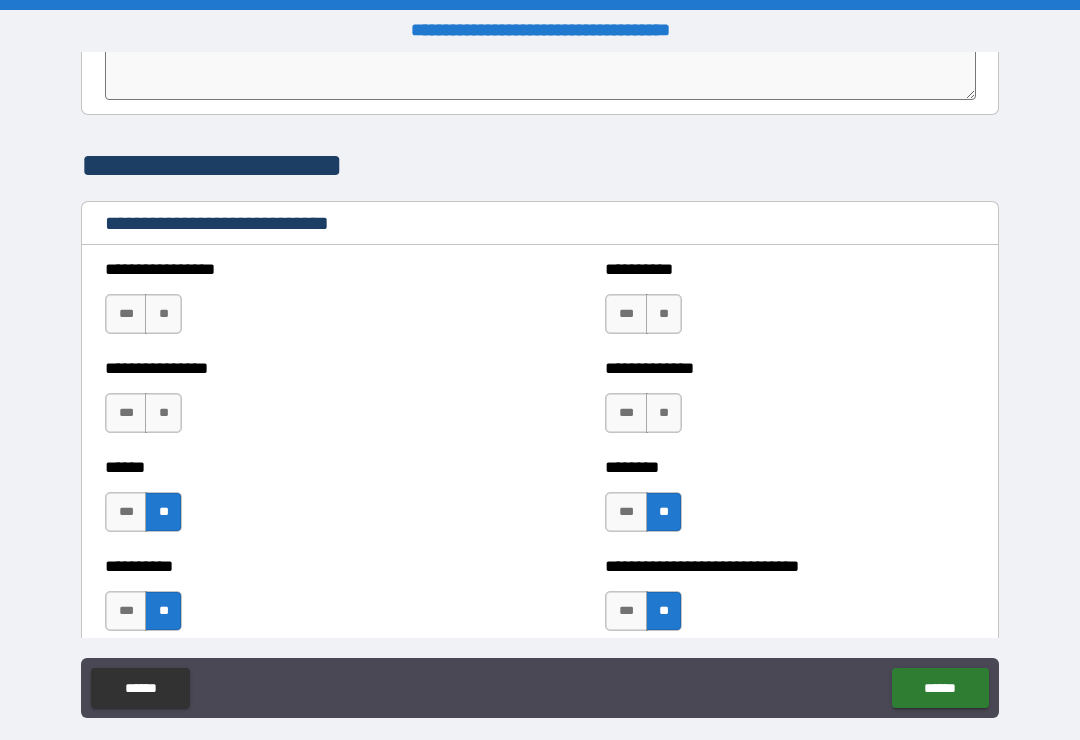 scroll, scrollTop: 6585, scrollLeft: 0, axis: vertical 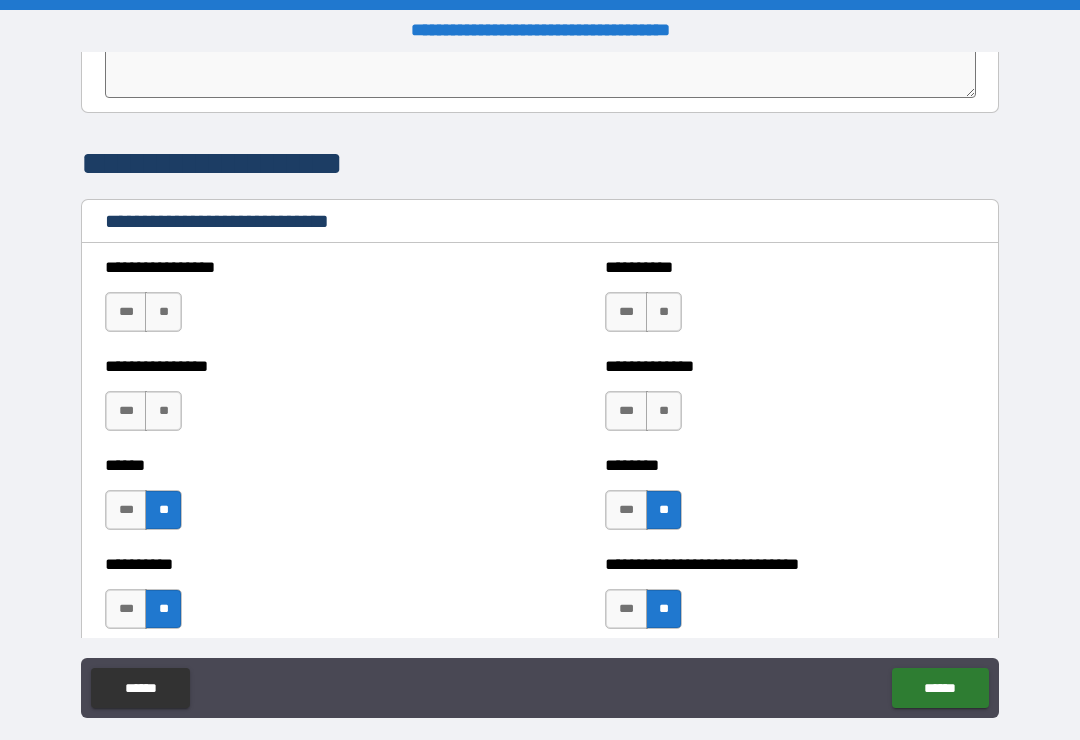 click on "**" at bounding box center (664, 411) 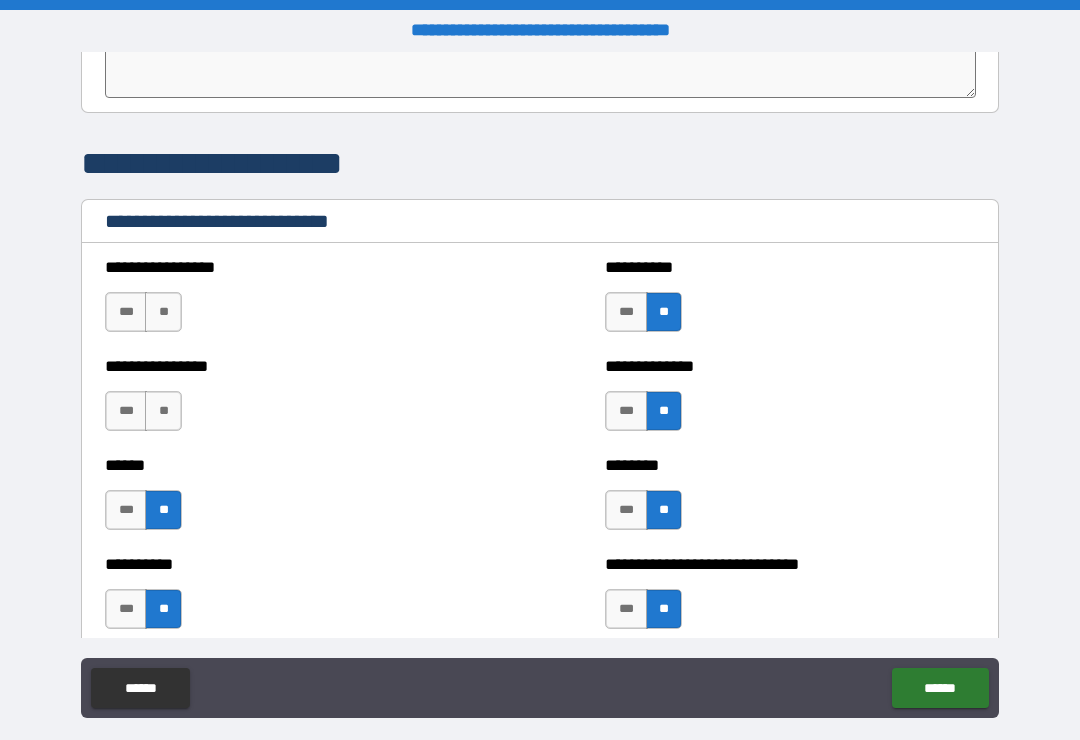 click on "**" at bounding box center (163, 411) 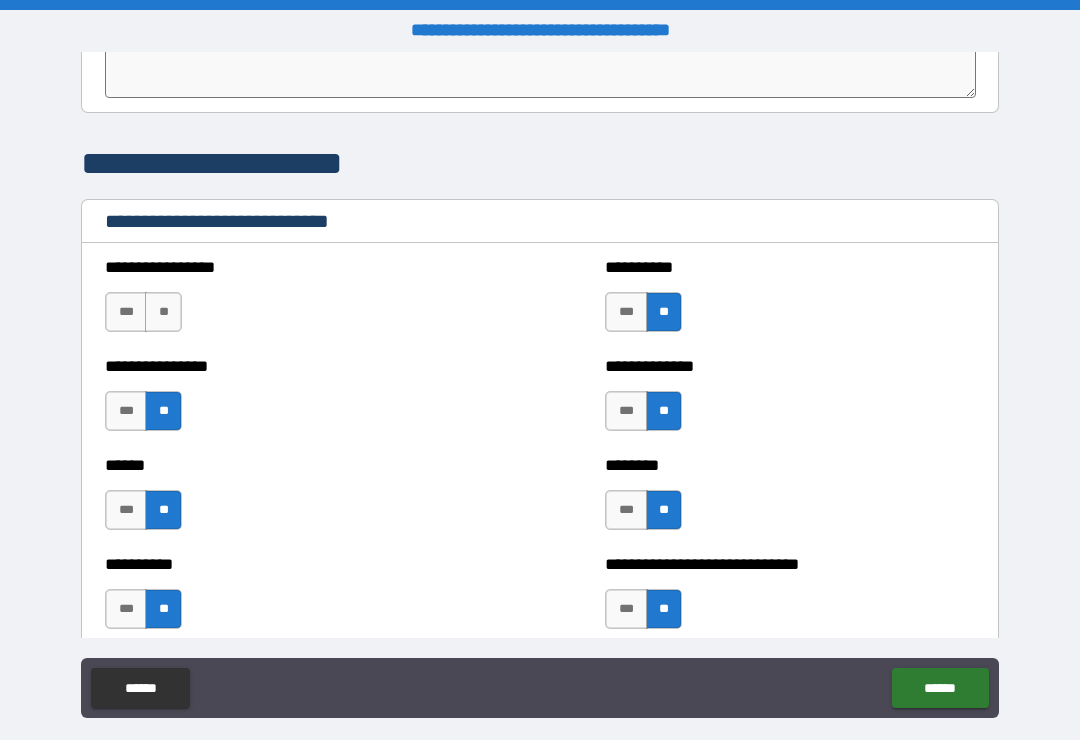 click on "**" at bounding box center [163, 312] 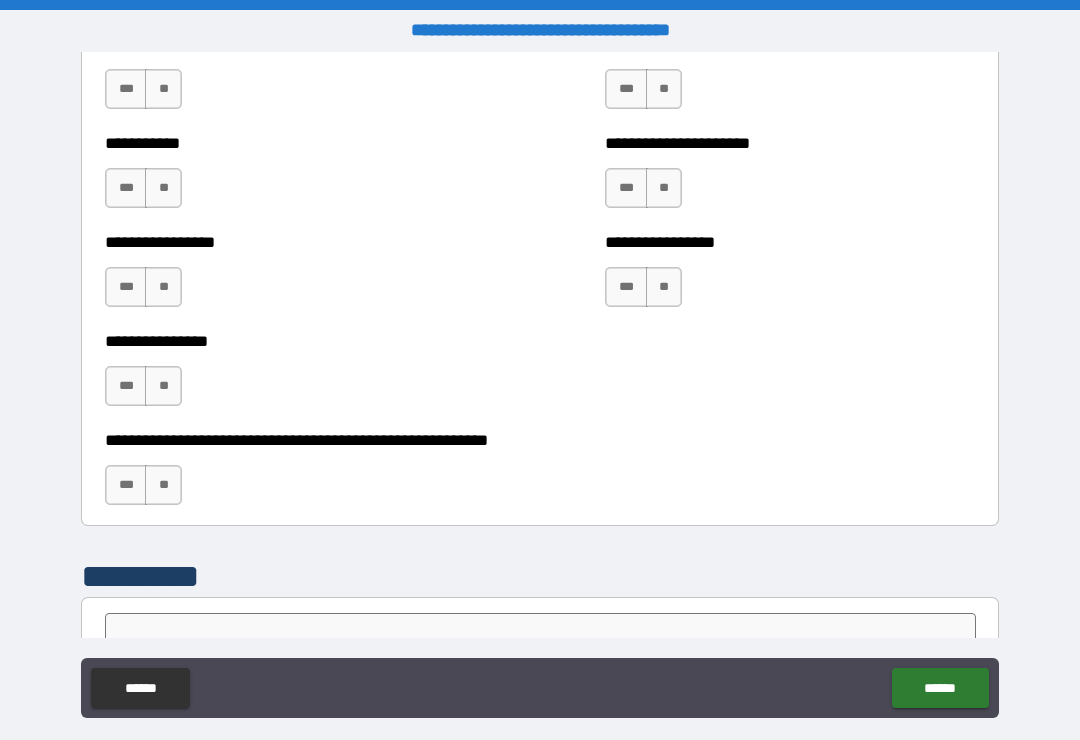 scroll, scrollTop: 5987, scrollLeft: 0, axis: vertical 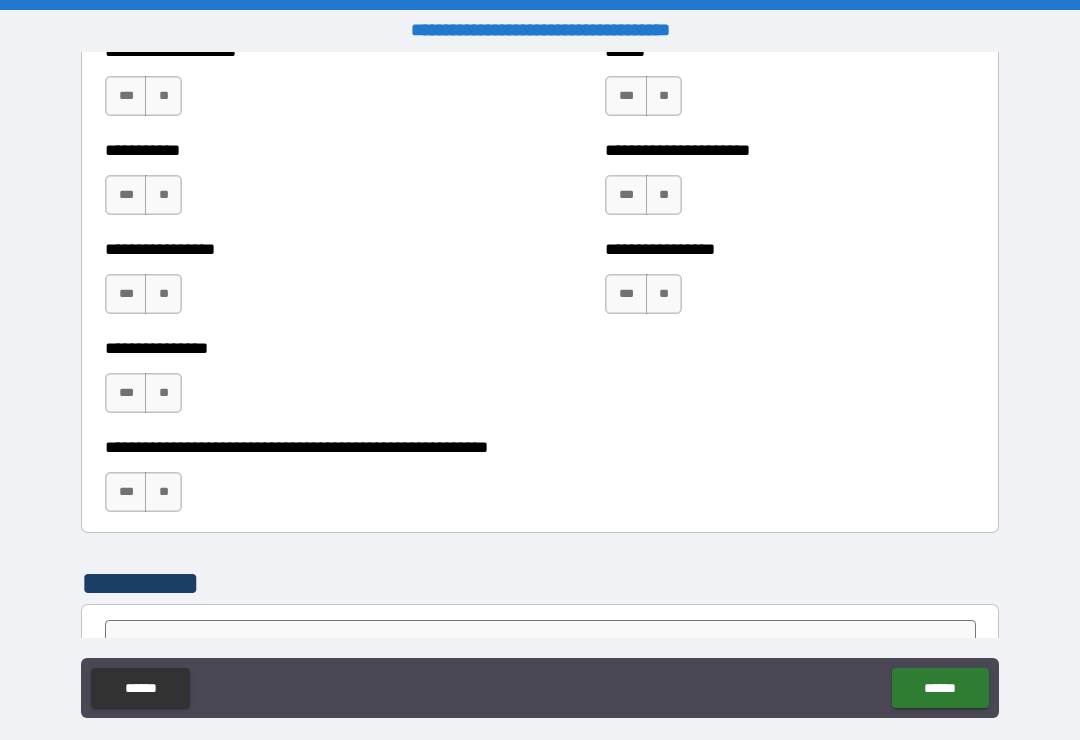 click on "**" at bounding box center (163, 492) 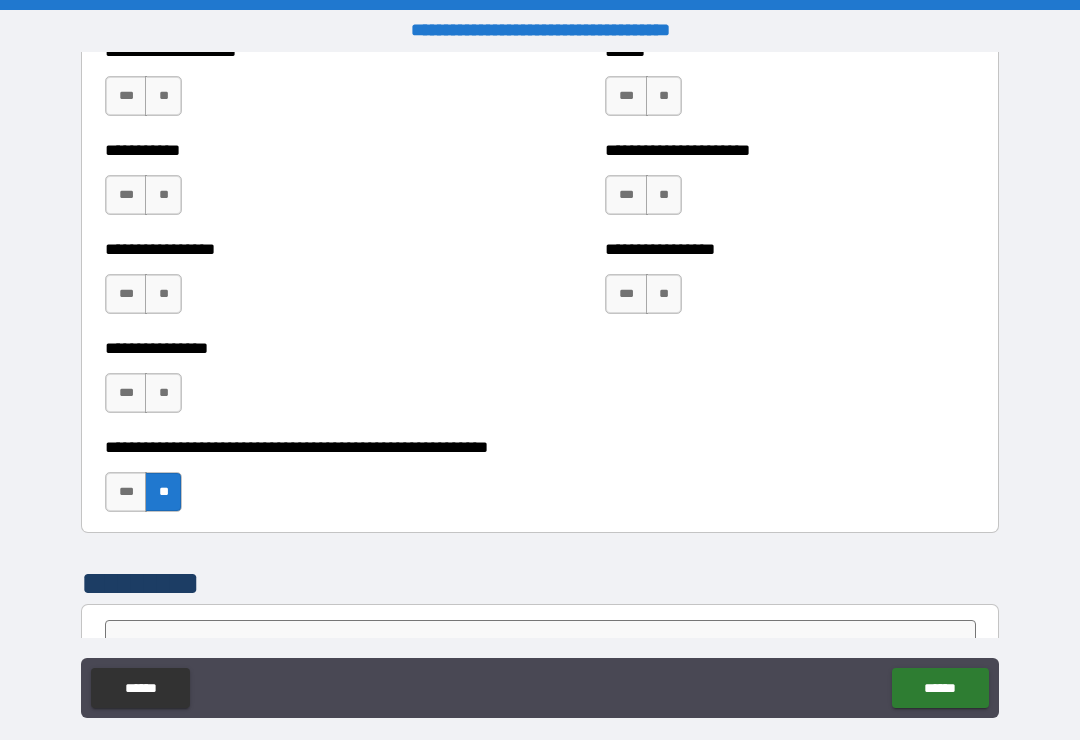 click on "**" at bounding box center (163, 393) 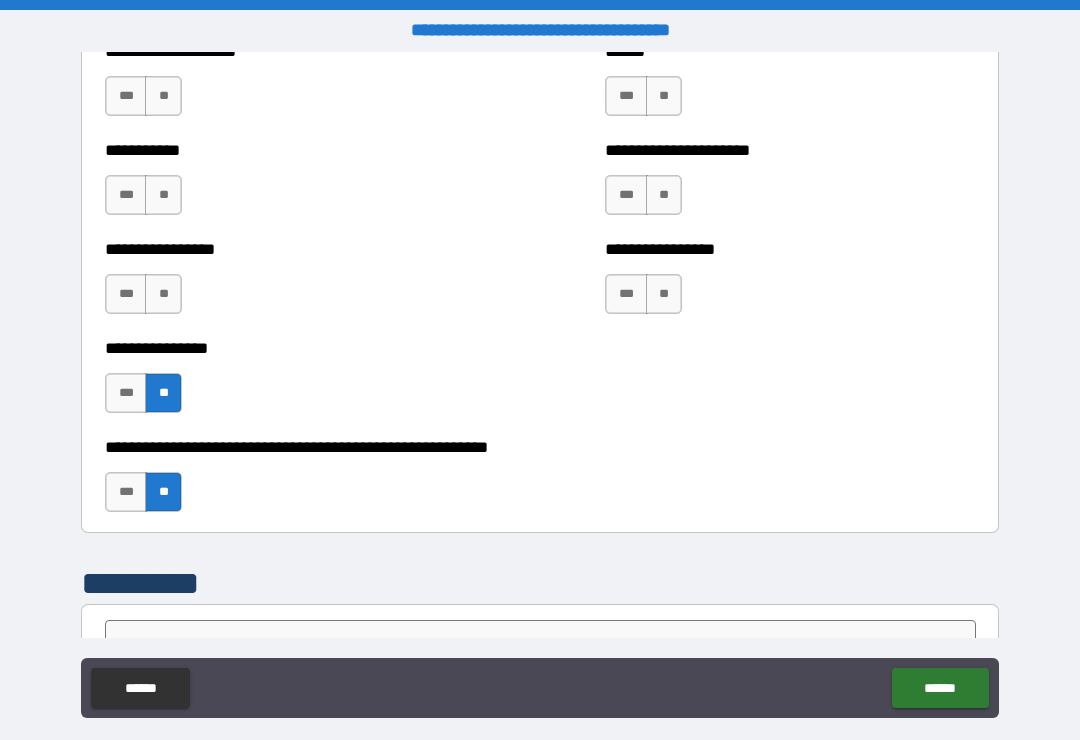 click on "**" at bounding box center (163, 294) 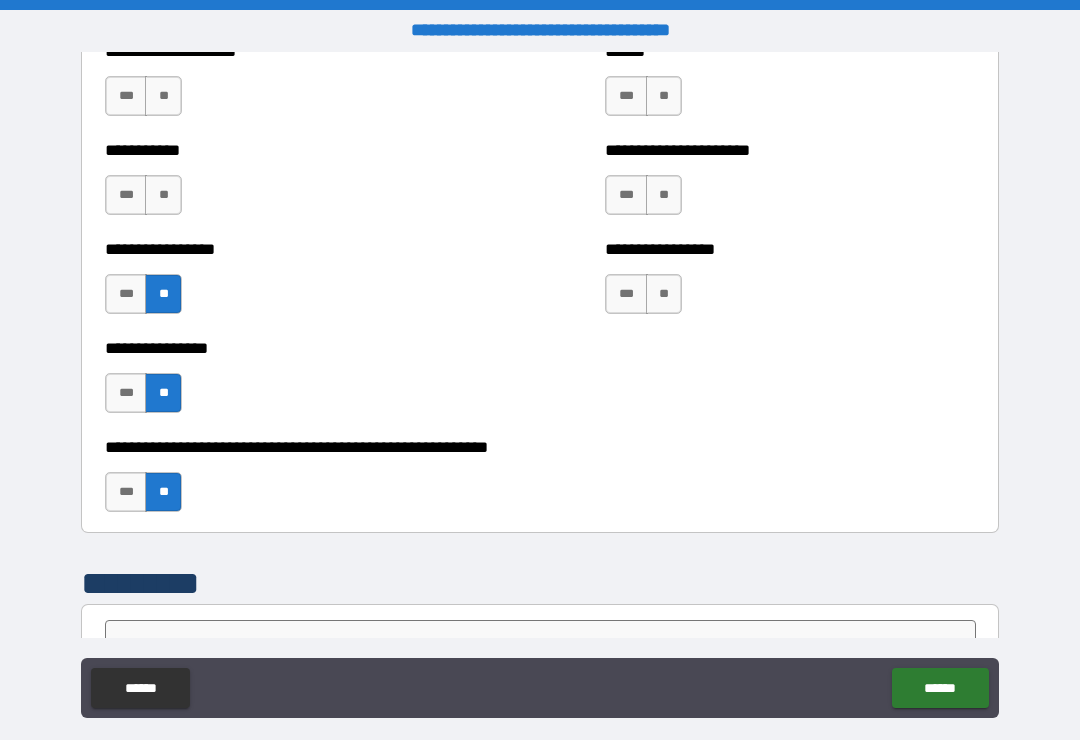 click on "**" at bounding box center (163, 195) 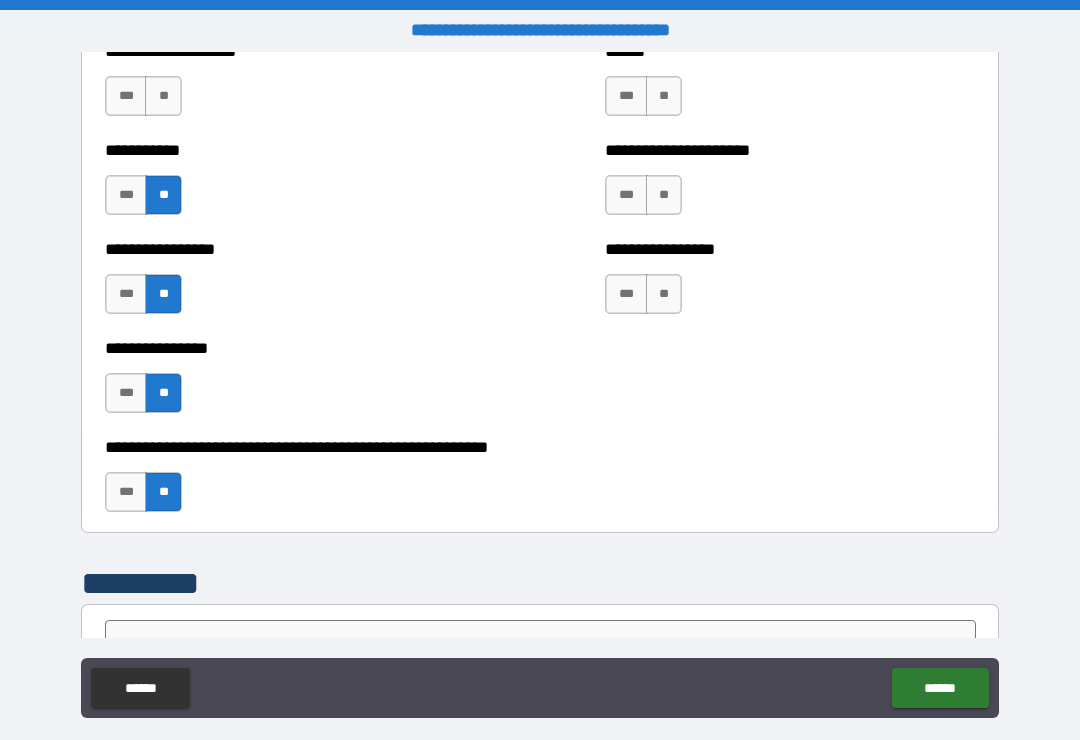 click on "**" at bounding box center [163, 96] 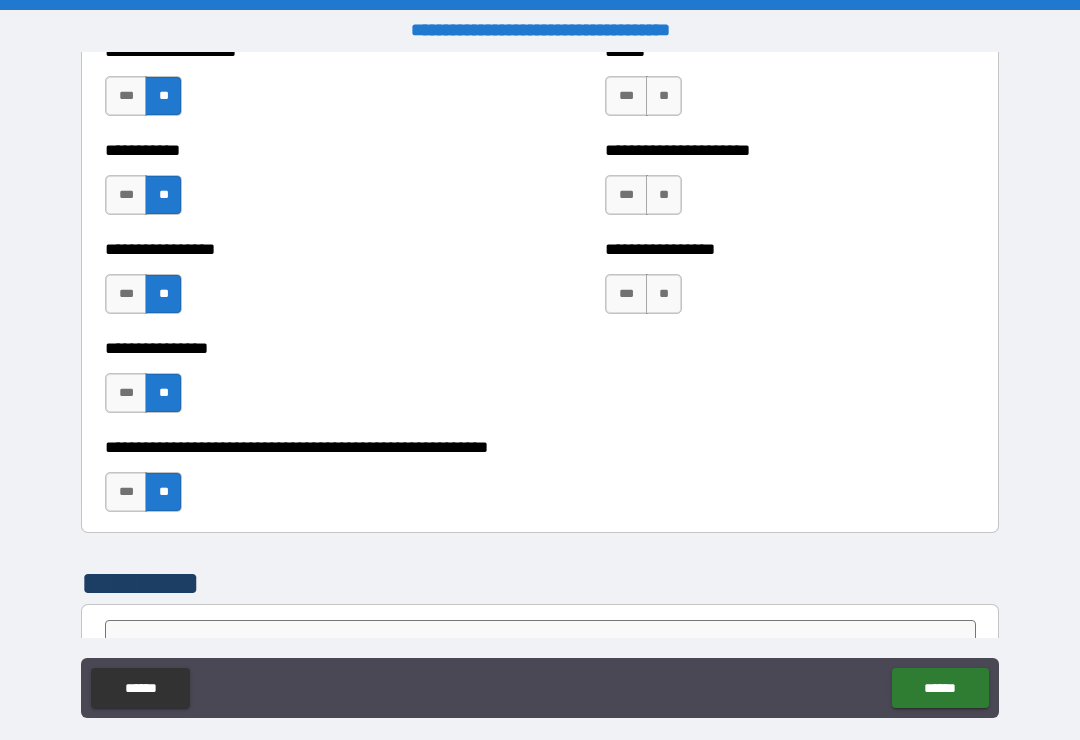 click on "**" at bounding box center (664, 96) 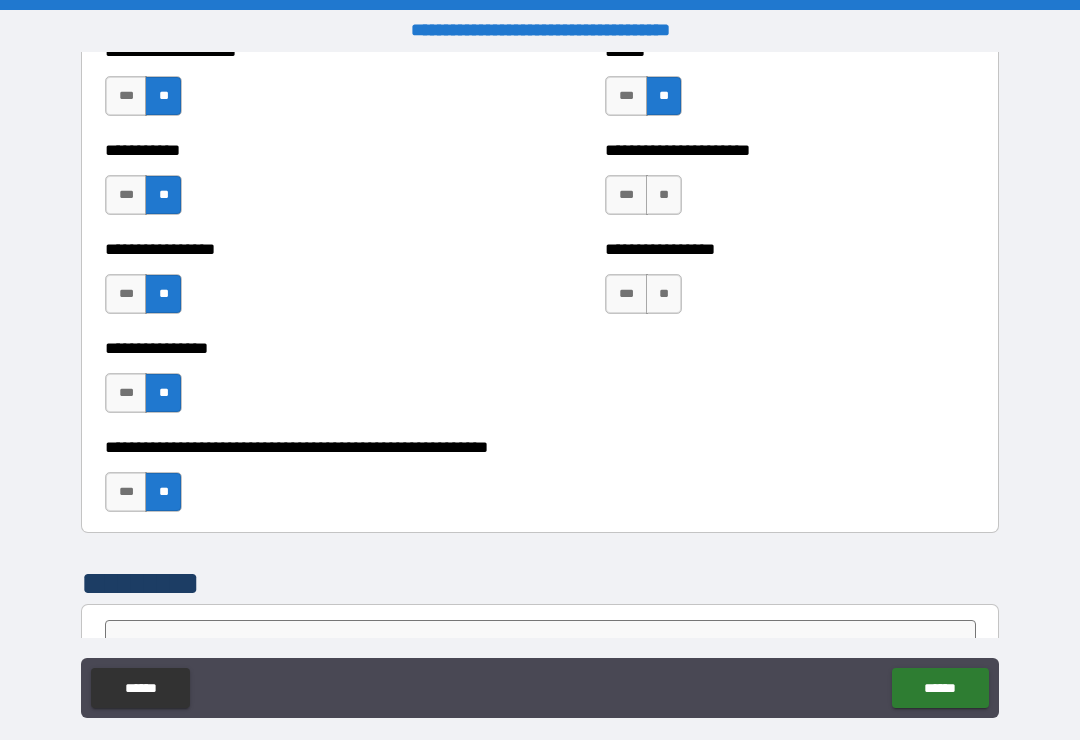click on "**" at bounding box center (664, 195) 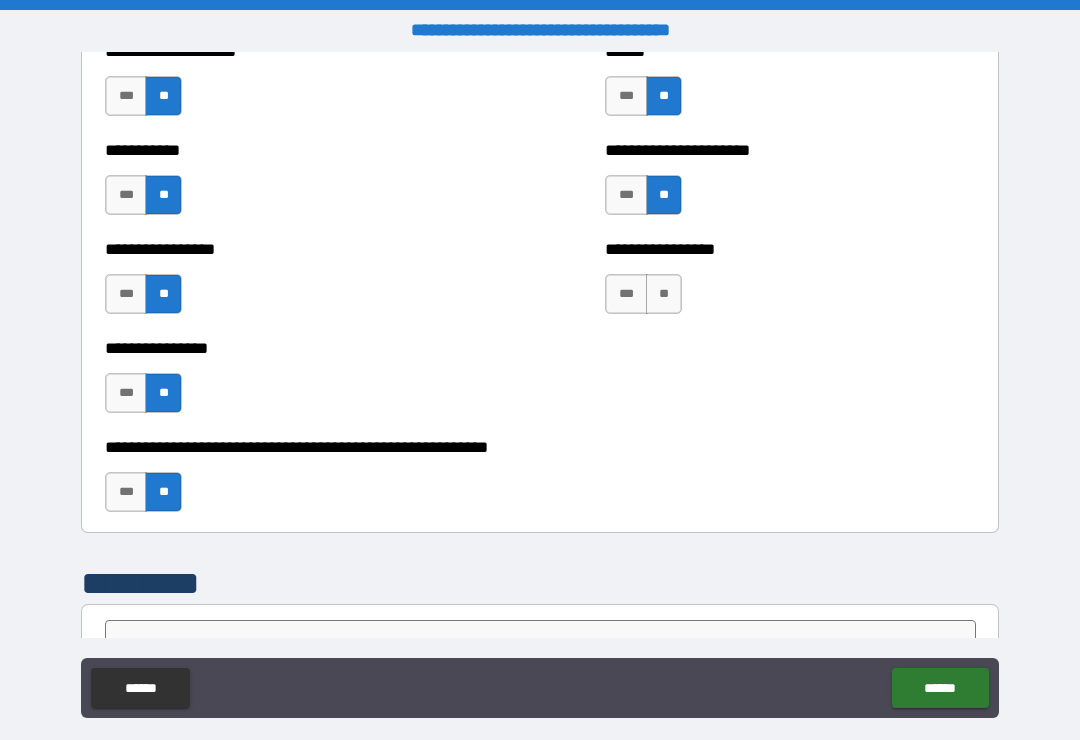 click on "**" at bounding box center (664, 294) 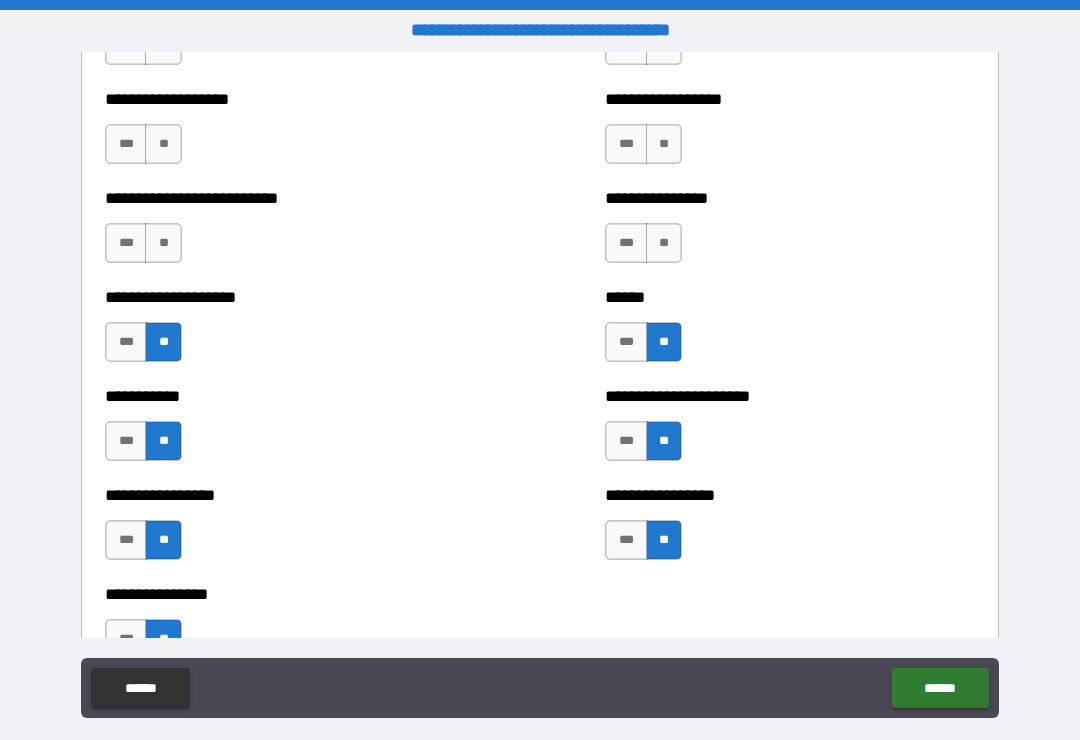 scroll, scrollTop: 5695, scrollLeft: 0, axis: vertical 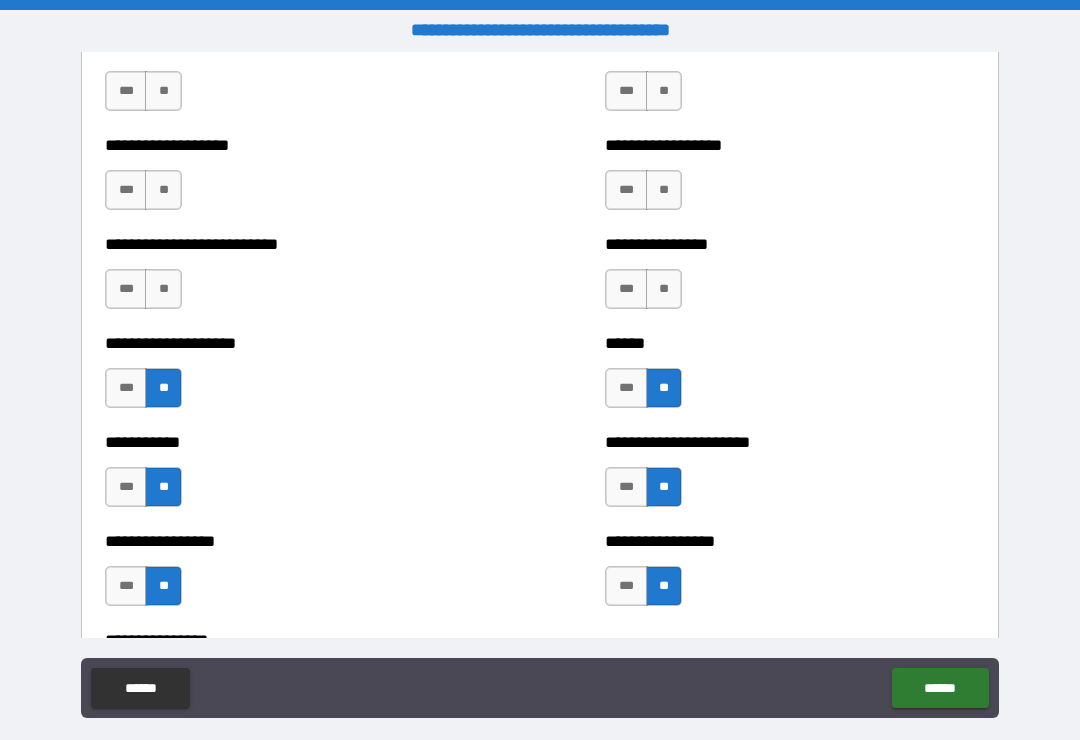 click on "**" at bounding box center [664, 289] 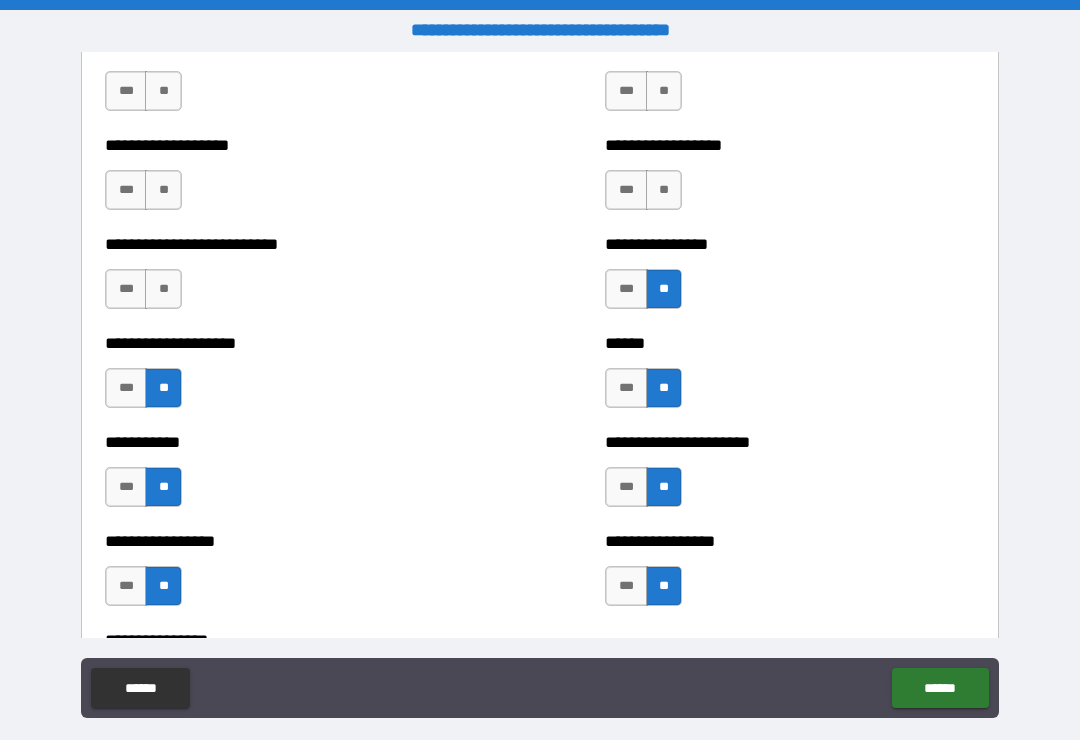 click on "**" at bounding box center (664, 190) 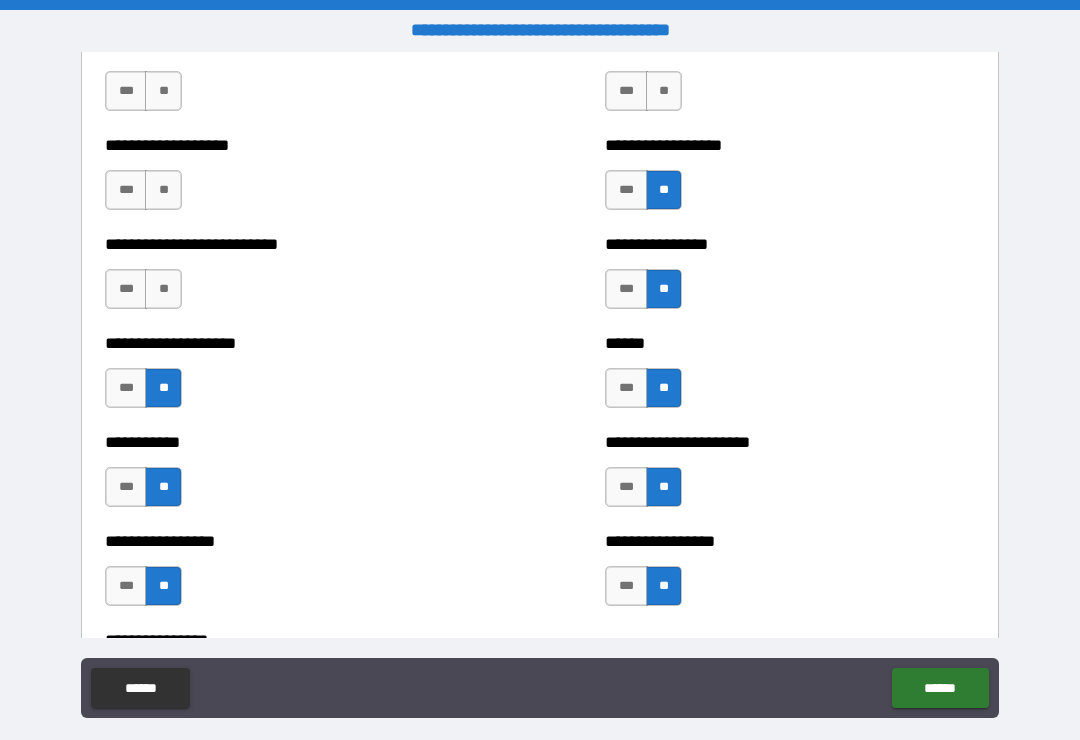 click on "**" at bounding box center (664, 91) 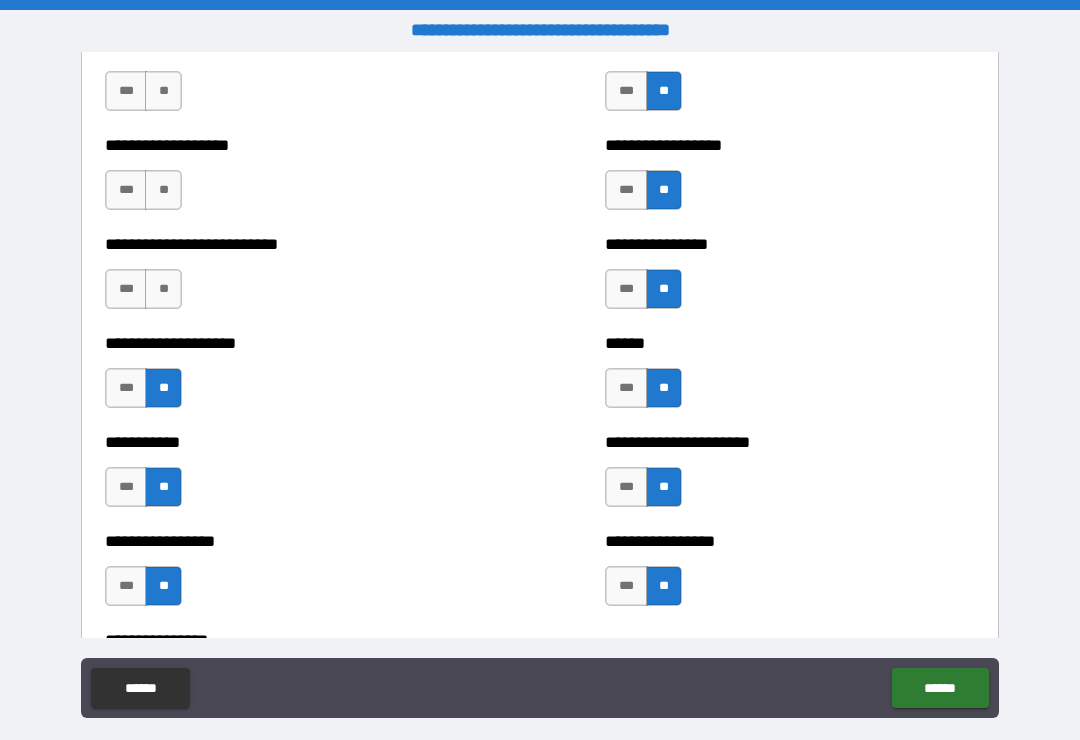 click on "**" at bounding box center [163, 91] 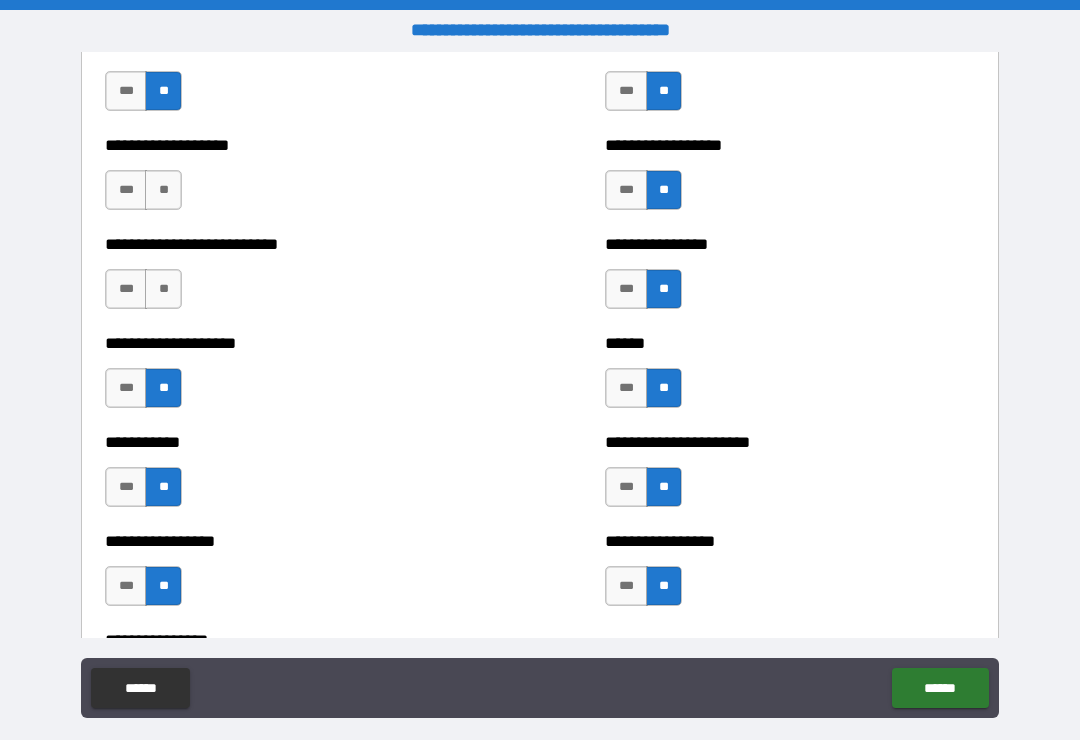 click on "**" at bounding box center [163, 190] 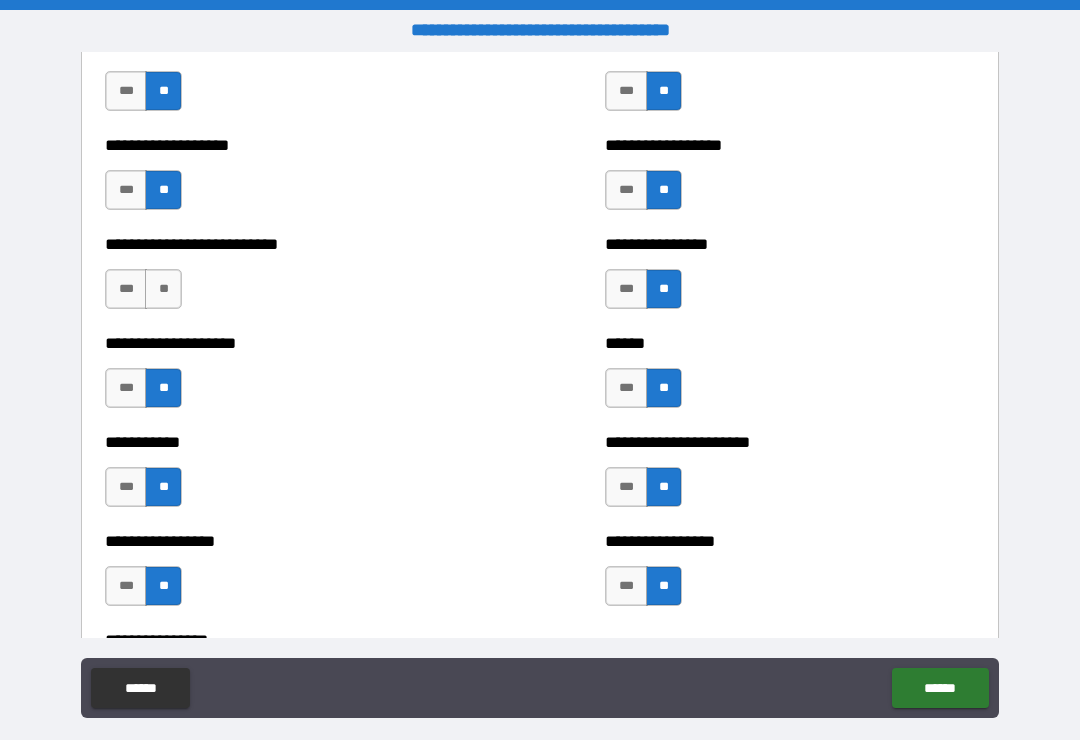 click on "**" at bounding box center (163, 289) 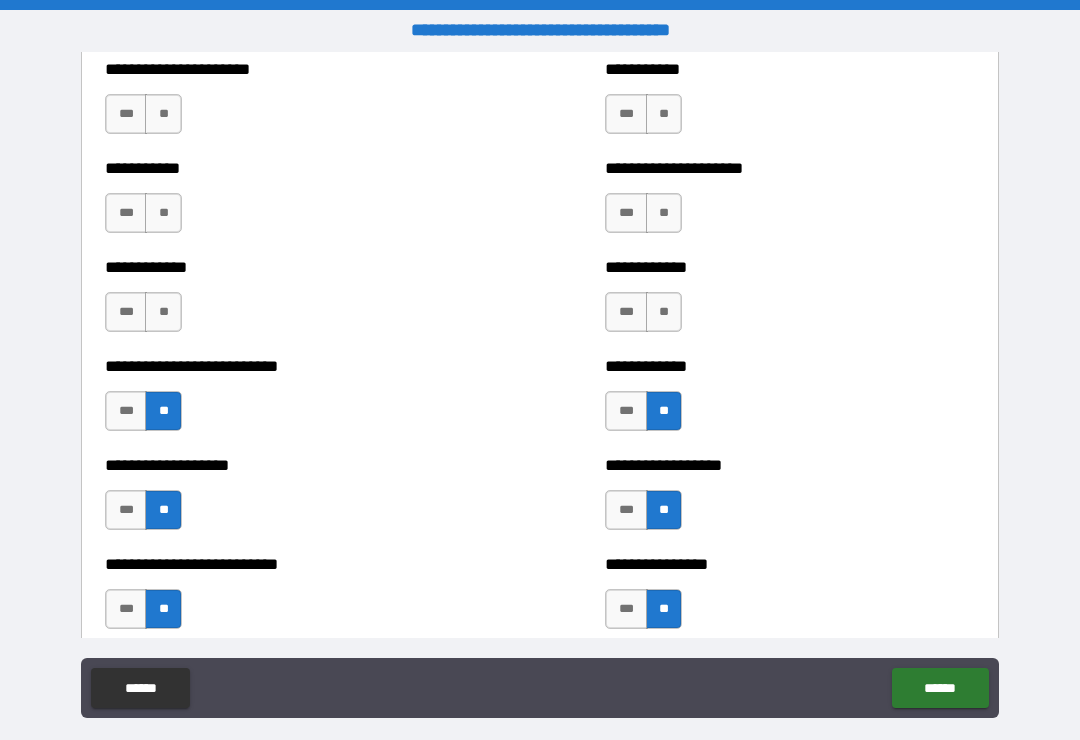 scroll, scrollTop: 5344, scrollLeft: 0, axis: vertical 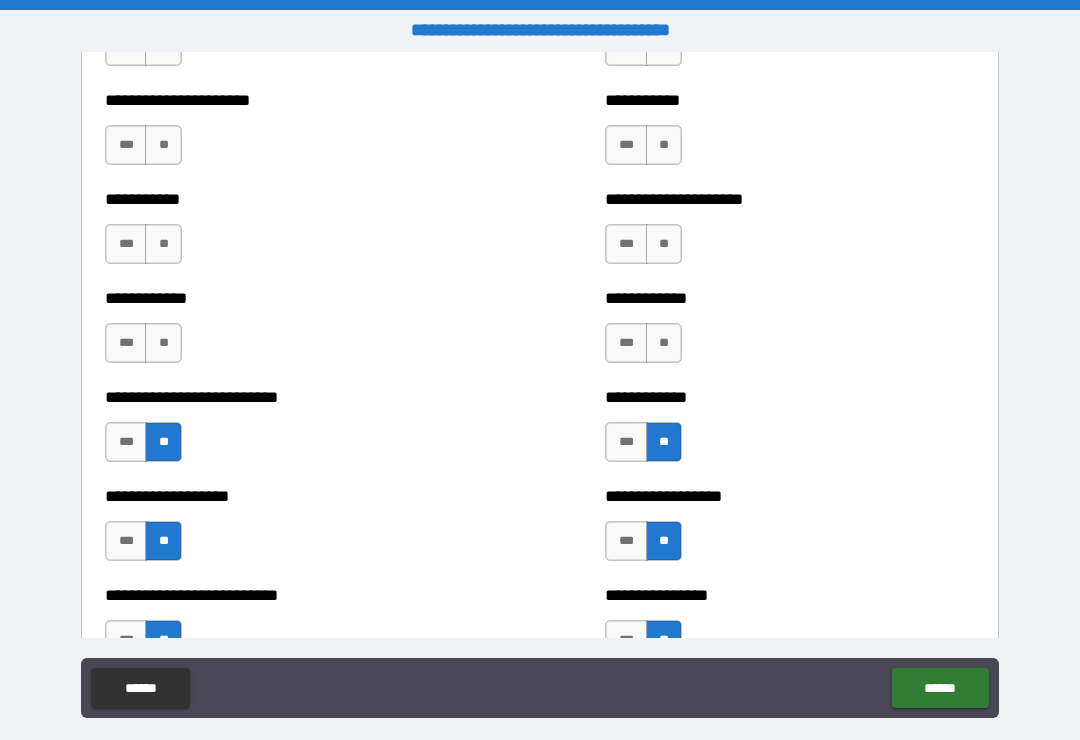 click on "**" at bounding box center [163, 343] 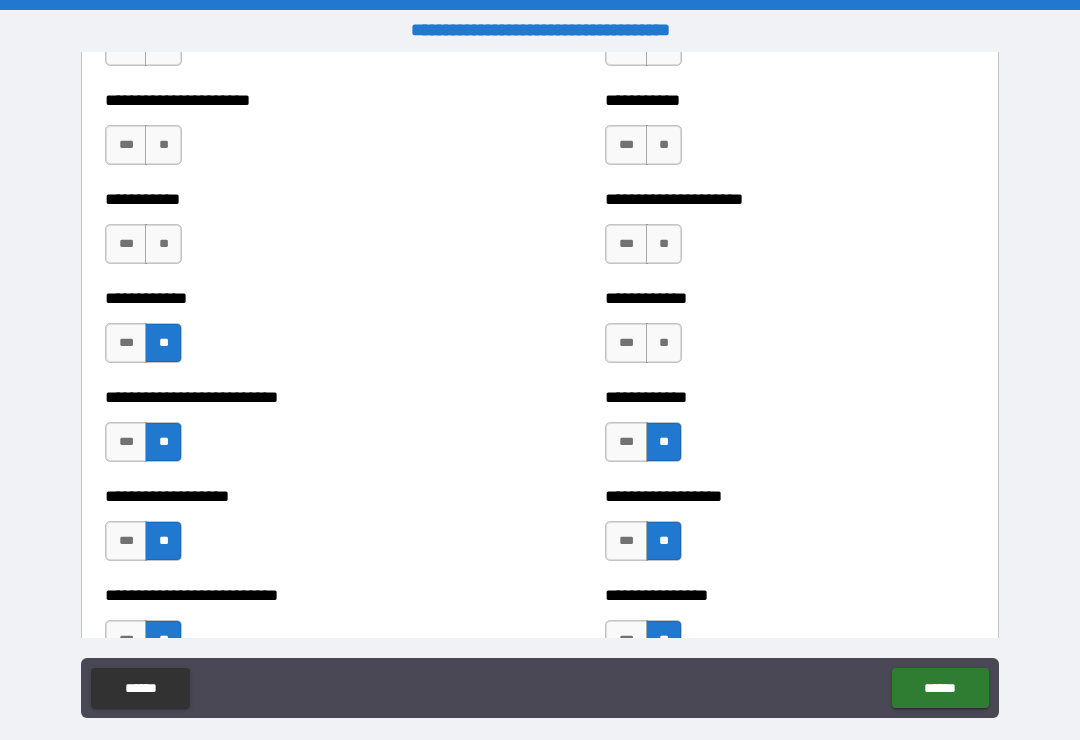 click on "**" at bounding box center [163, 244] 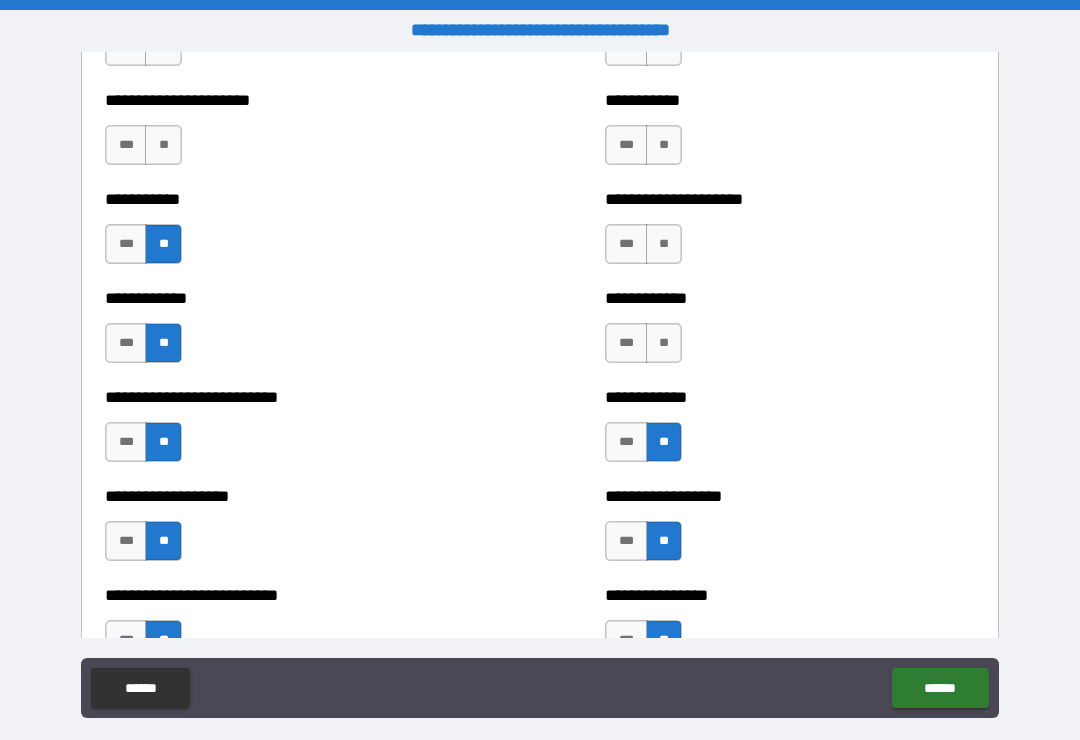 click on "**" at bounding box center [163, 145] 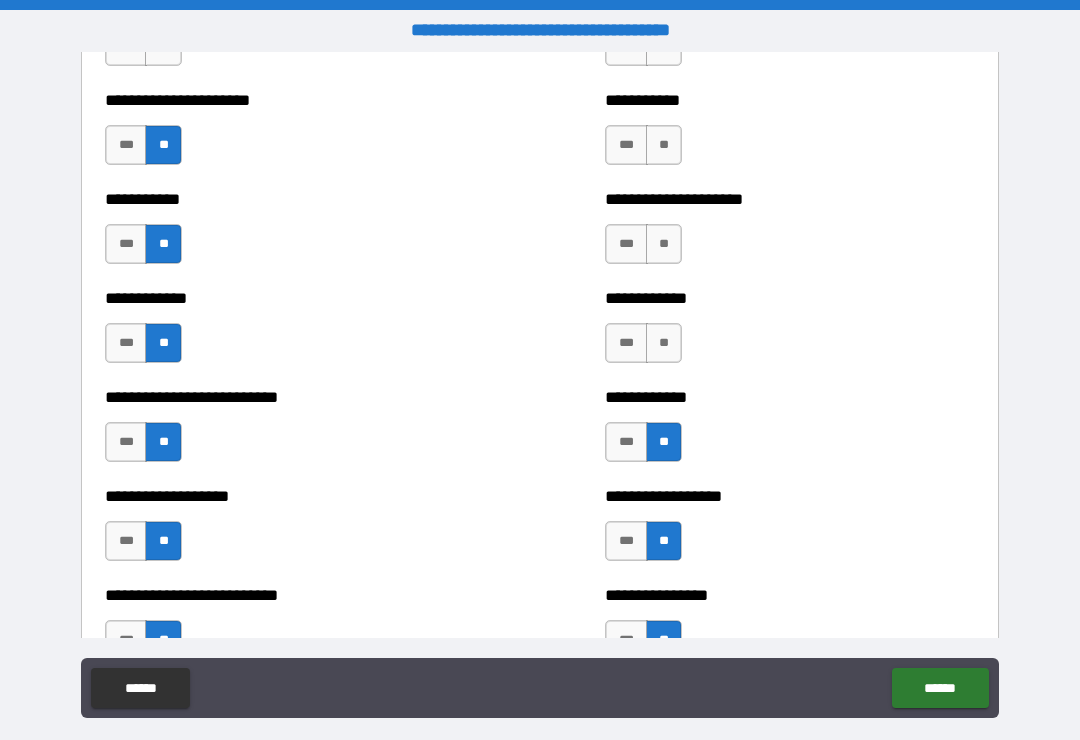 click on "**" at bounding box center [664, 145] 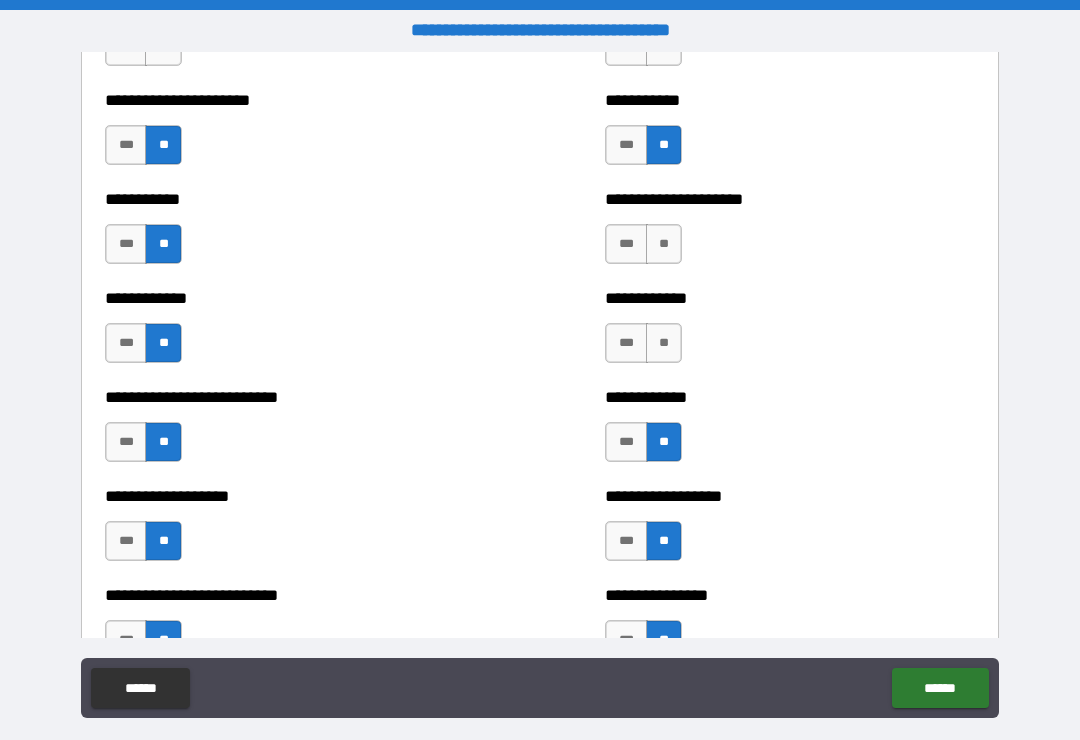 click on "**" at bounding box center (664, 244) 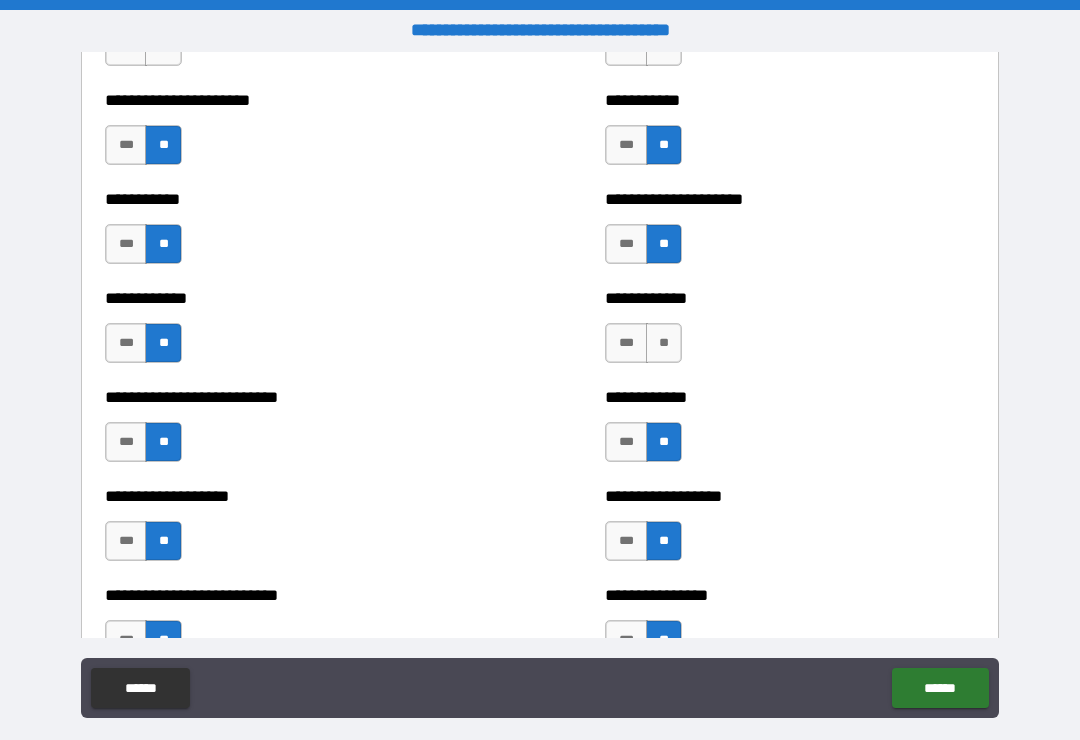 click on "**" at bounding box center (664, 343) 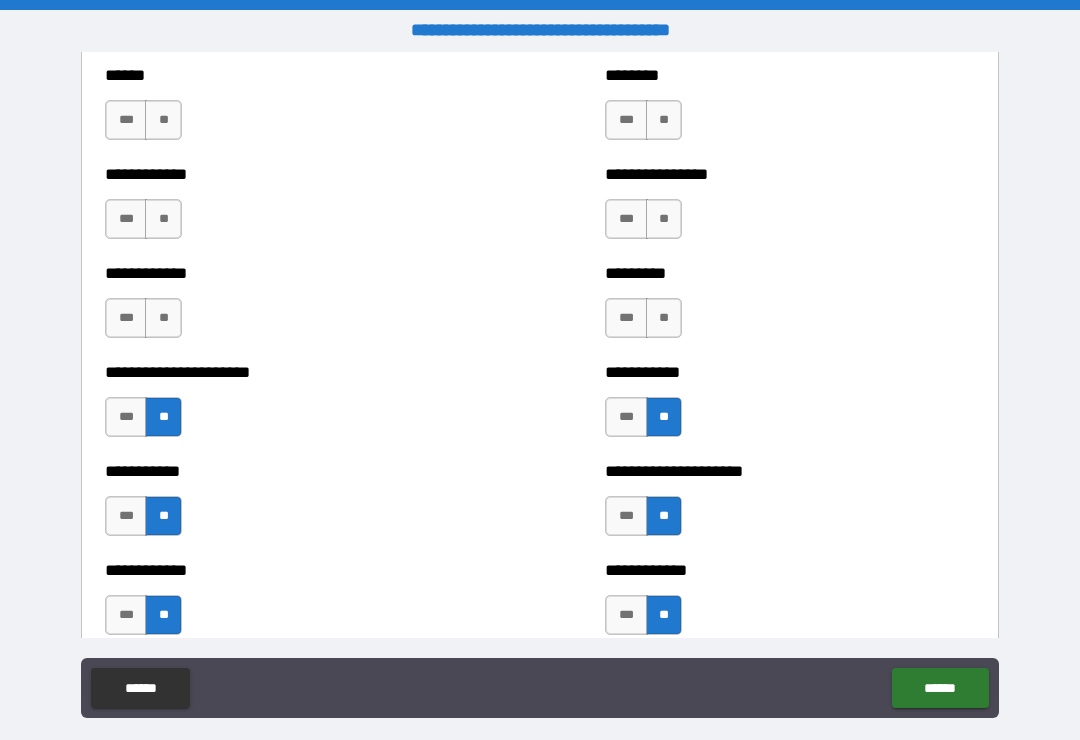 scroll, scrollTop: 5070, scrollLeft: 0, axis: vertical 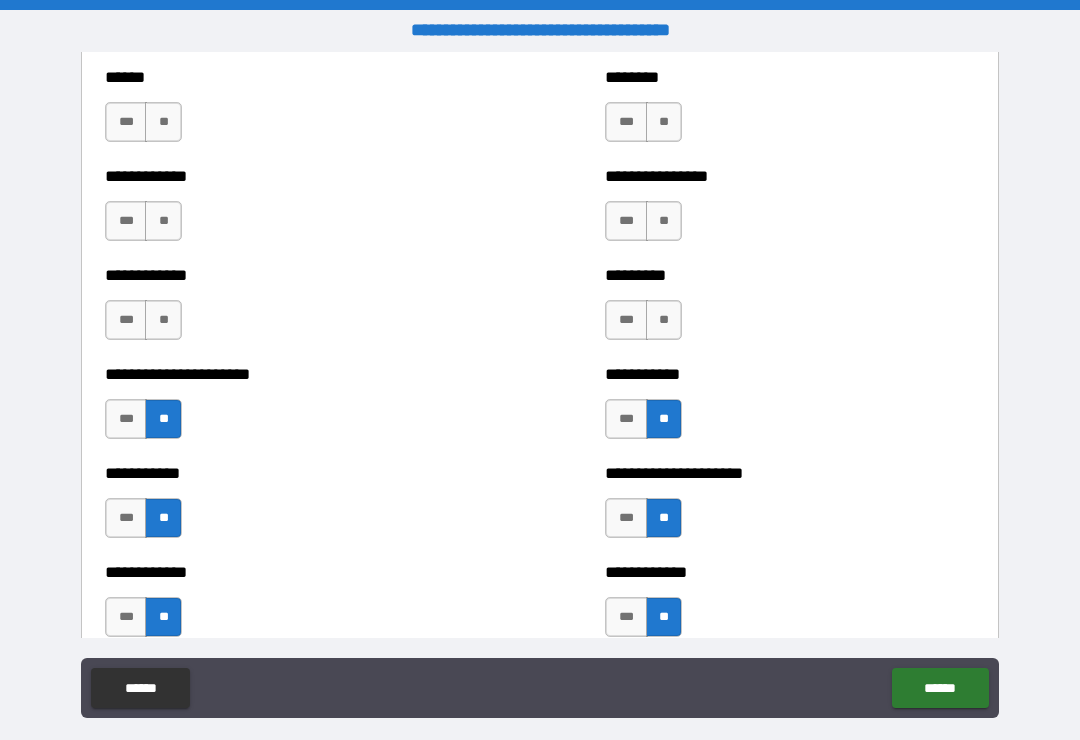 click on "**" at bounding box center (664, 320) 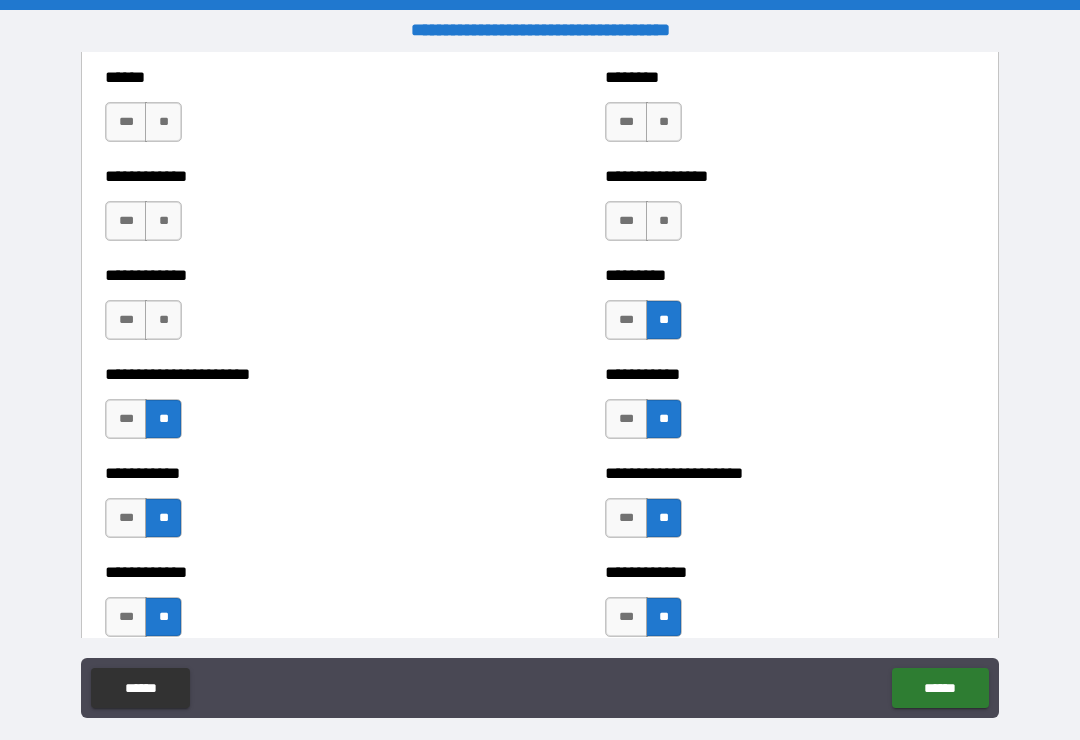 click on "**" at bounding box center [664, 221] 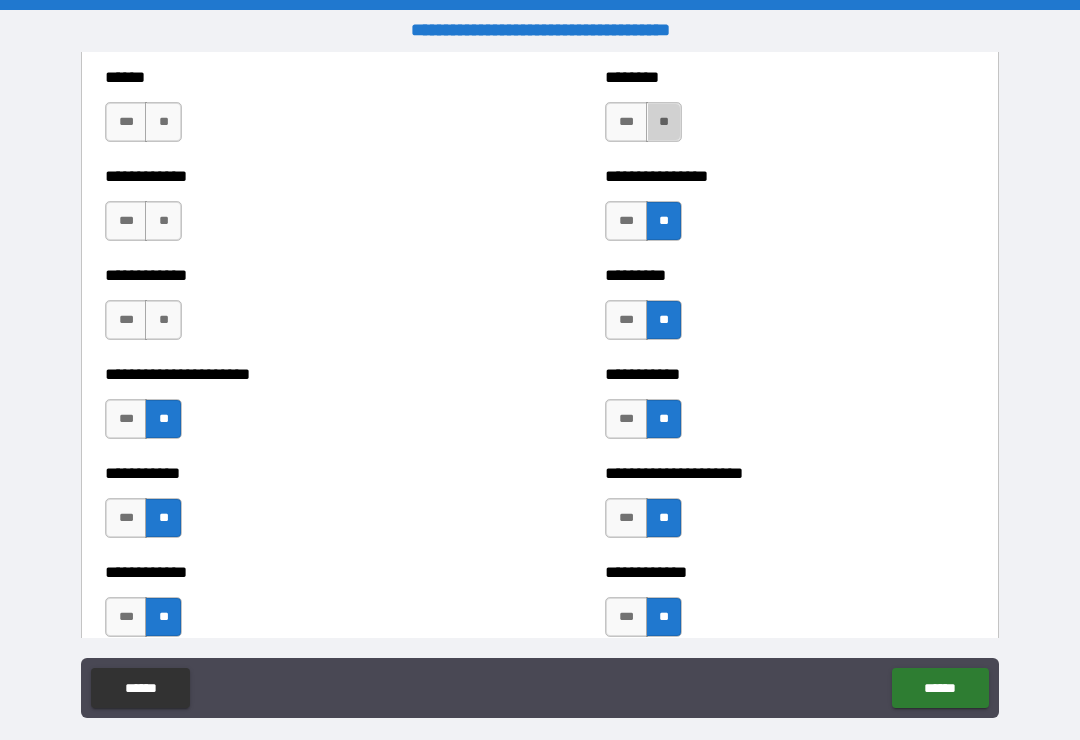 click on "**" at bounding box center (664, 122) 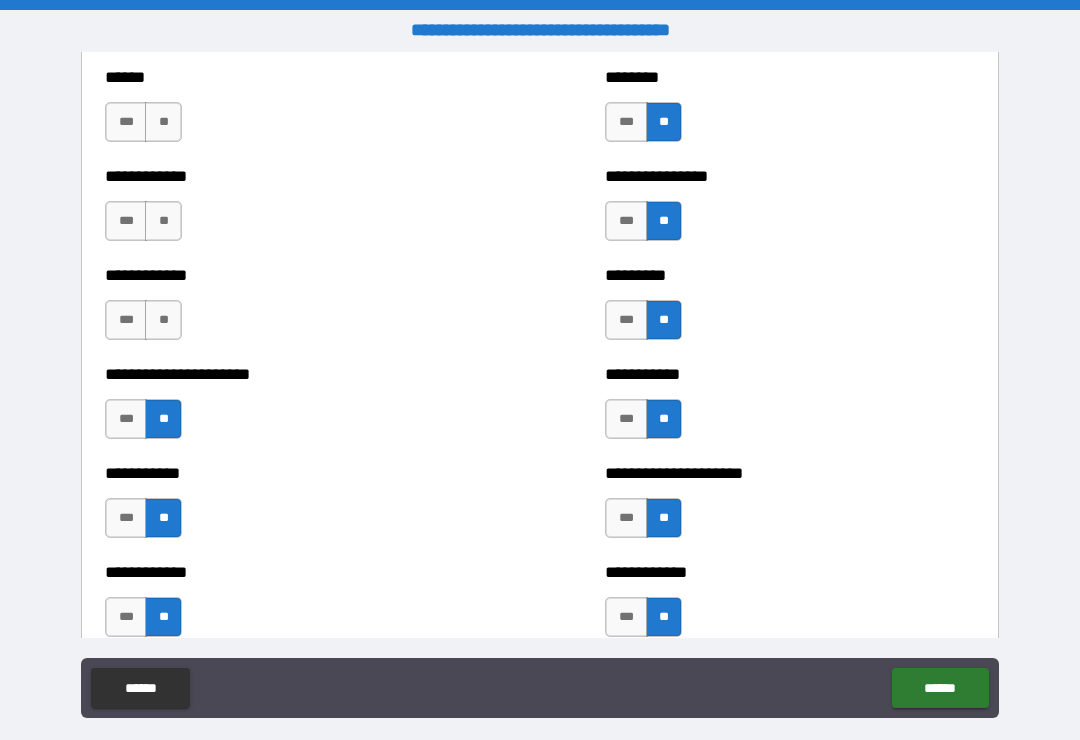 click on "**" at bounding box center [163, 122] 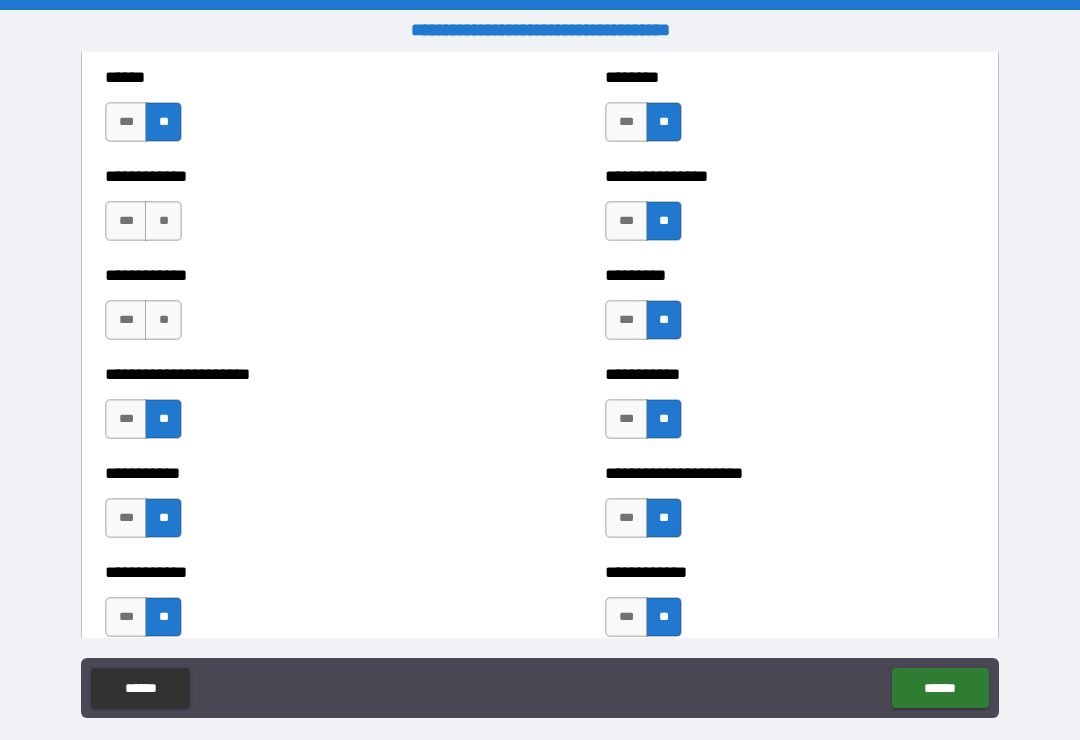 click on "**" at bounding box center (163, 221) 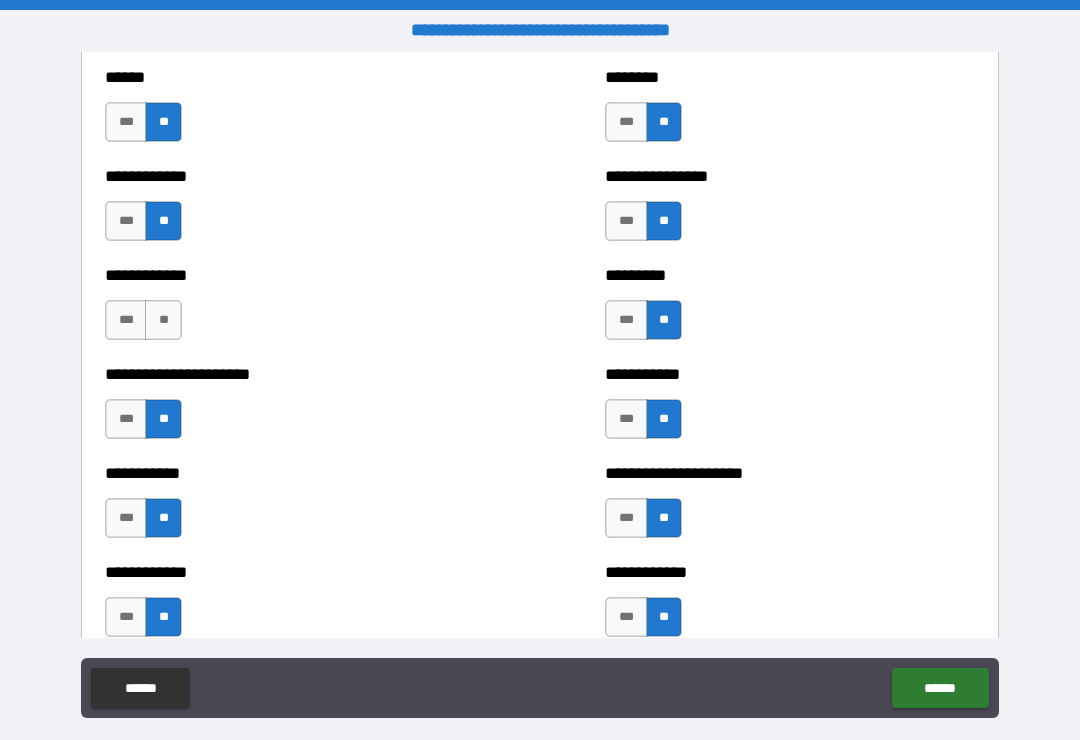 click on "**" at bounding box center [163, 320] 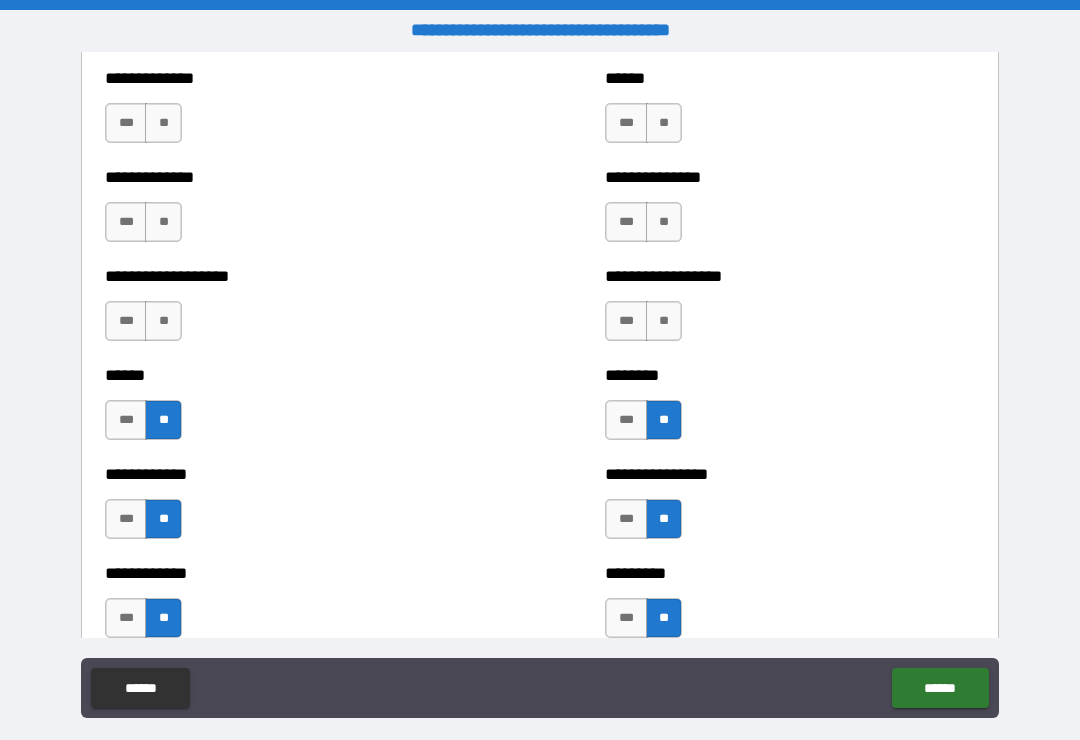 scroll, scrollTop: 4755, scrollLeft: 0, axis: vertical 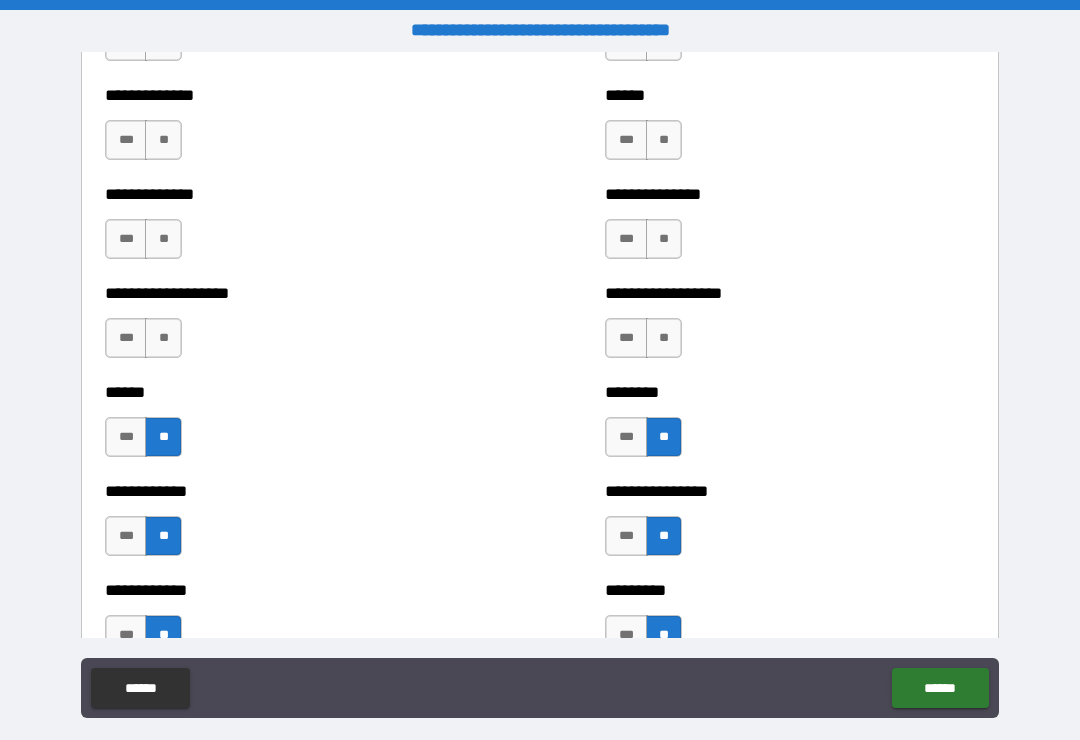 click on "**" at bounding box center (163, 338) 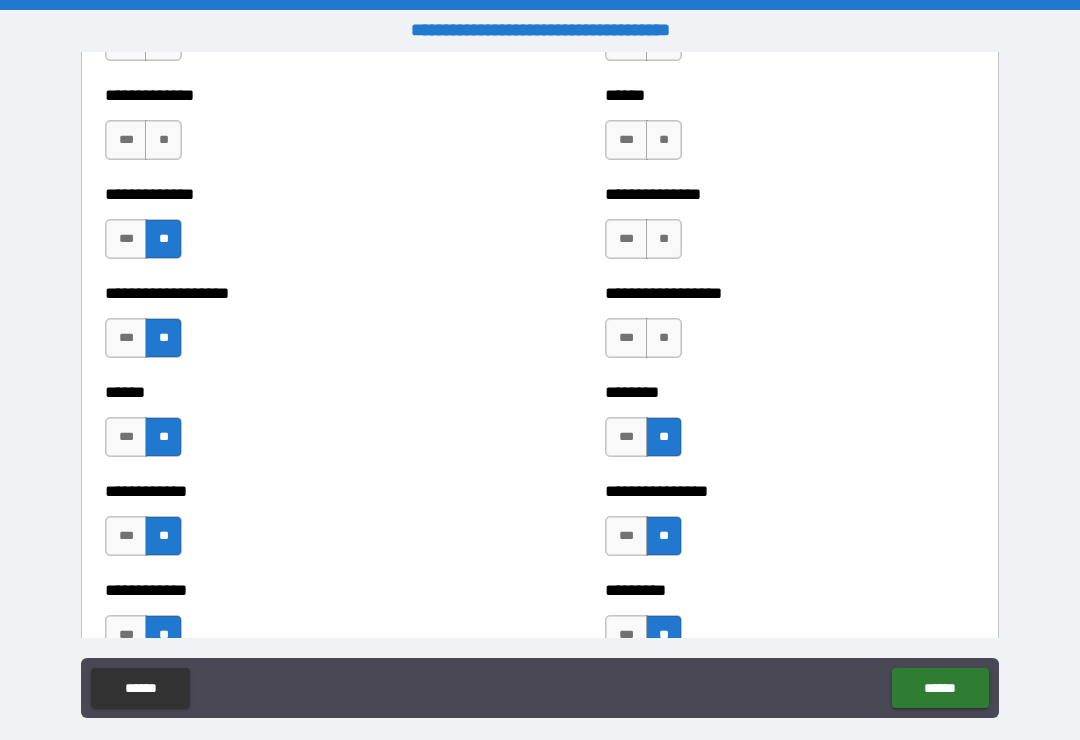 click on "**" at bounding box center (163, 140) 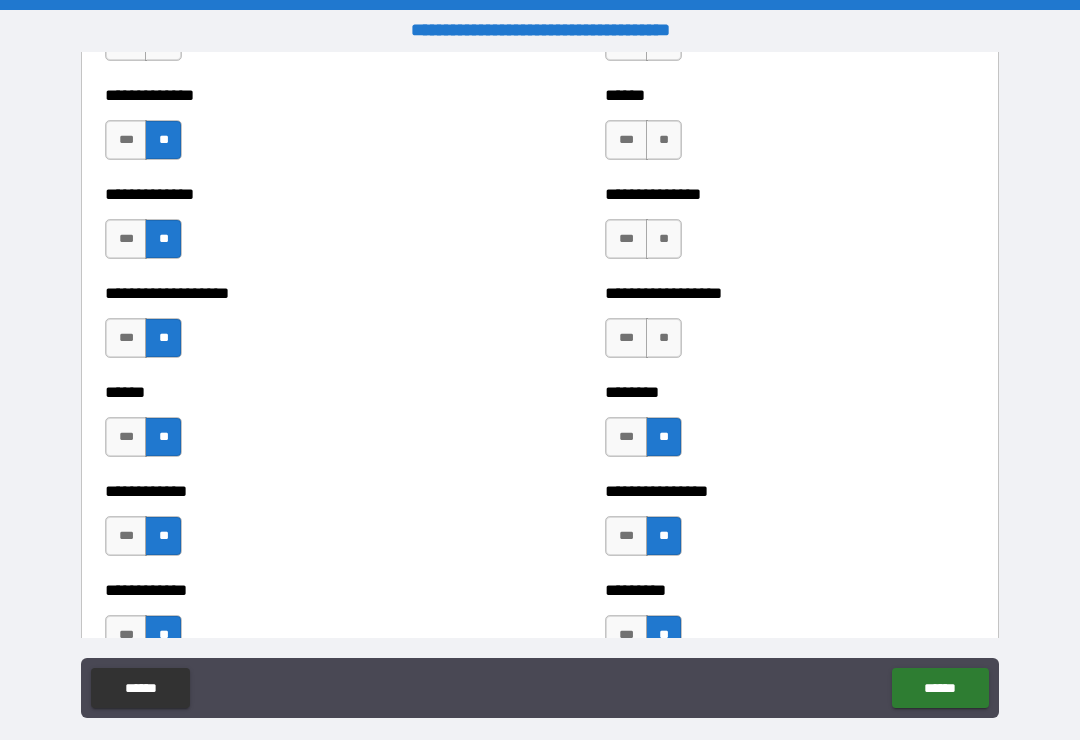 click on "**" at bounding box center (664, 140) 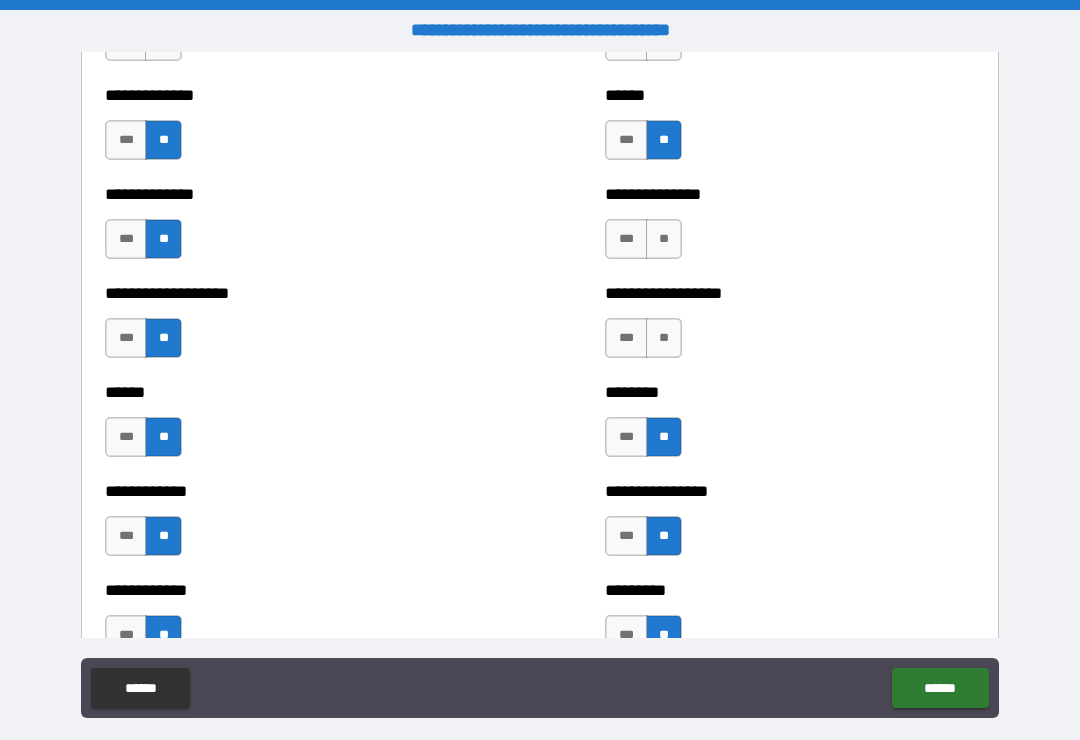 click on "**" at bounding box center (664, 239) 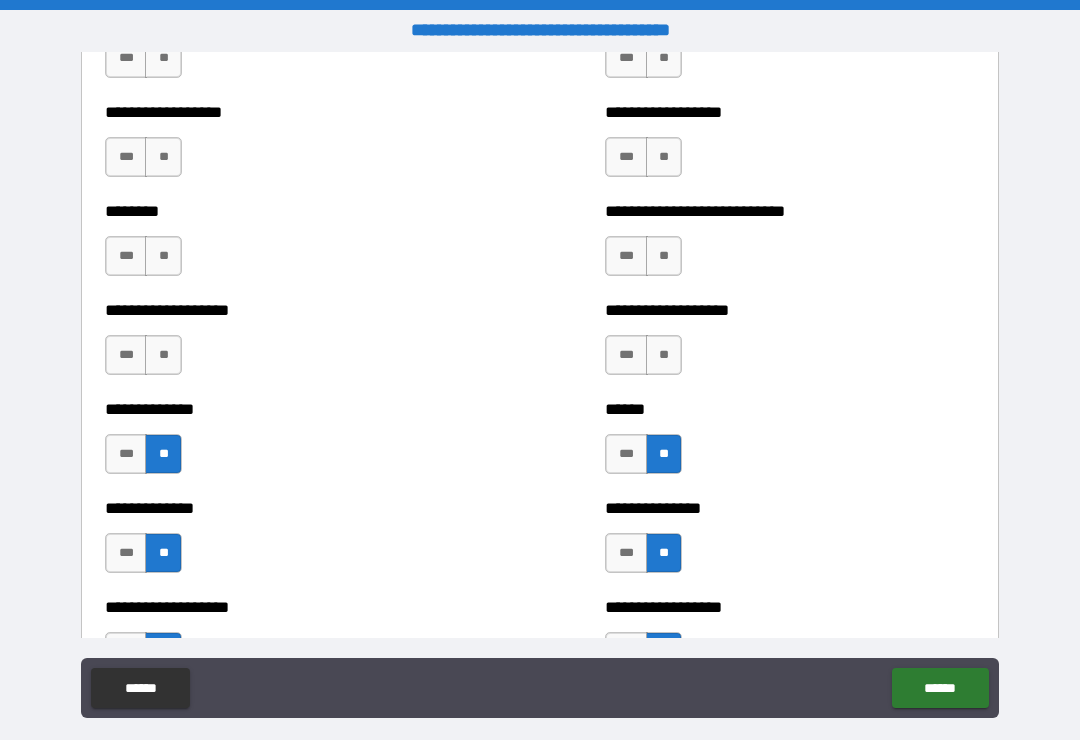 scroll, scrollTop: 4407, scrollLeft: 0, axis: vertical 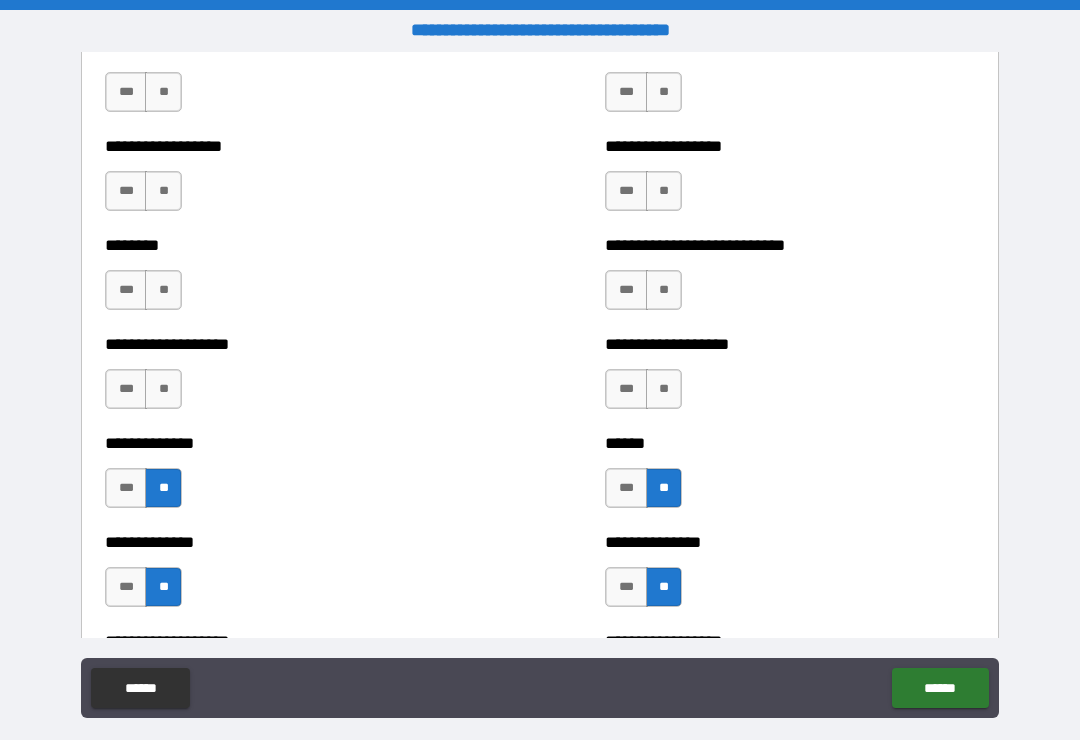 click on "**" at bounding box center (664, 389) 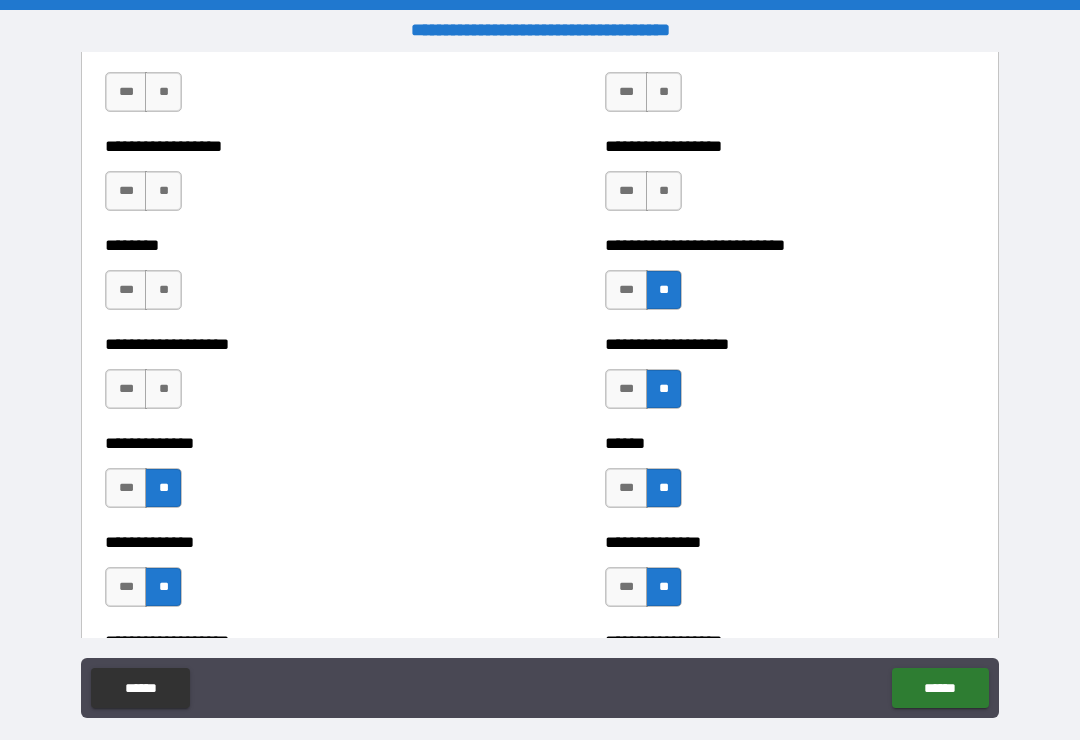 click on "**" at bounding box center (664, 191) 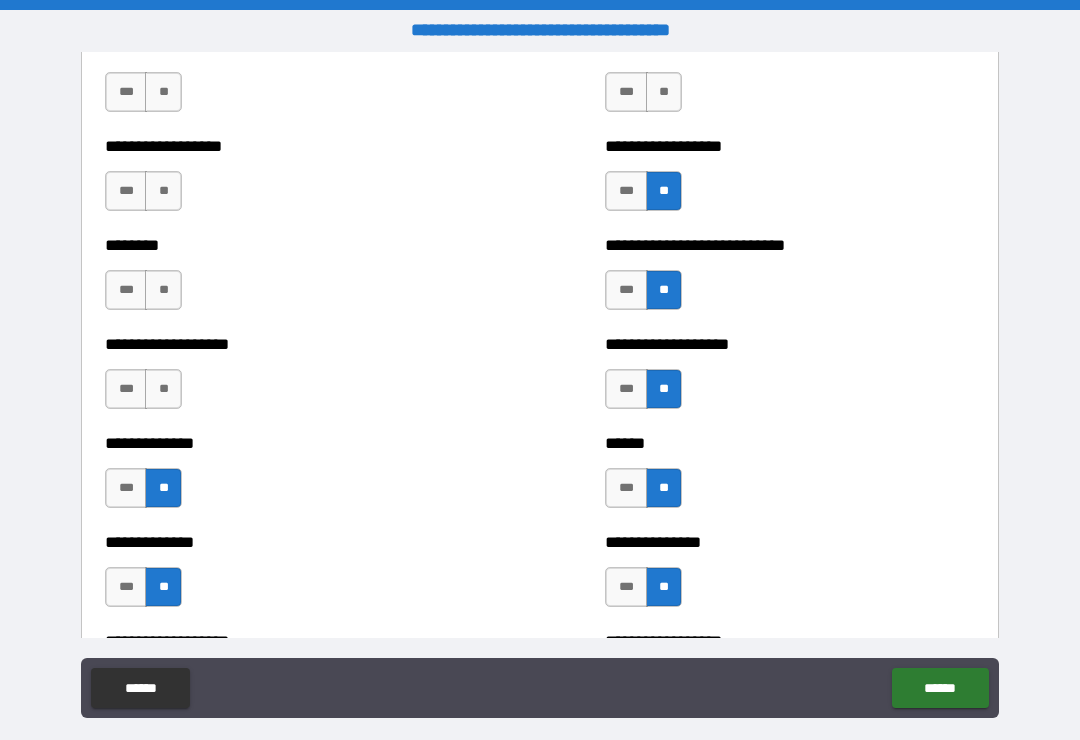 click on "**" at bounding box center [664, 92] 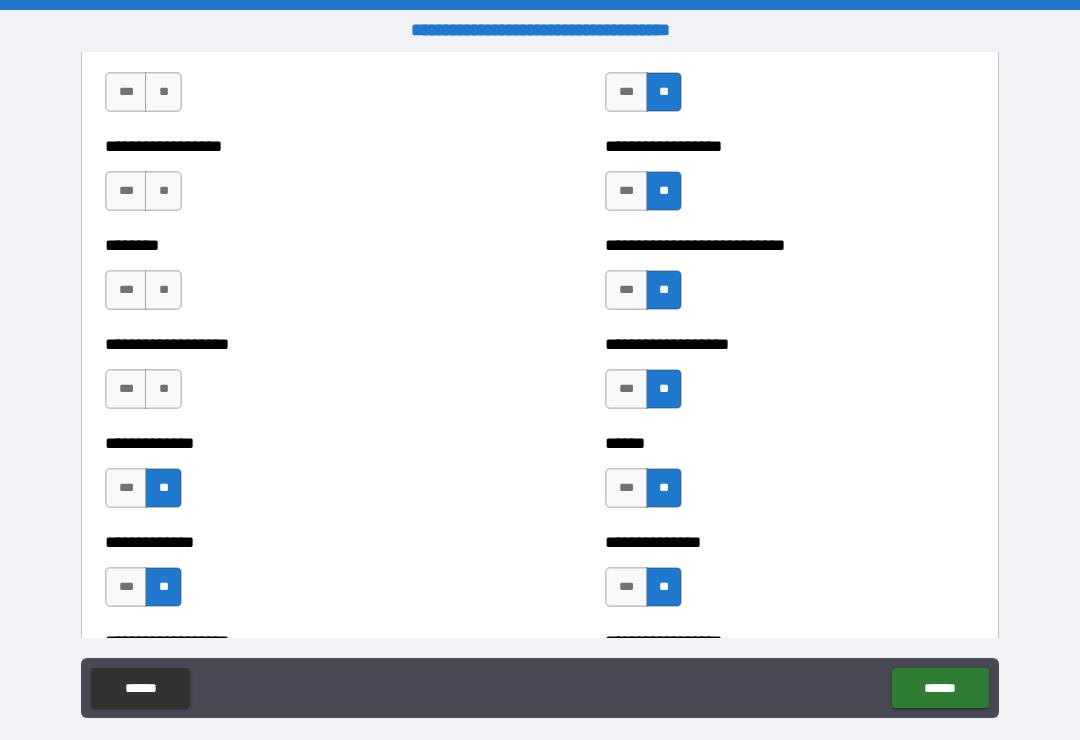 click on "**" at bounding box center (163, 92) 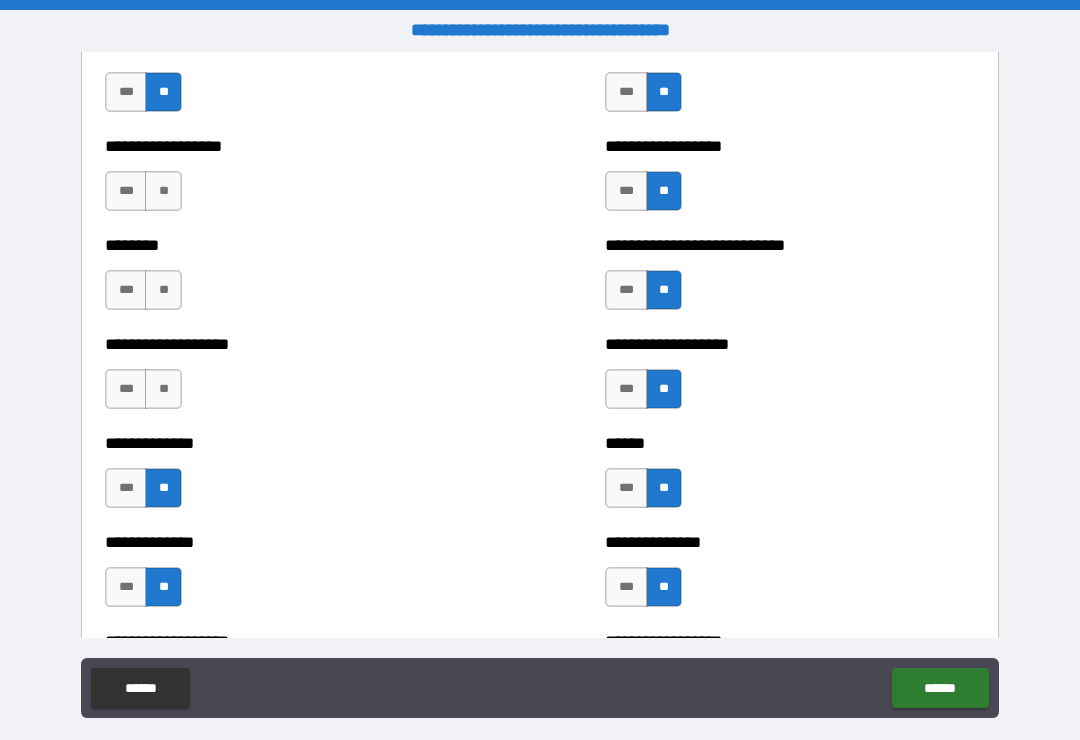 click on "**" at bounding box center (163, 191) 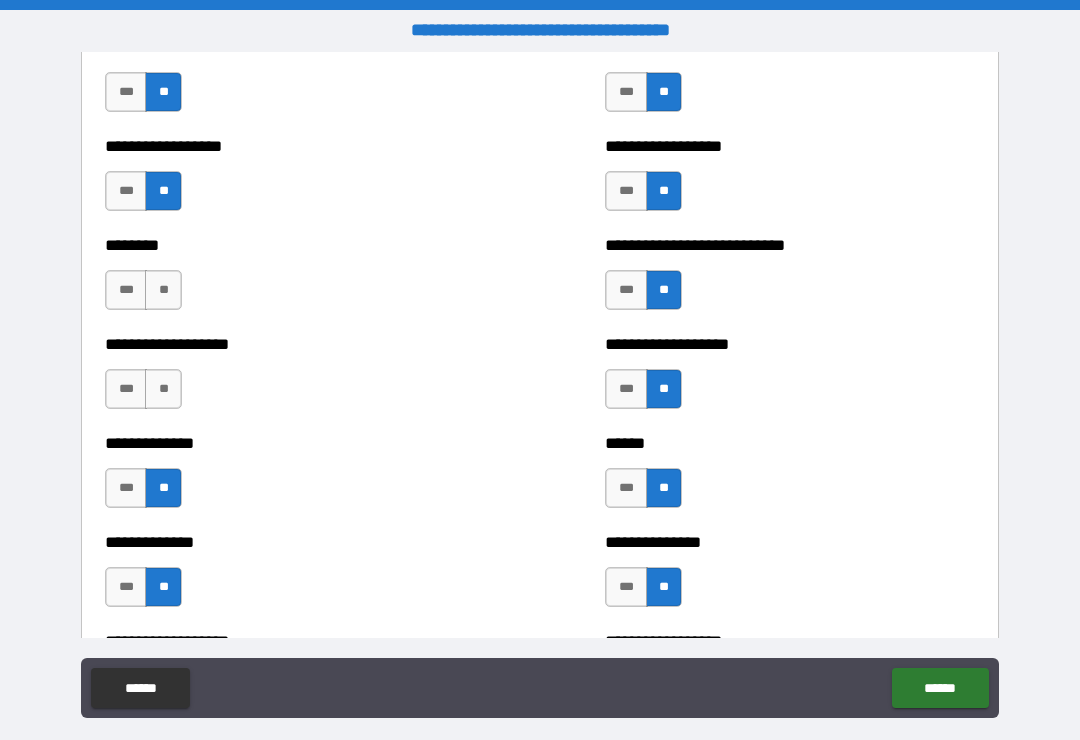 scroll, scrollTop: 4383, scrollLeft: 0, axis: vertical 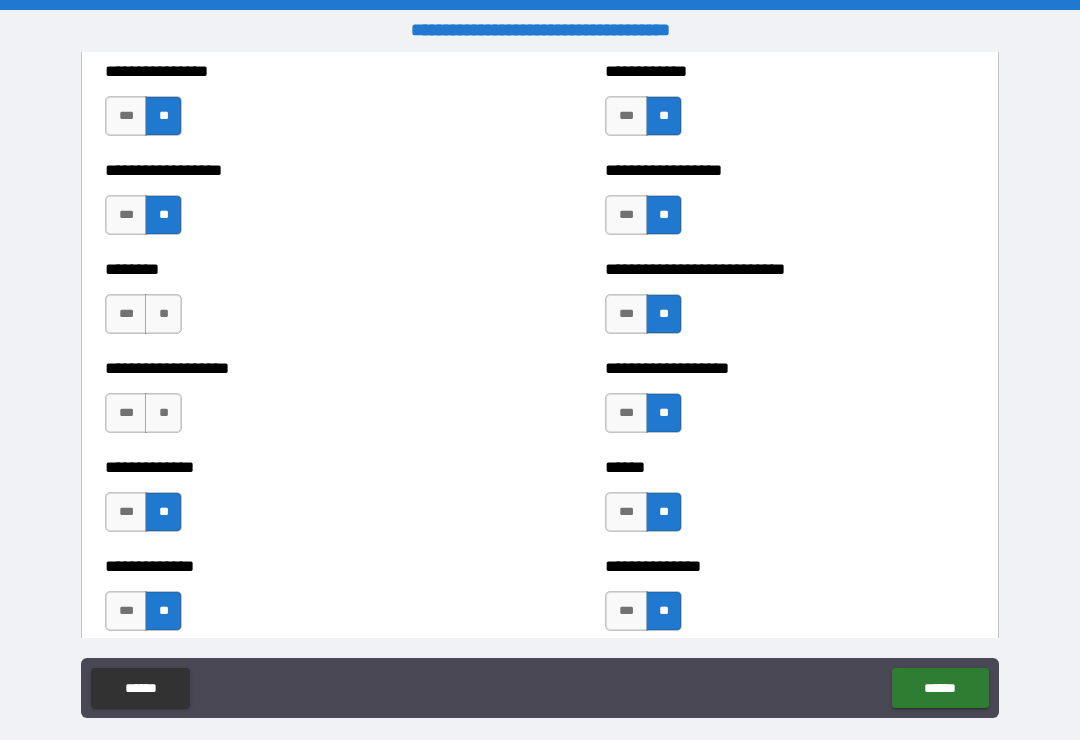 click on "**" at bounding box center [163, 413] 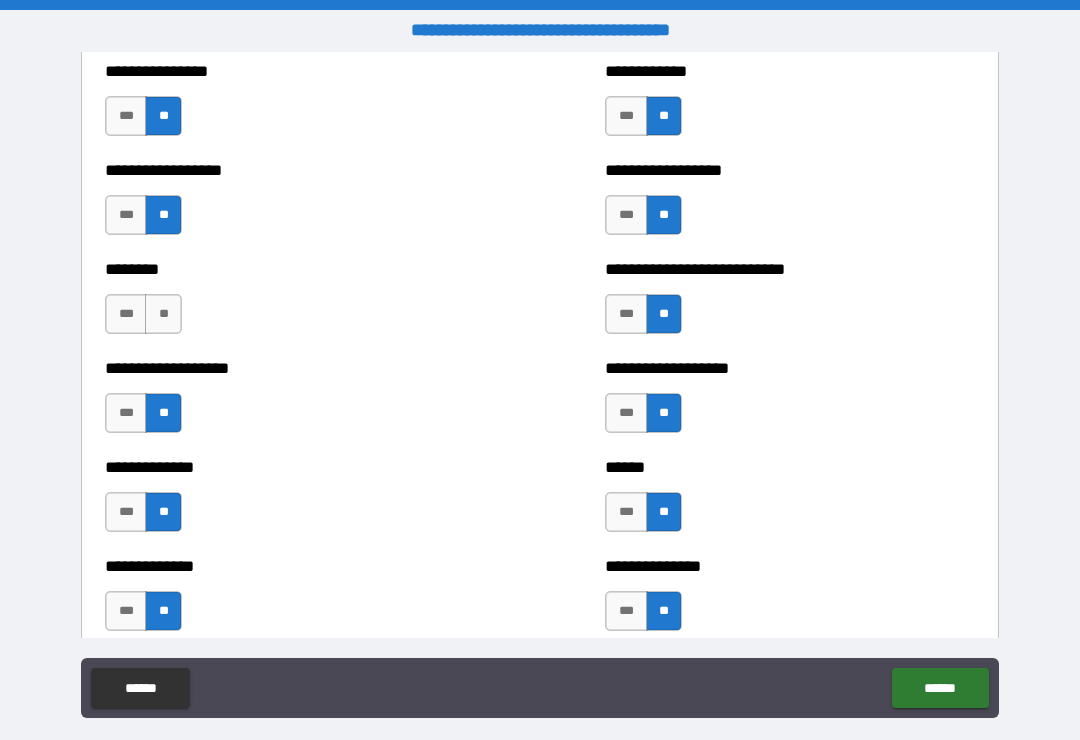 click on "**" at bounding box center [163, 314] 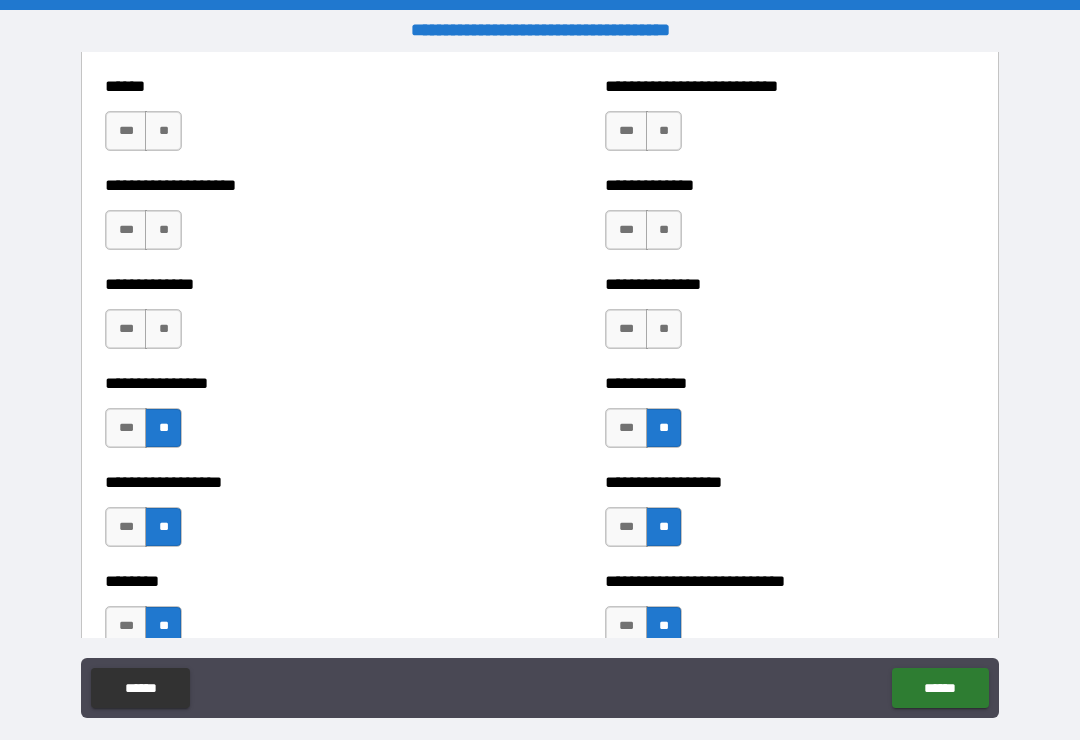 scroll, scrollTop: 4066, scrollLeft: 0, axis: vertical 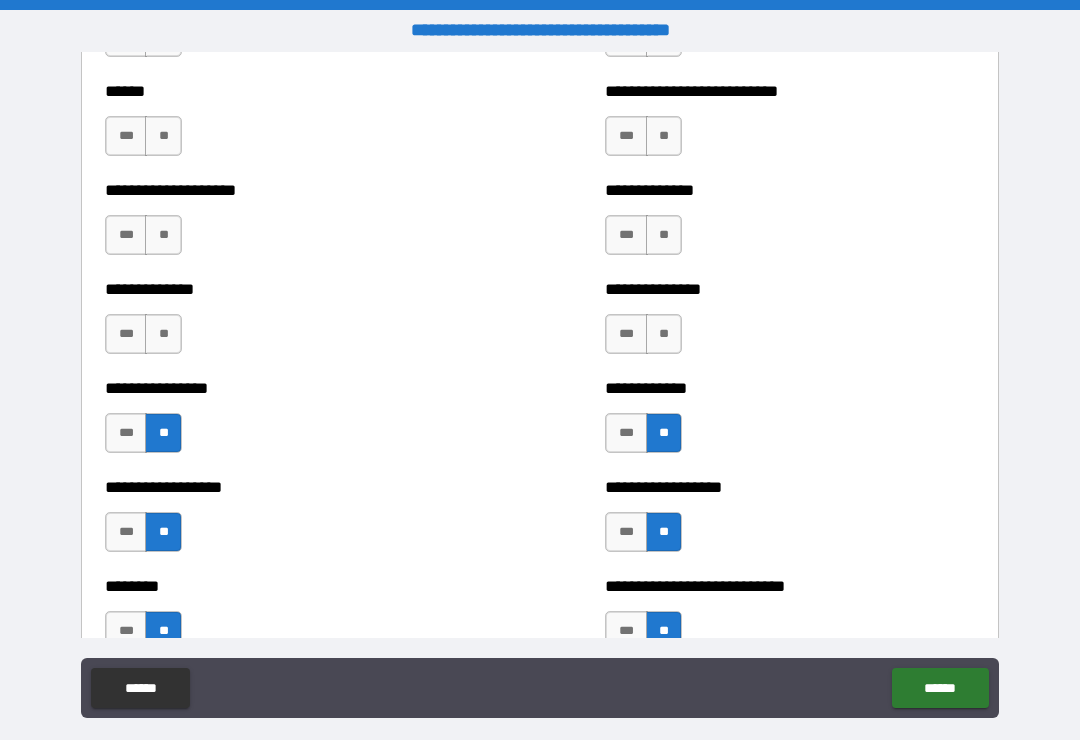 click on "**" at bounding box center [664, 136] 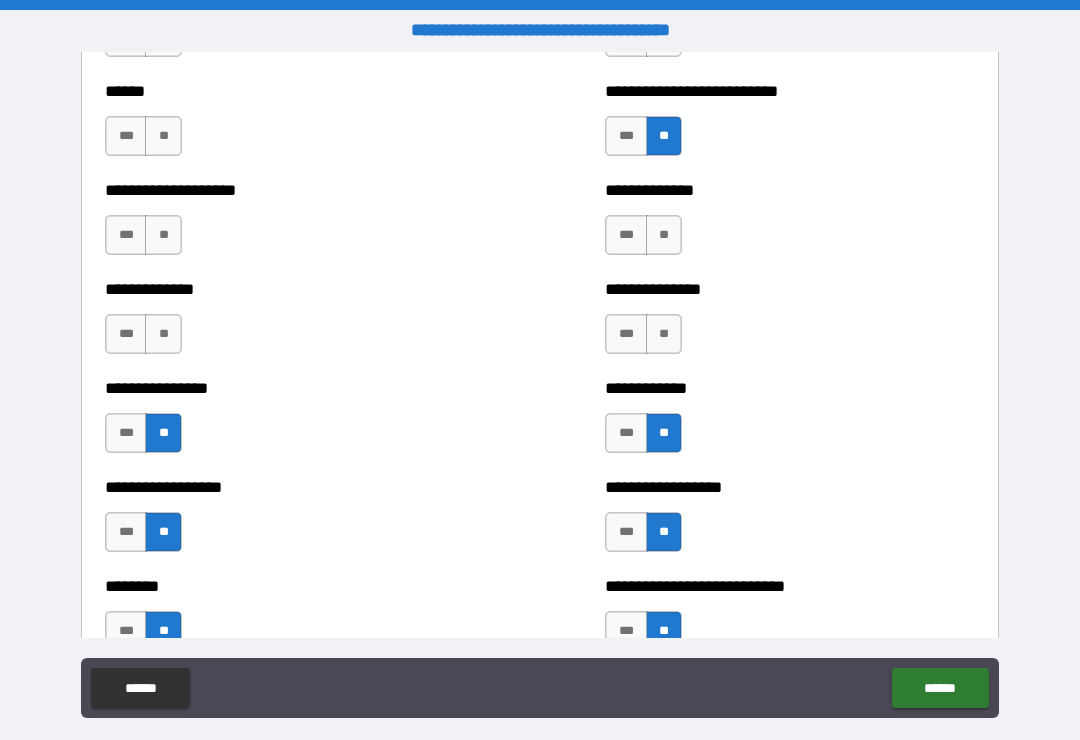 click on "**" at bounding box center [664, 235] 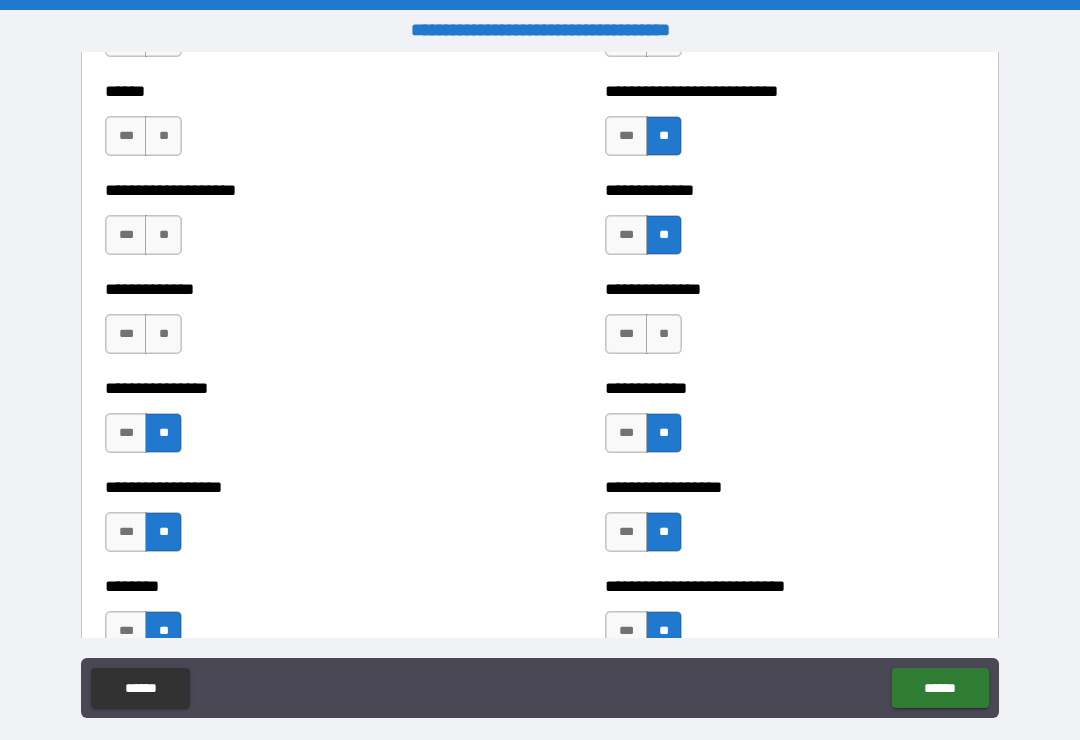 click on "**" at bounding box center (664, 334) 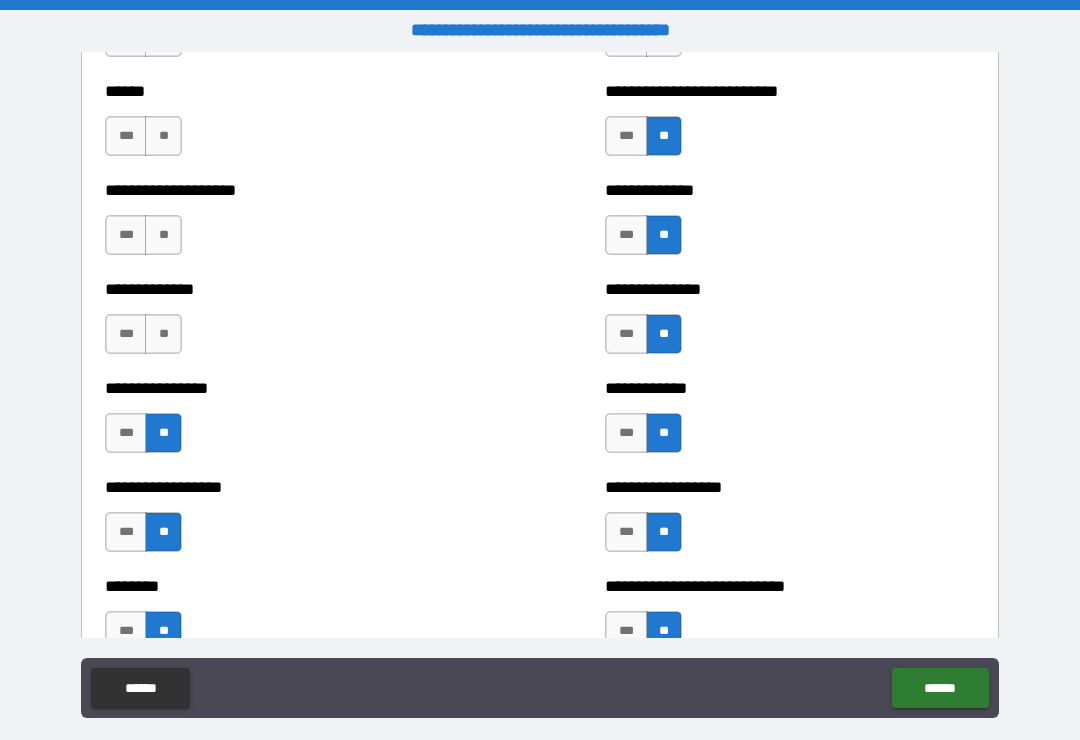 click on "**" at bounding box center (163, 136) 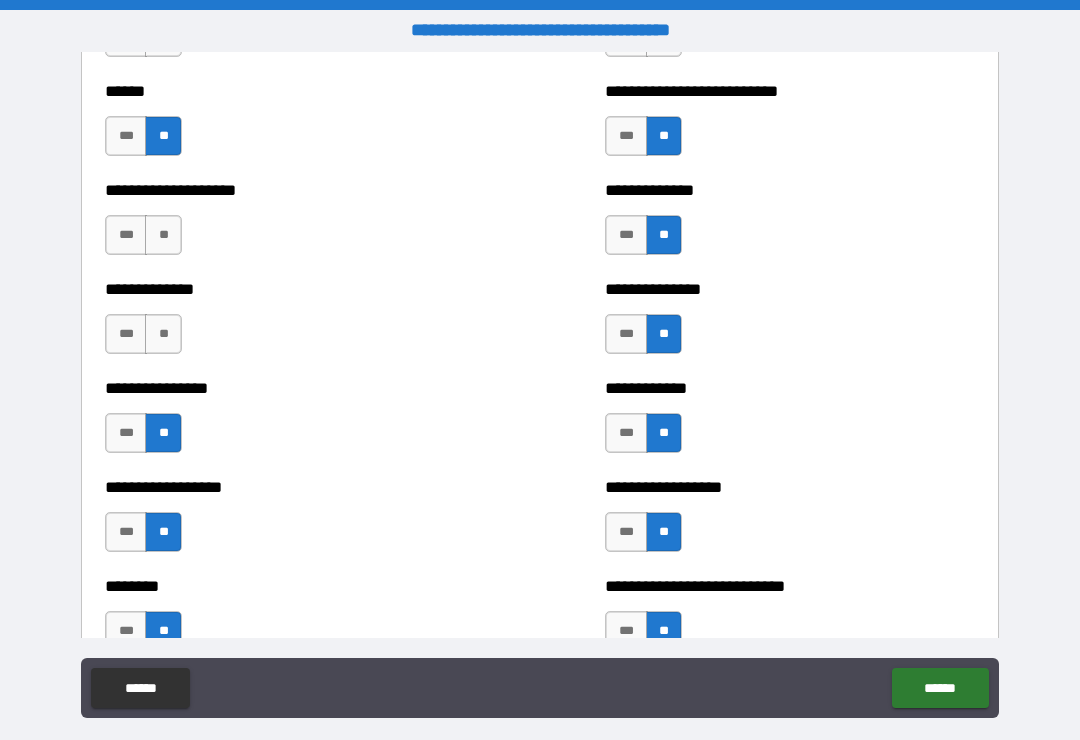 click on "**" at bounding box center [163, 334] 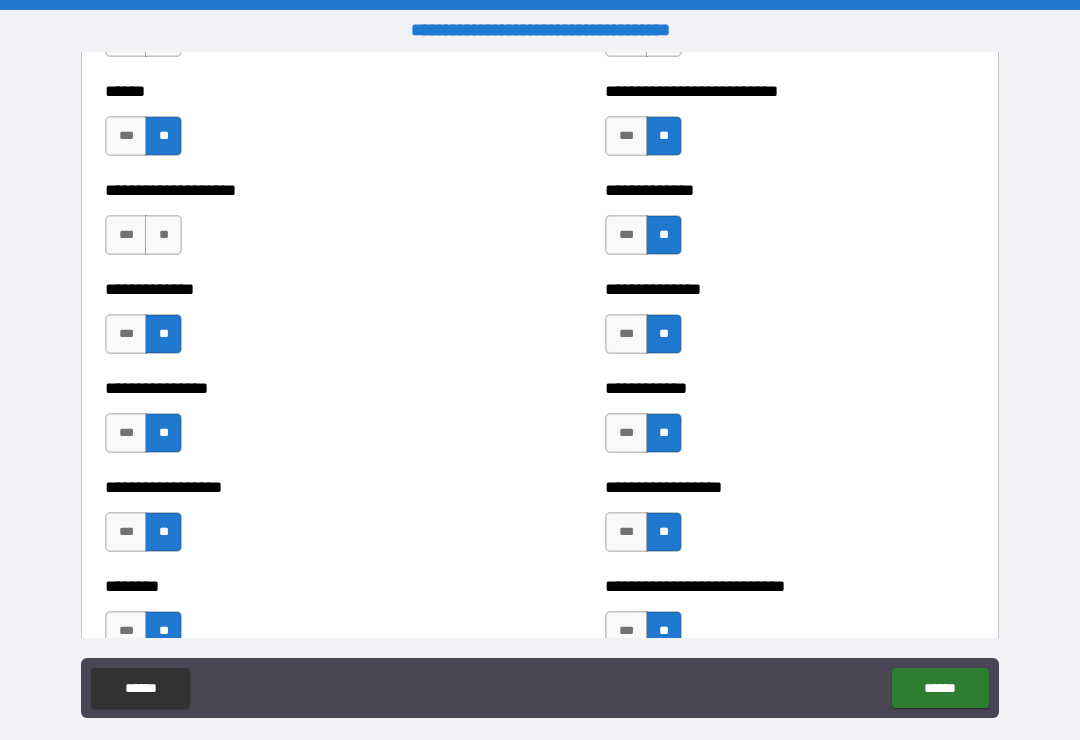 click on "**" at bounding box center (163, 235) 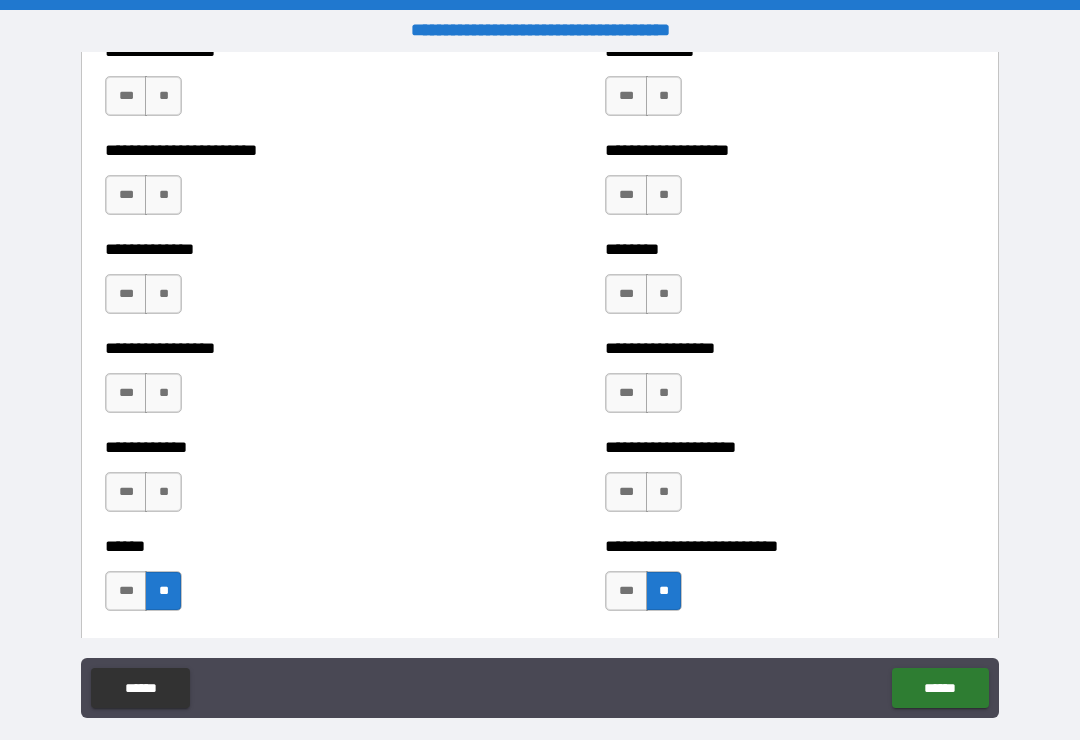 scroll, scrollTop: 3615, scrollLeft: 0, axis: vertical 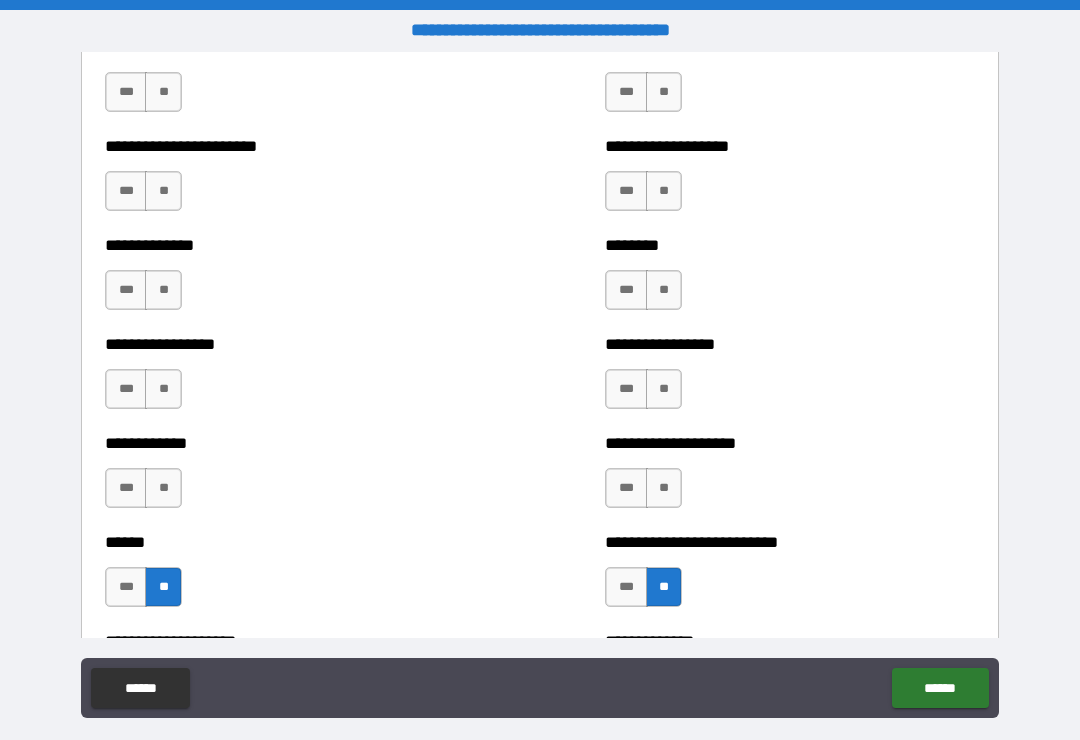 click on "**" at bounding box center [664, 92] 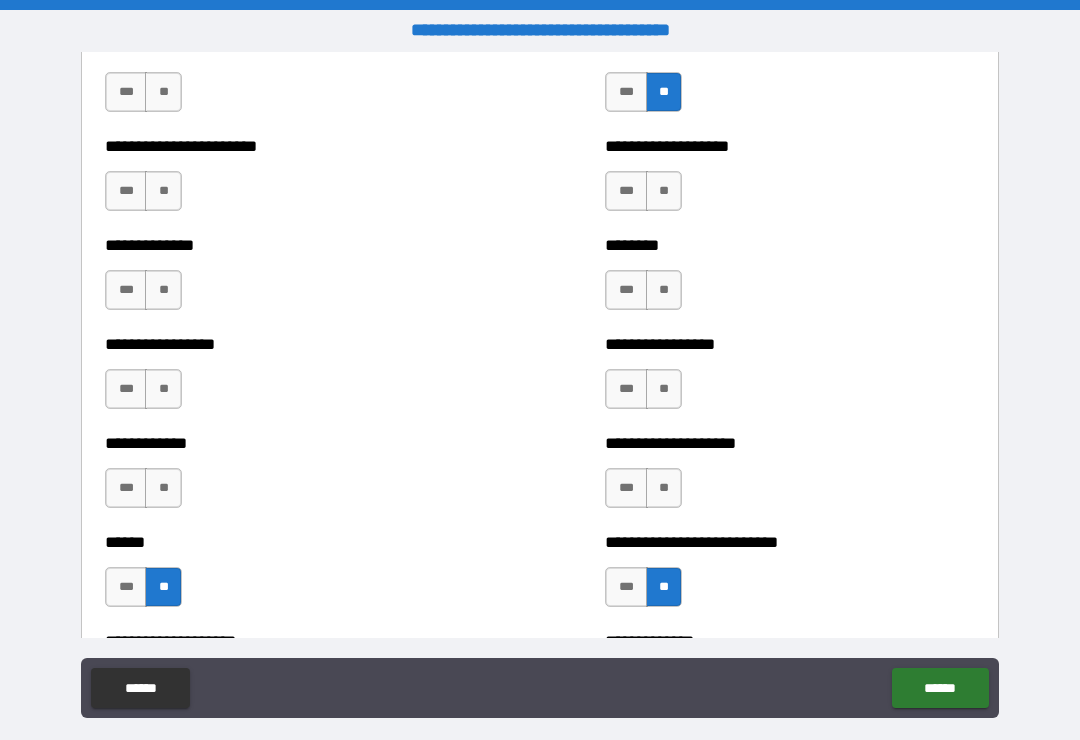 click on "**" at bounding box center [664, 191] 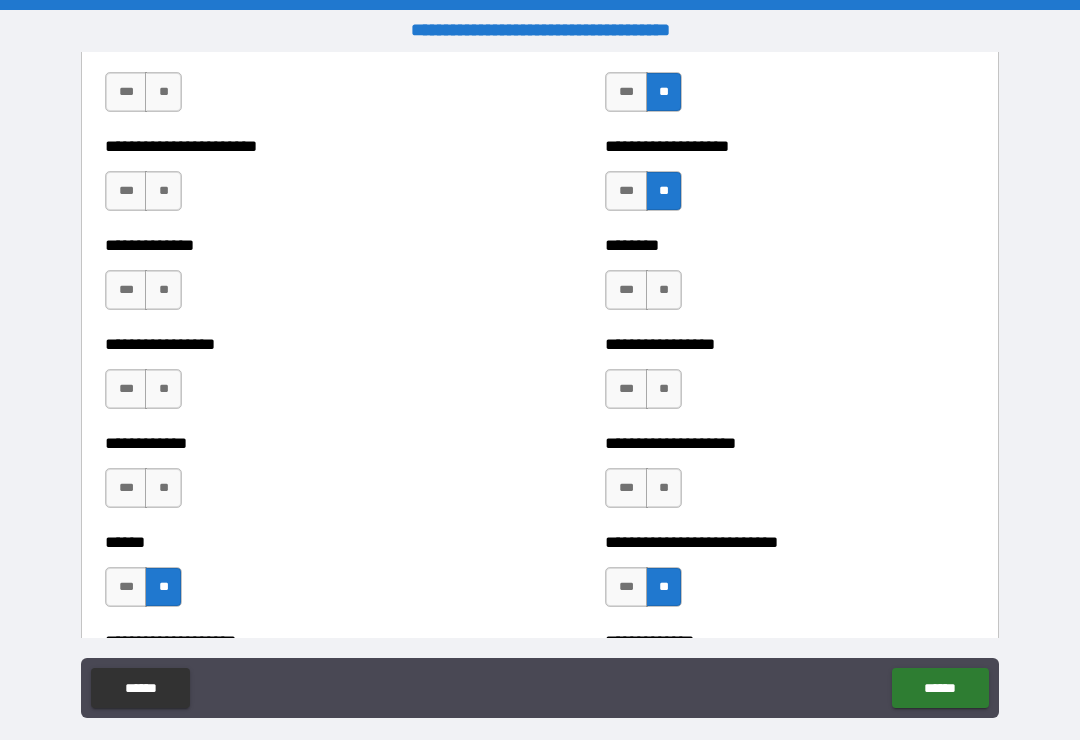 click on "**" at bounding box center [664, 290] 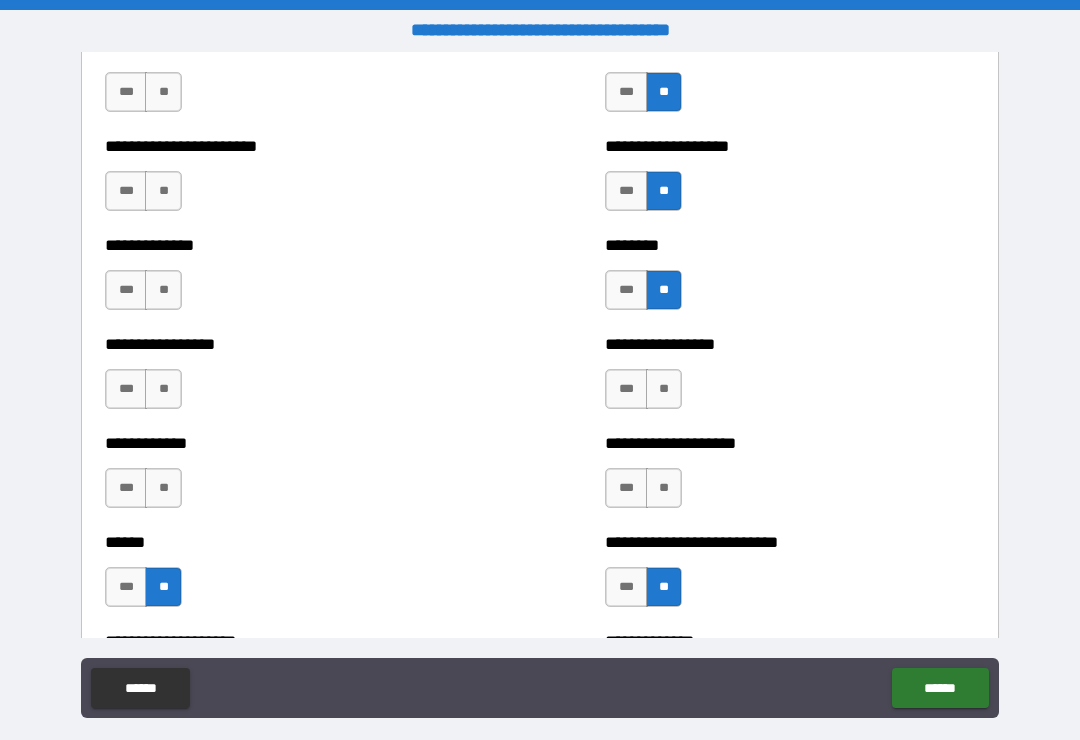click on "**" at bounding box center (664, 389) 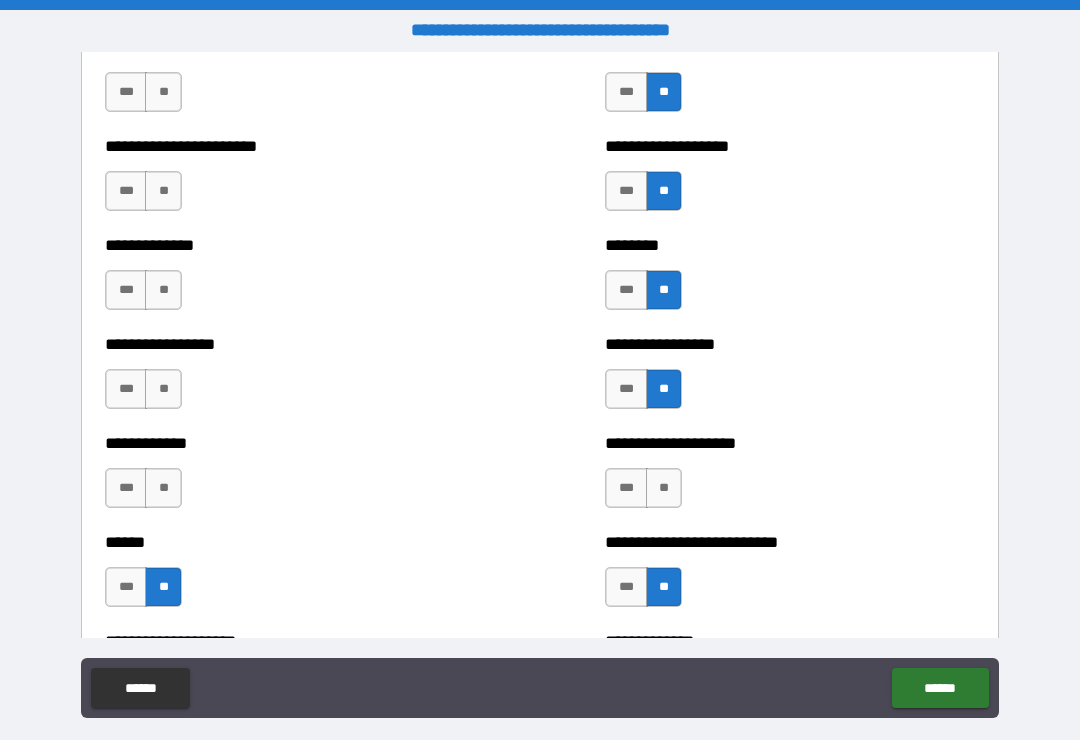click on "**" at bounding box center [664, 488] 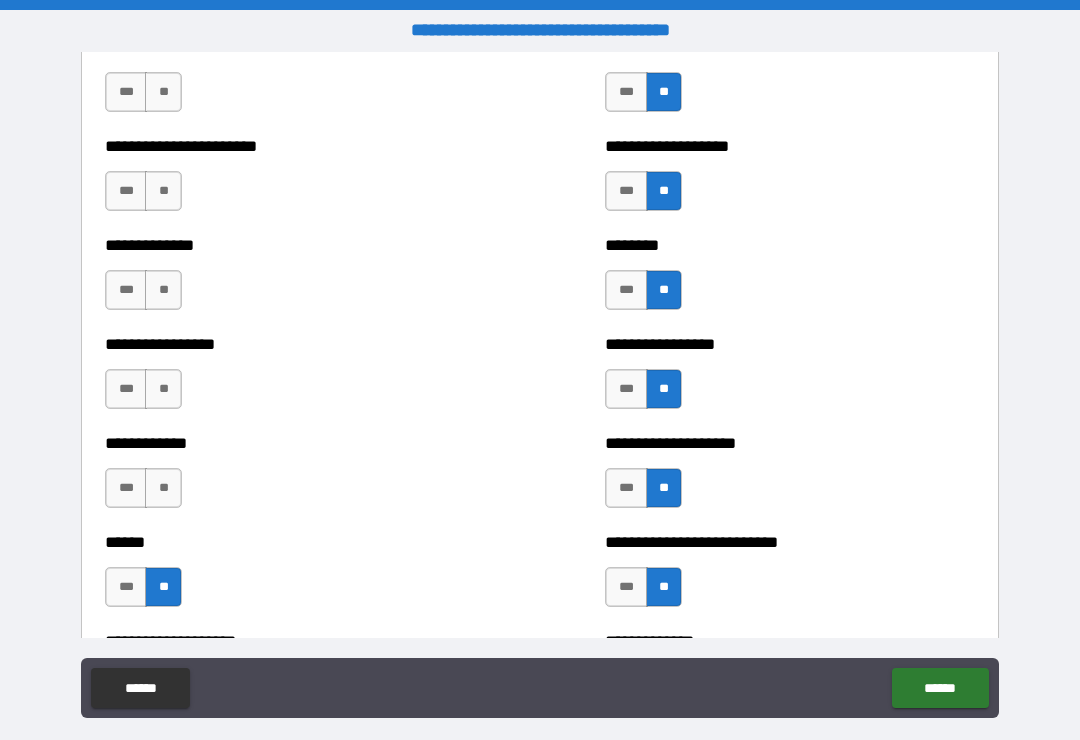 click on "**" at bounding box center [163, 488] 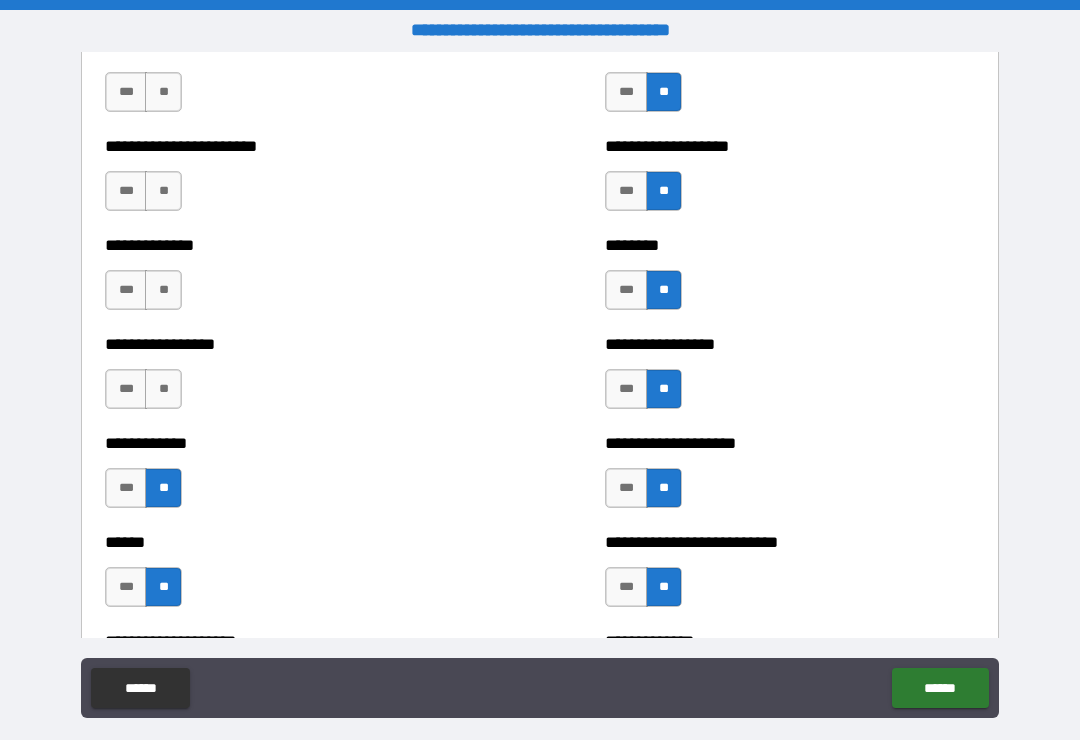click on "**" at bounding box center (163, 389) 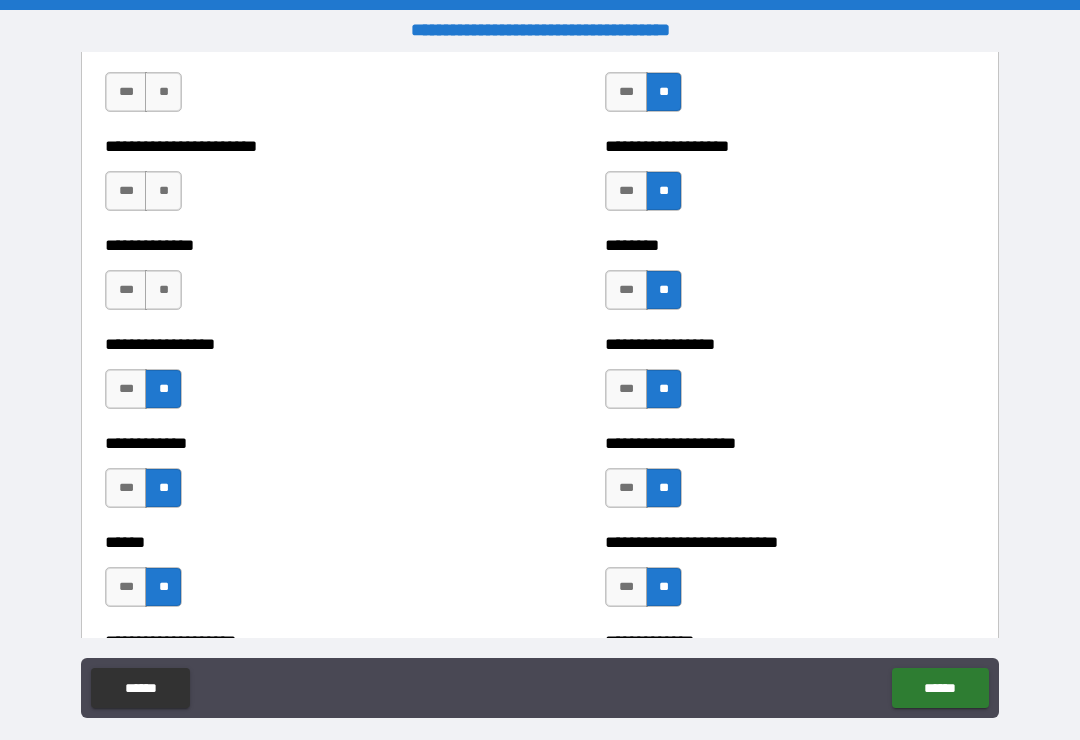 click on "**" at bounding box center (163, 290) 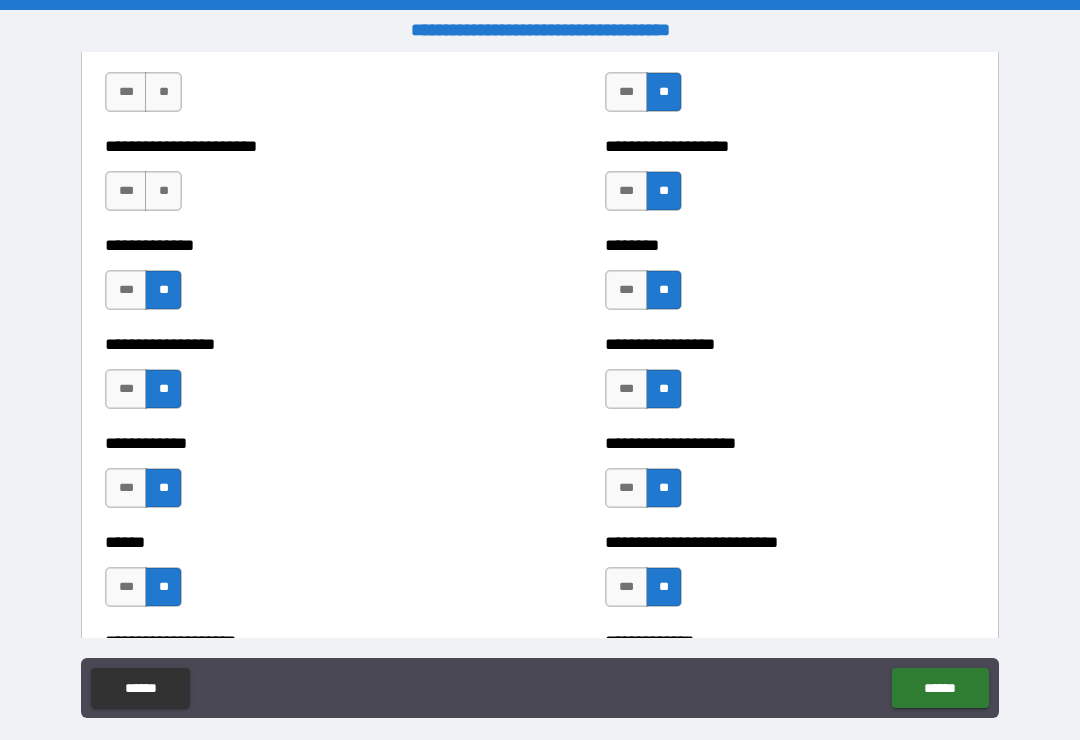 click on "**" at bounding box center [163, 191] 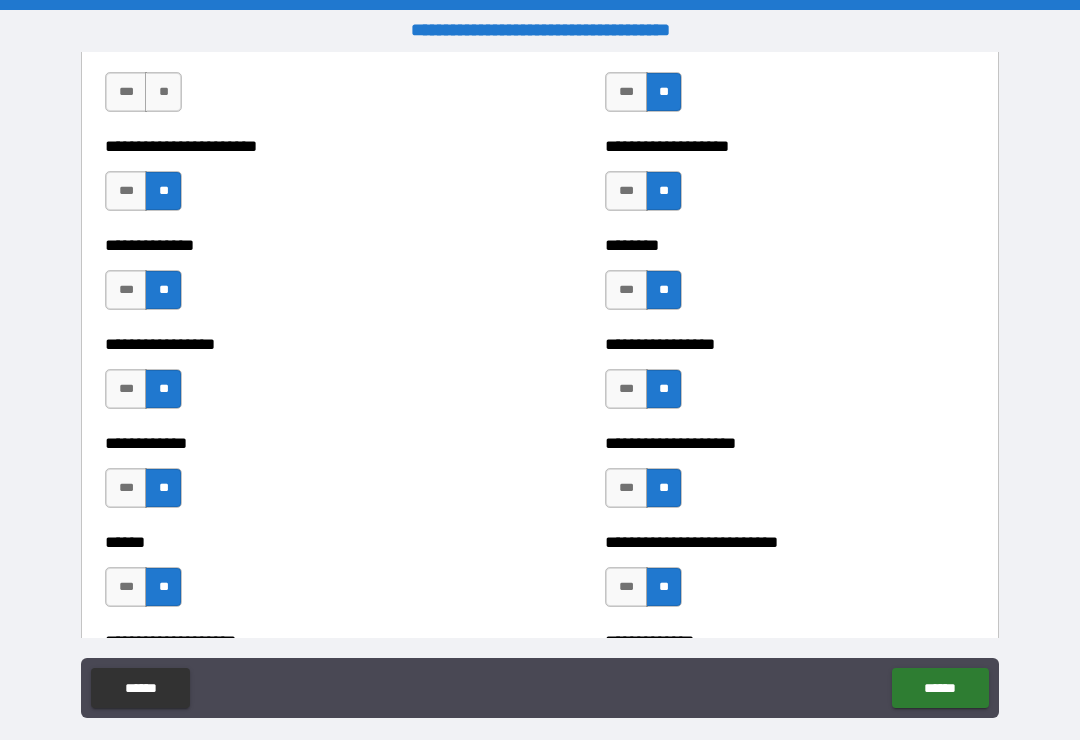 click on "**" at bounding box center (163, 92) 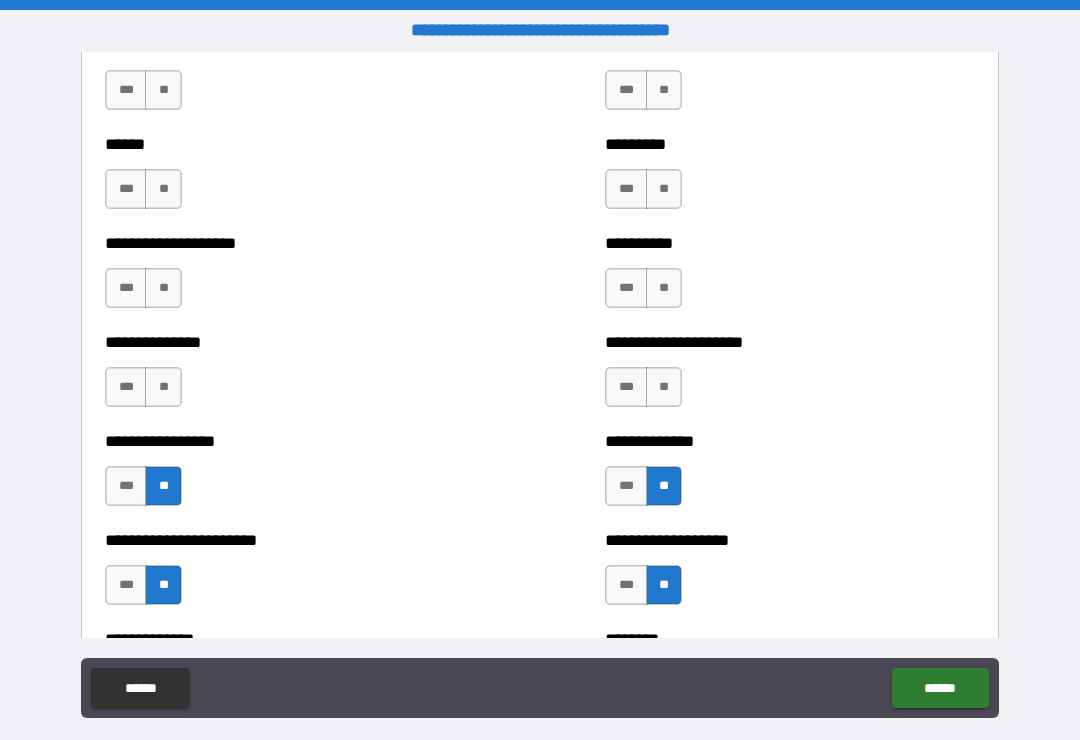 scroll, scrollTop: 3219, scrollLeft: 0, axis: vertical 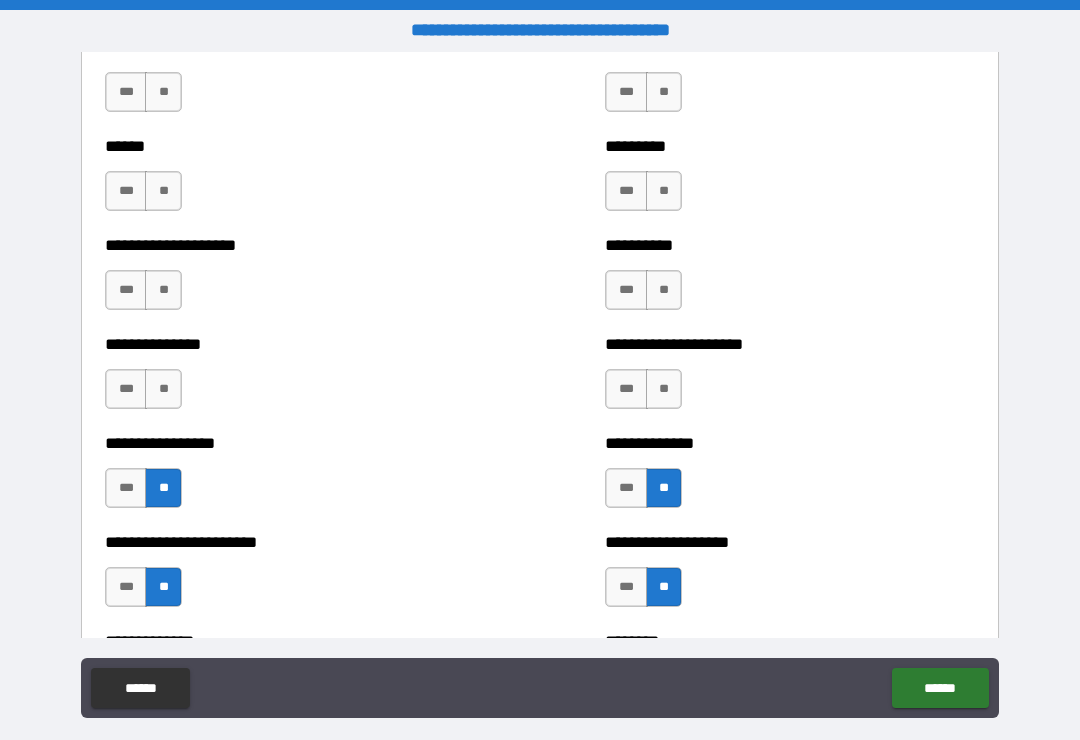 click on "**" at bounding box center (664, 92) 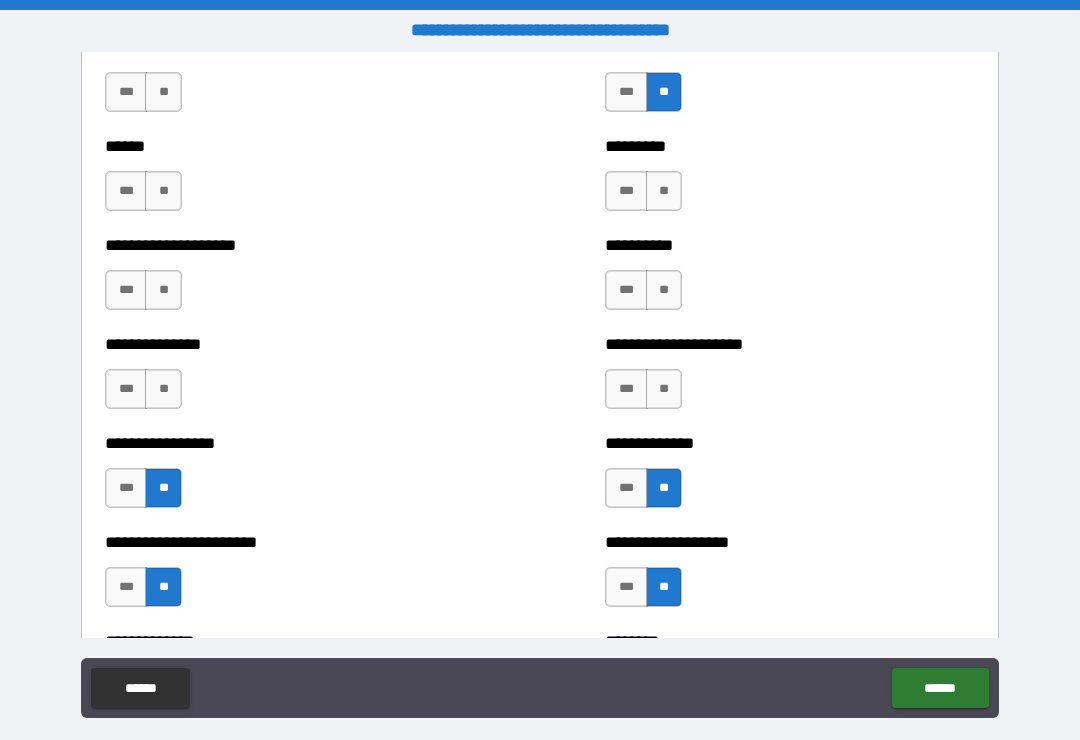 click on "**" at bounding box center [664, 191] 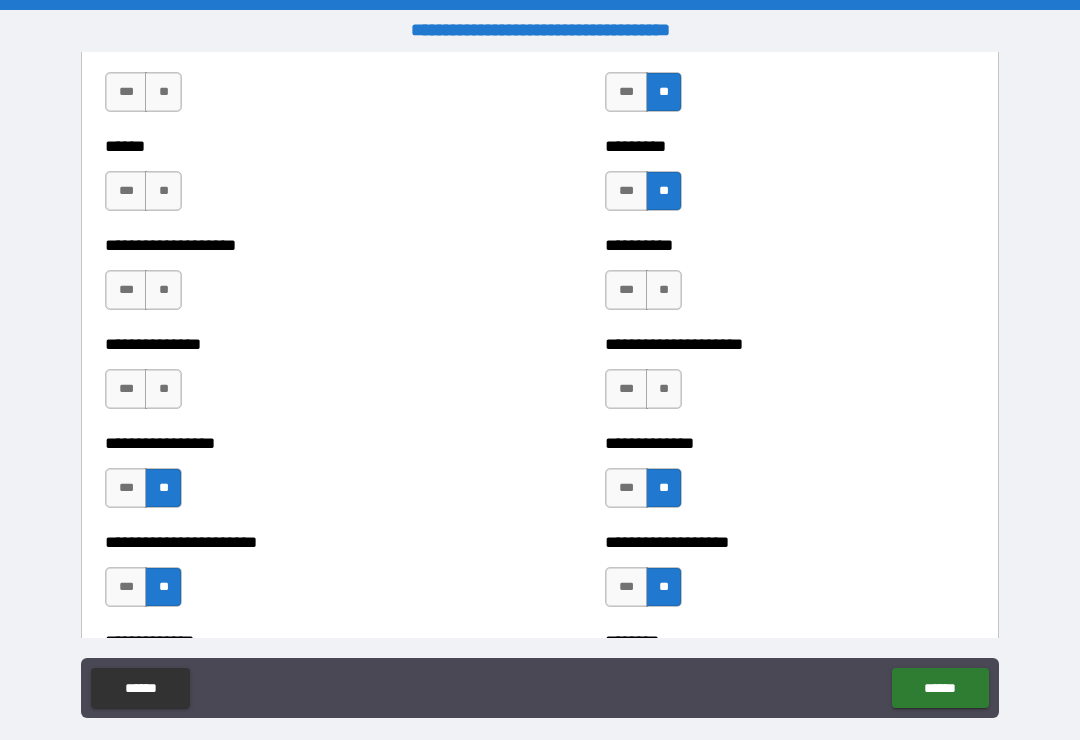 click on "**" at bounding box center (664, 290) 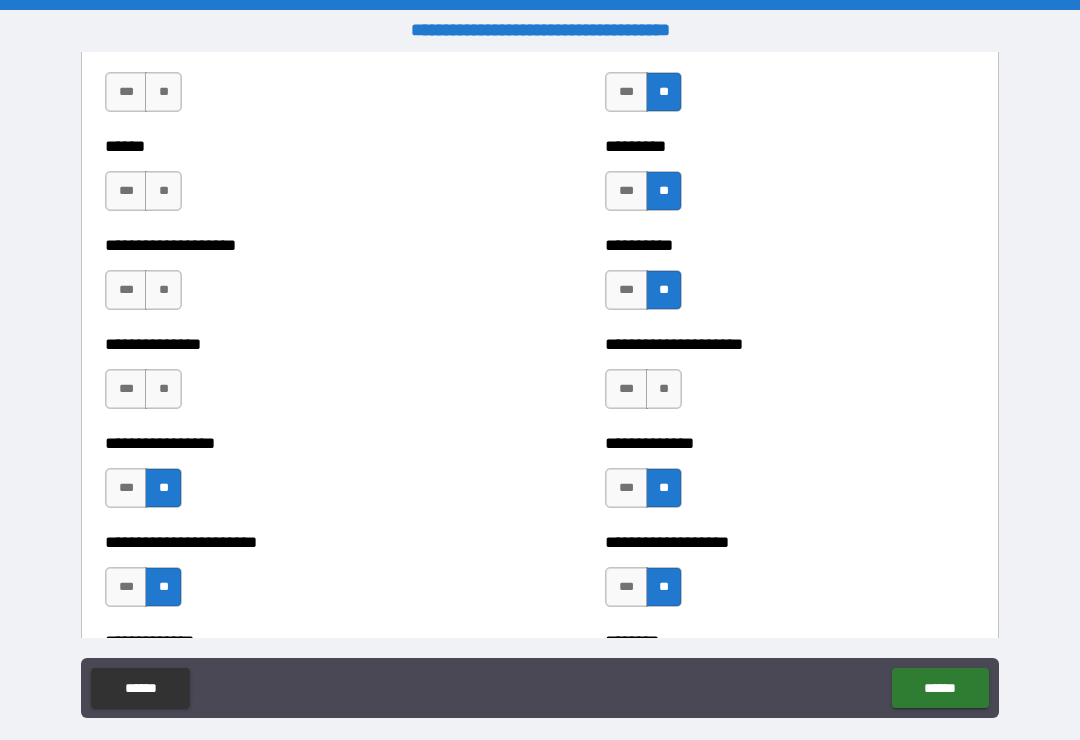 click on "**" at bounding box center (664, 389) 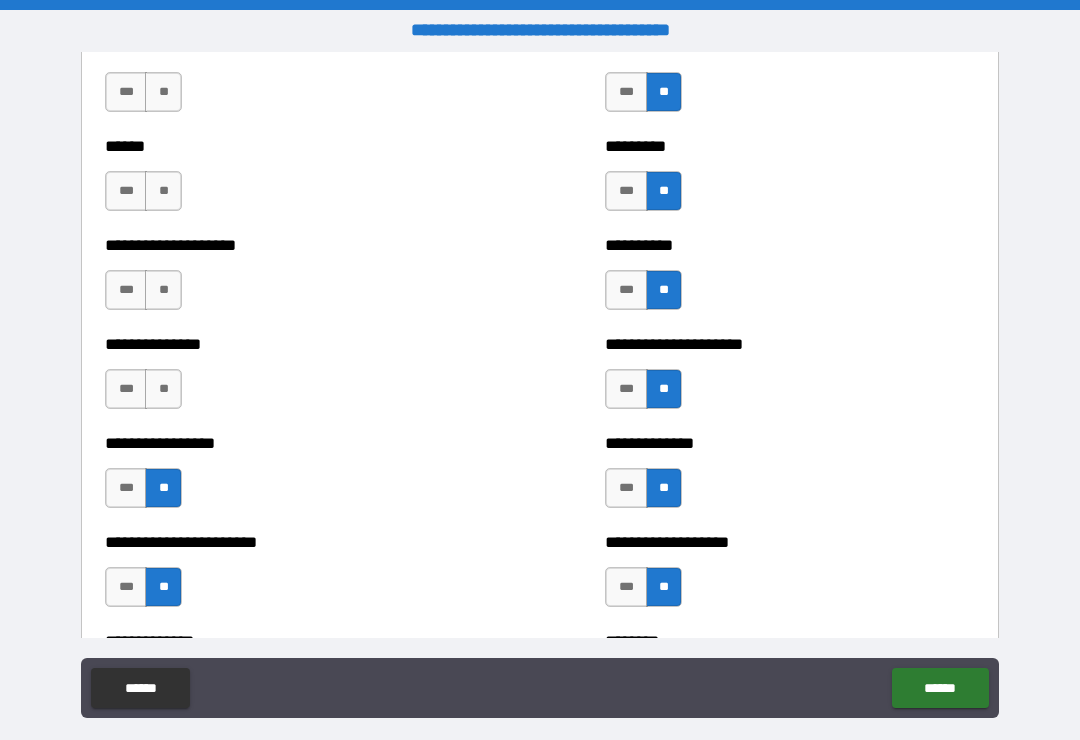 click on "**" at bounding box center [163, 389] 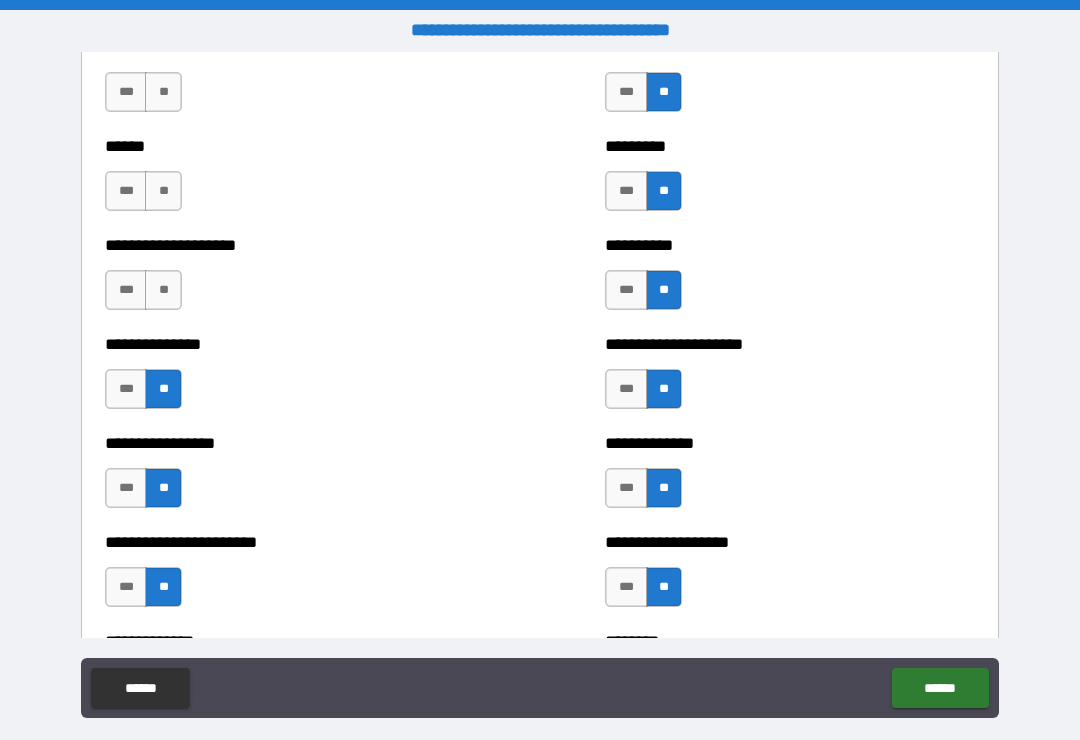click on "**" at bounding box center (163, 290) 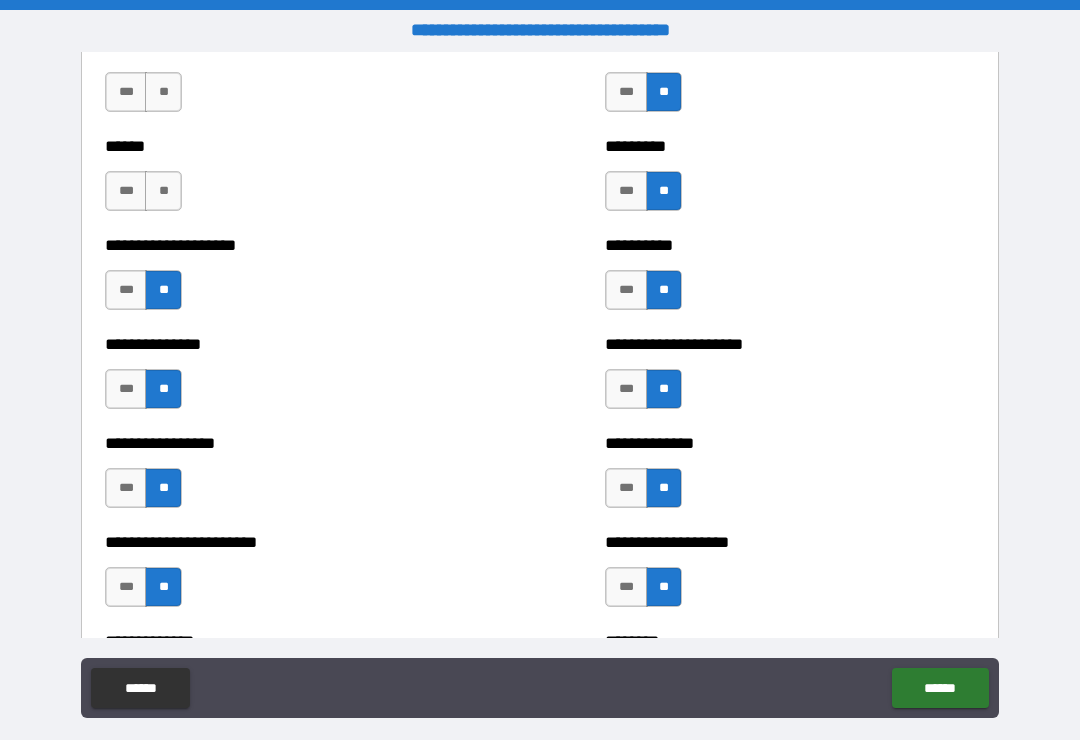 click on "**" at bounding box center [163, 191] 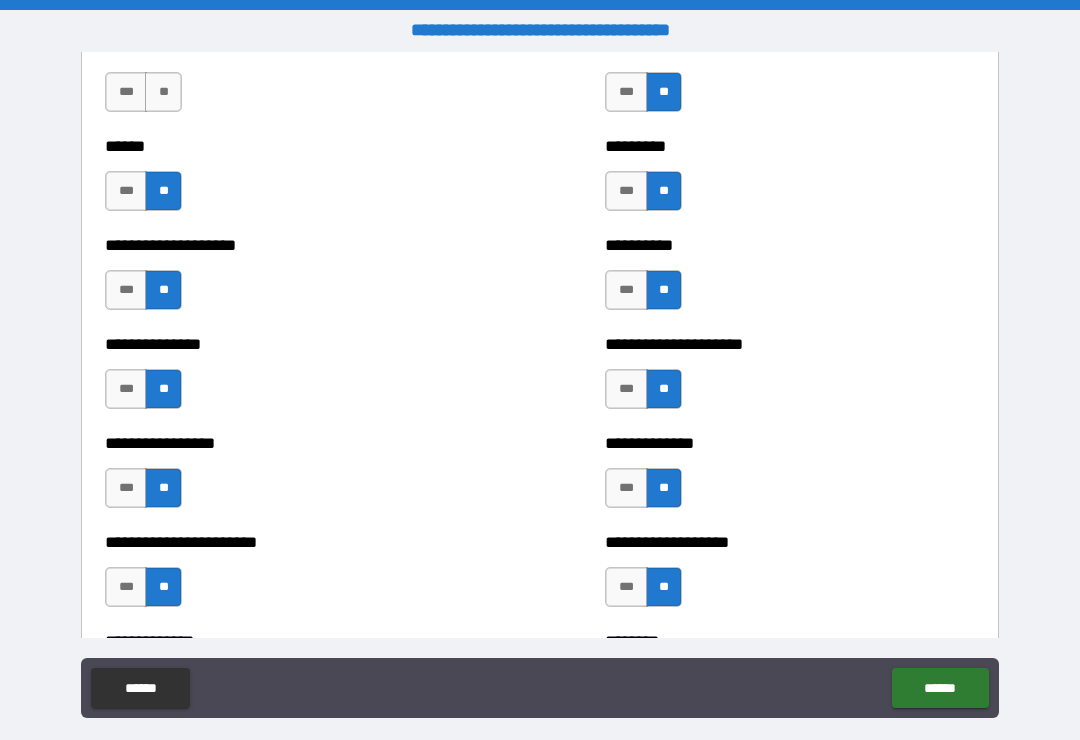 click on "**" at bounding box center (163, 92) 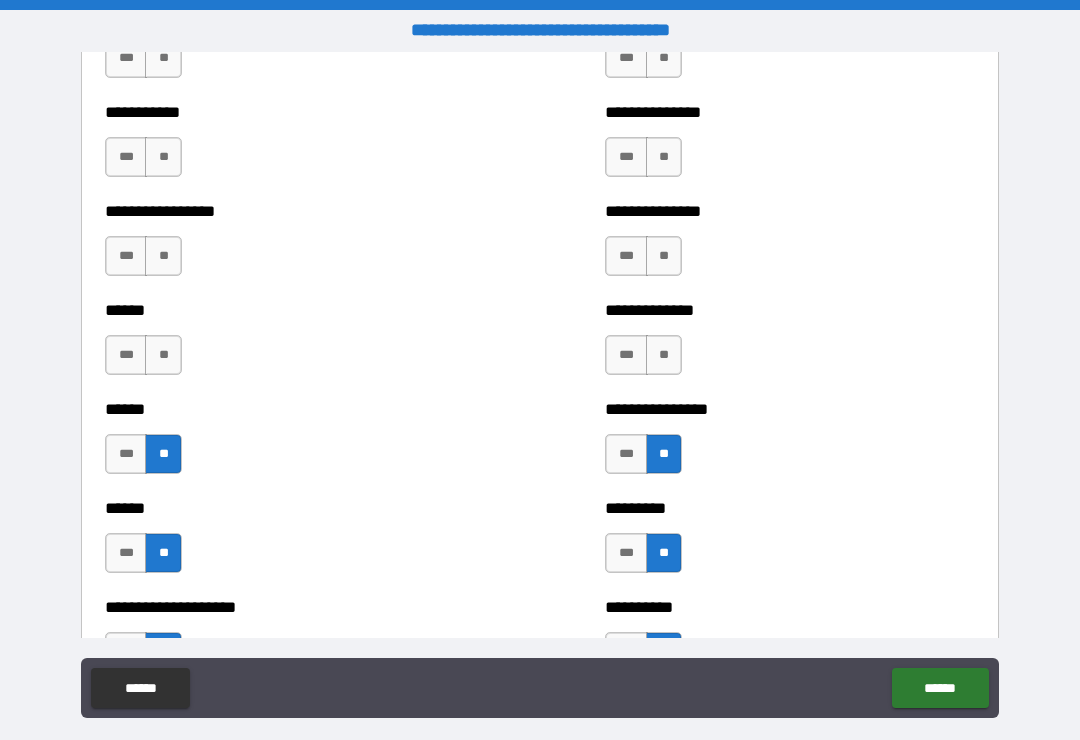 scroll, scrollTop: 2834, scrollLeft: 0, axis: vertical 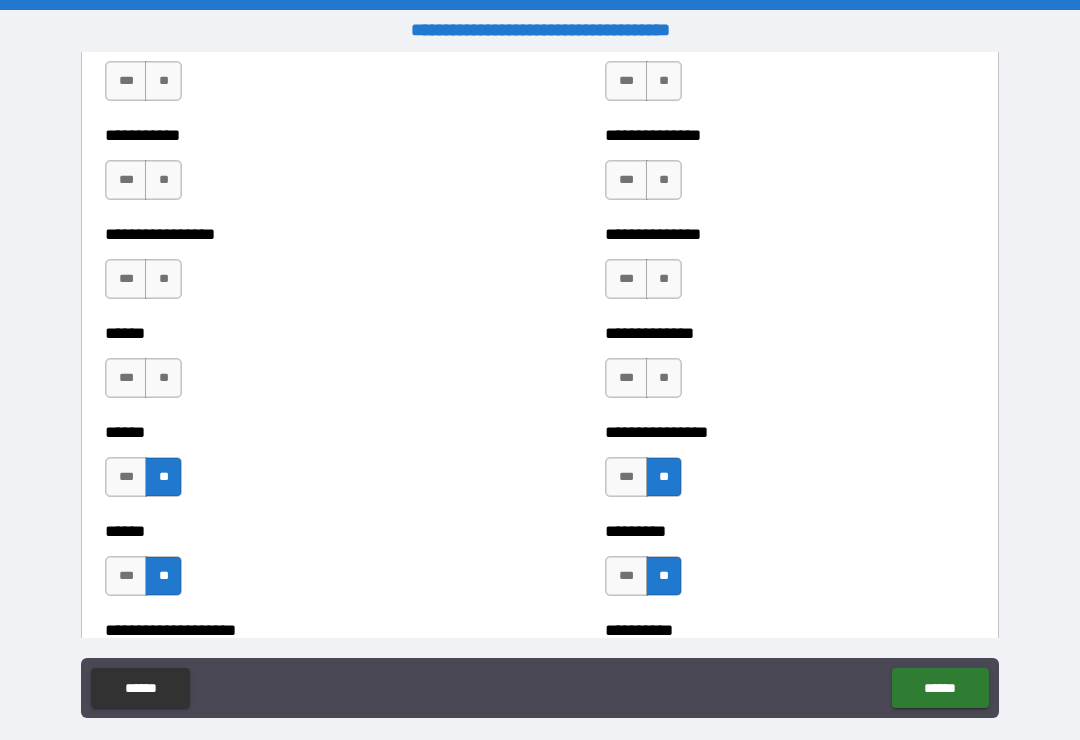 click on "**" at bounding box center (664, 378) 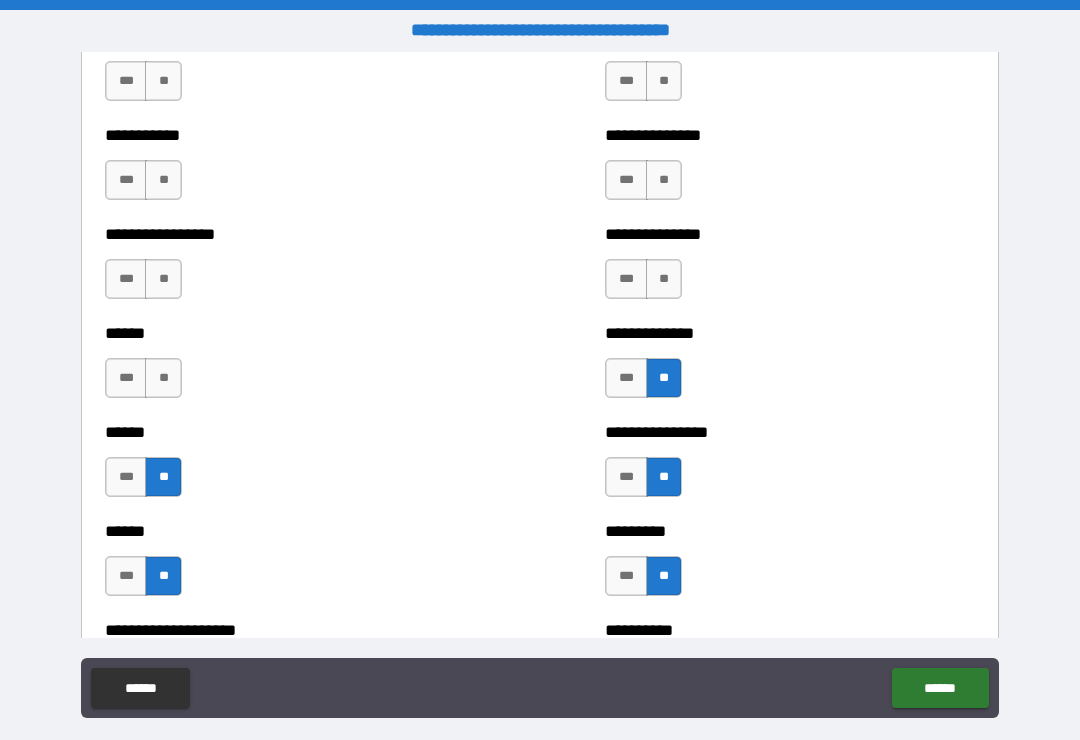 click on "**" at bounding box center [664, 279] 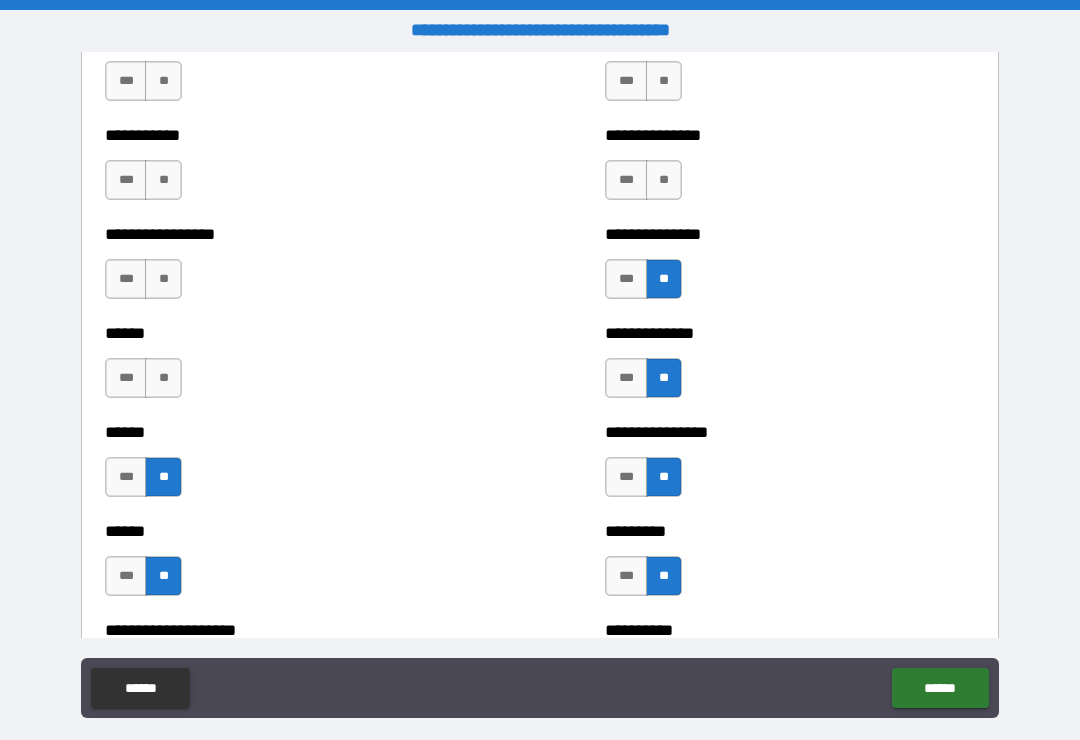 click on "**" at bounding box center (664, 180) 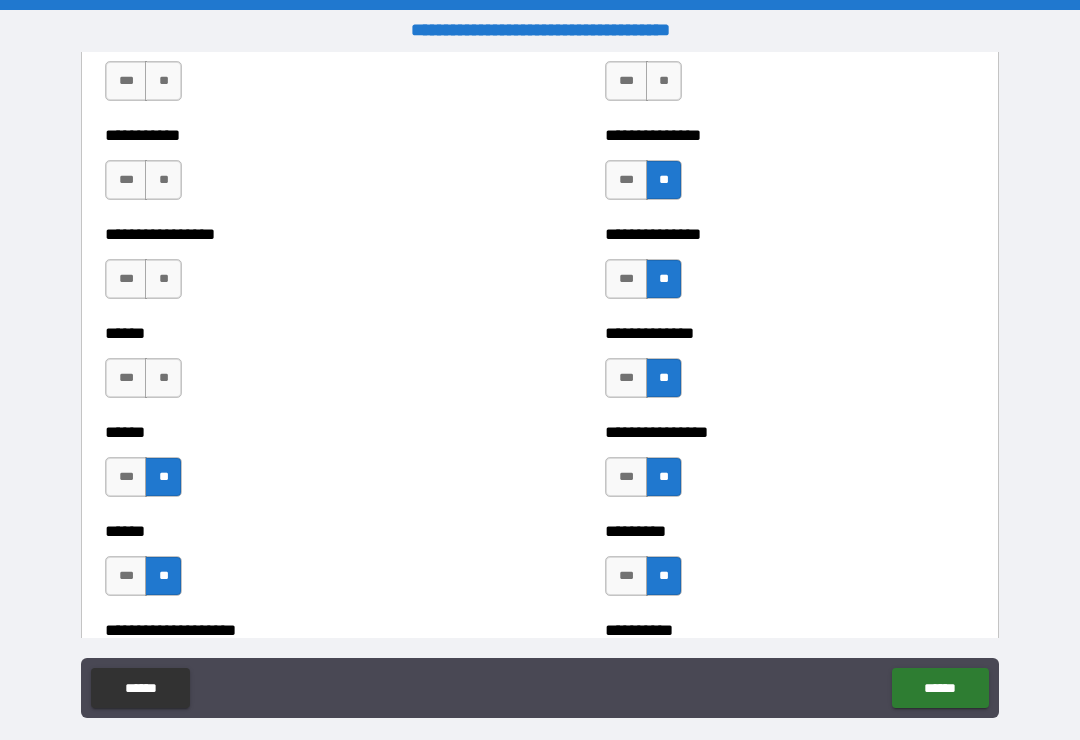 click on "**" at bounding box center [664, 81] 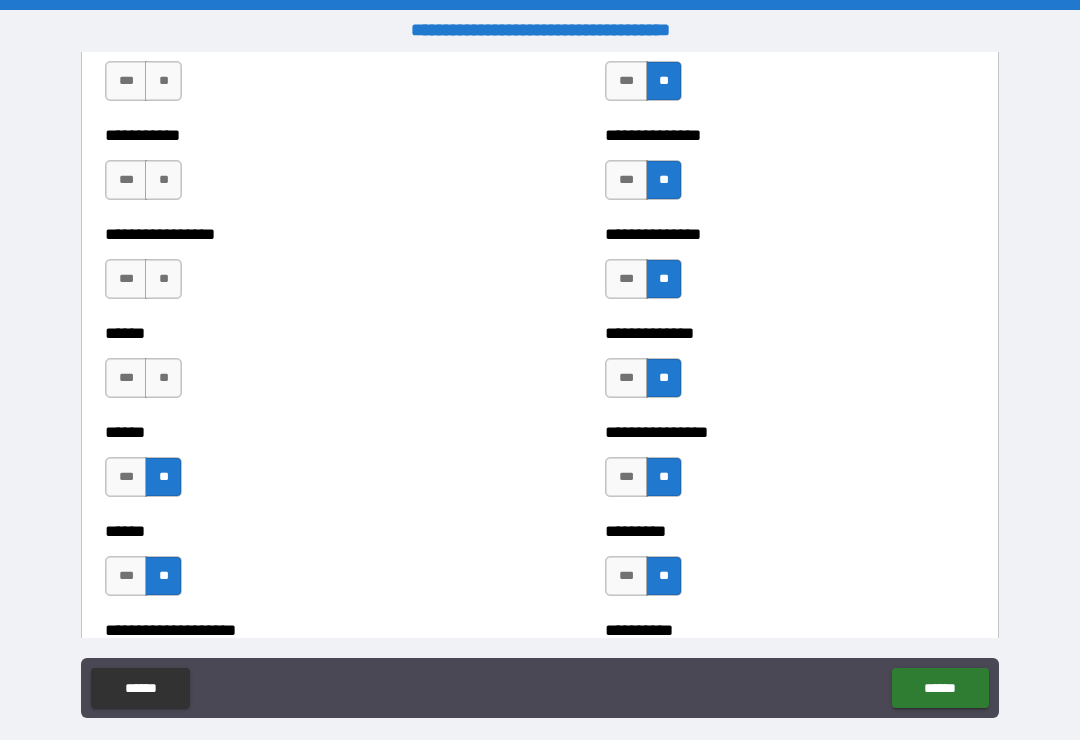 click on "**" at bounding box center [163, 81] 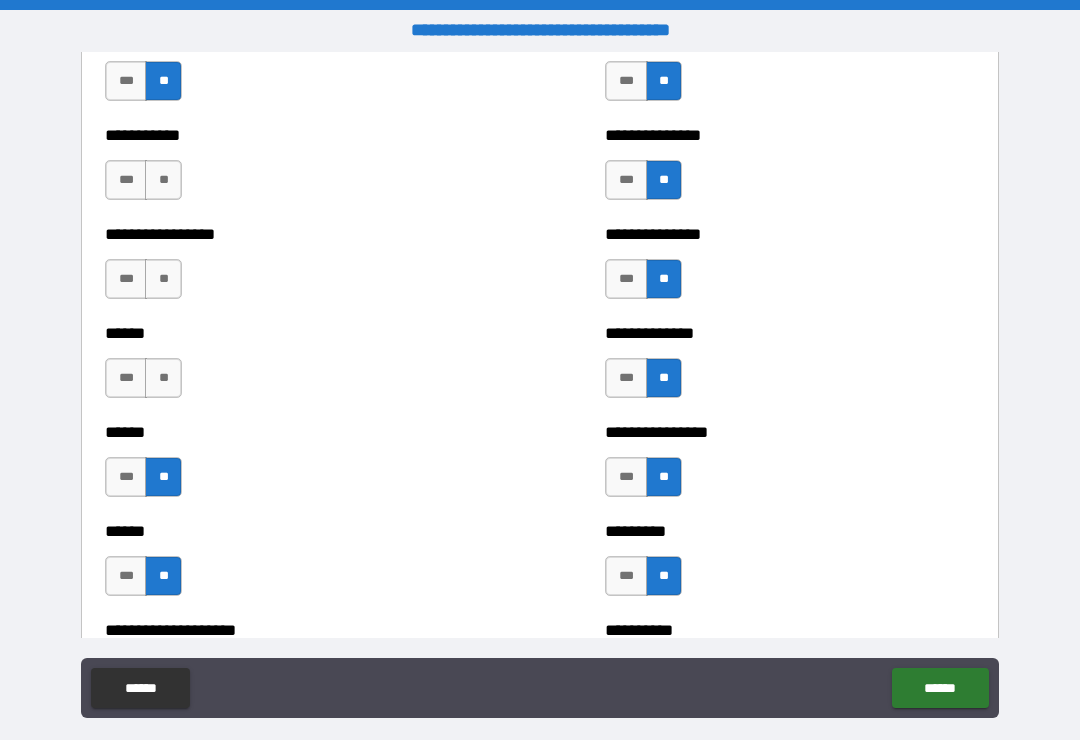 click on "**" at bounding box center (163, 180) 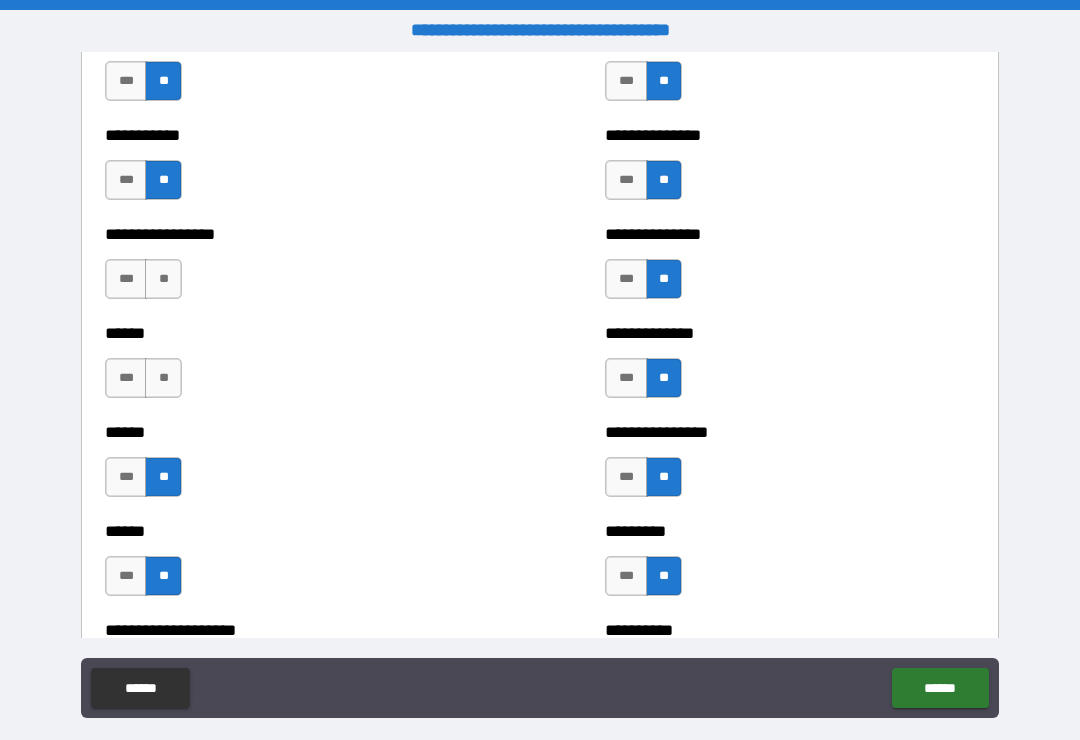 click on "**" at bounding box center [163, 279] 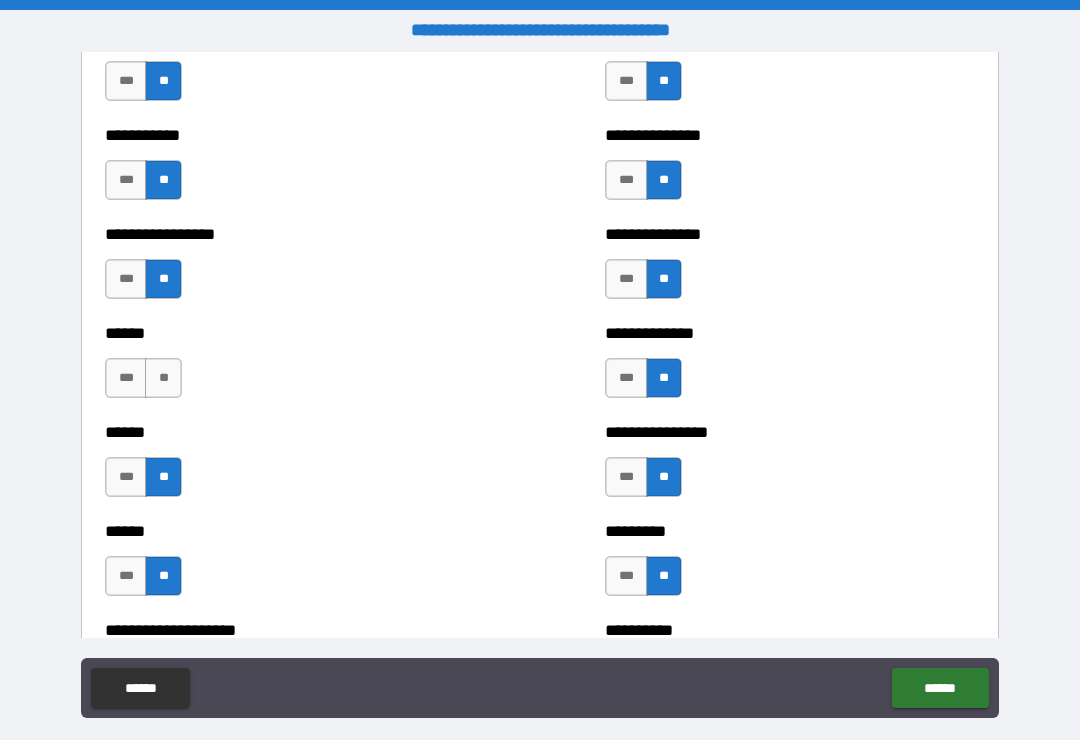 click on "**" at bounding box center (163, 378) 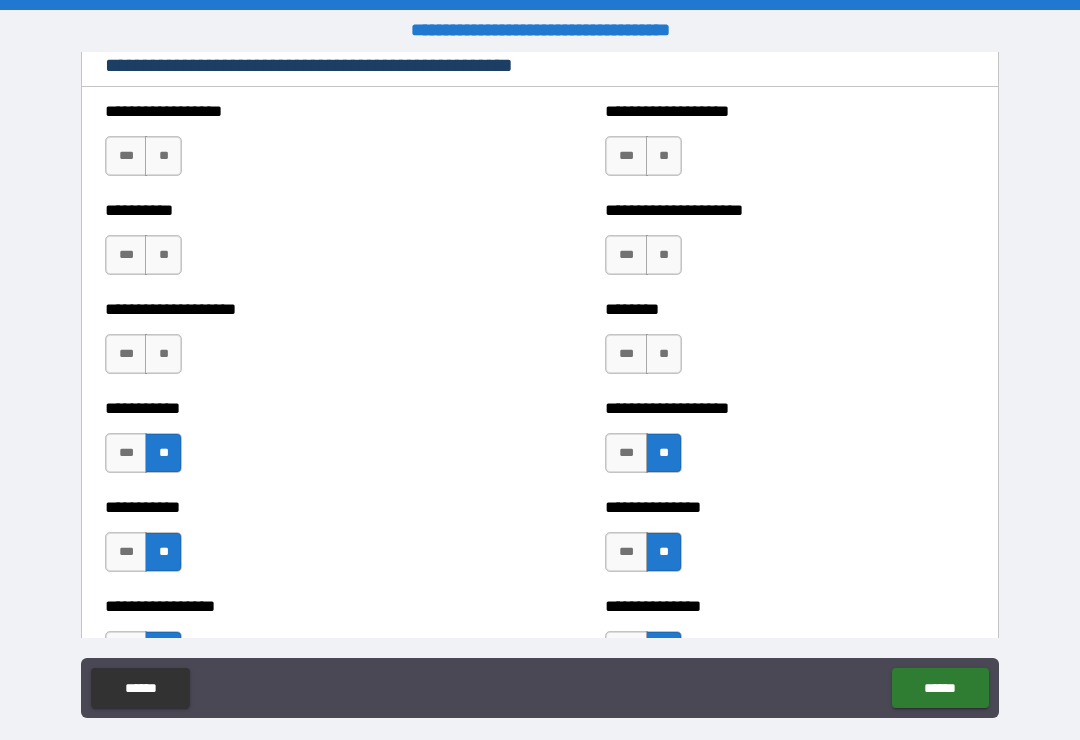 scroll, scrollTop: 2461, scrollLeft: 0, axis: vertical 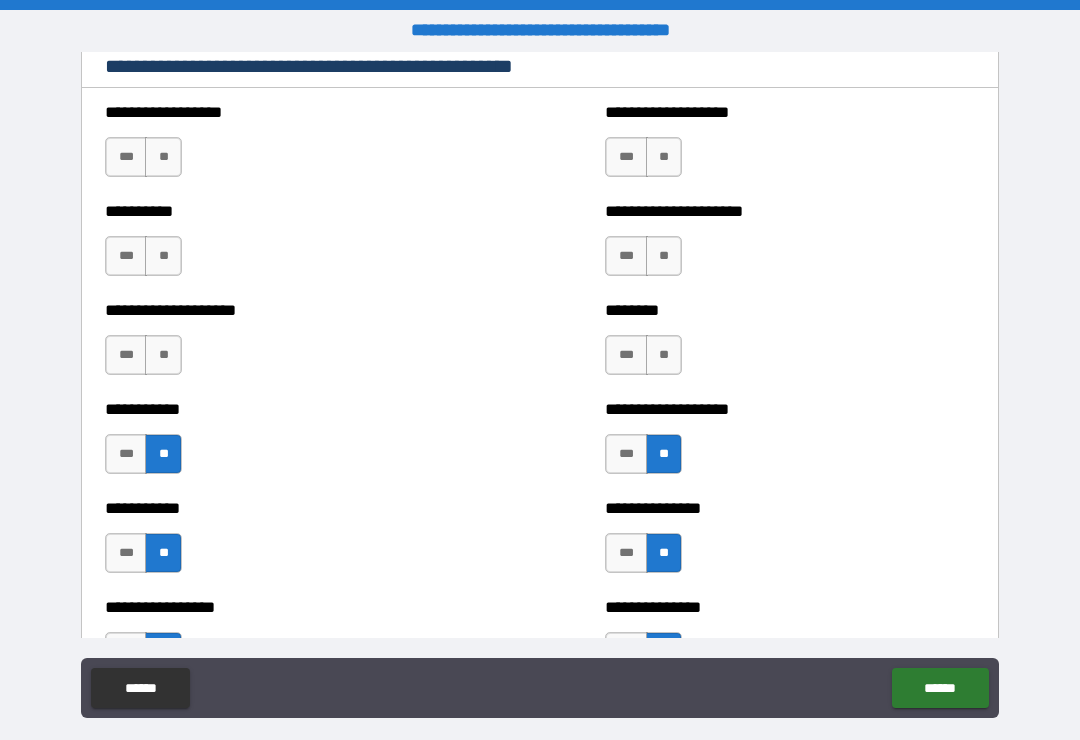 click on "**" at bounding box center (664, 355) 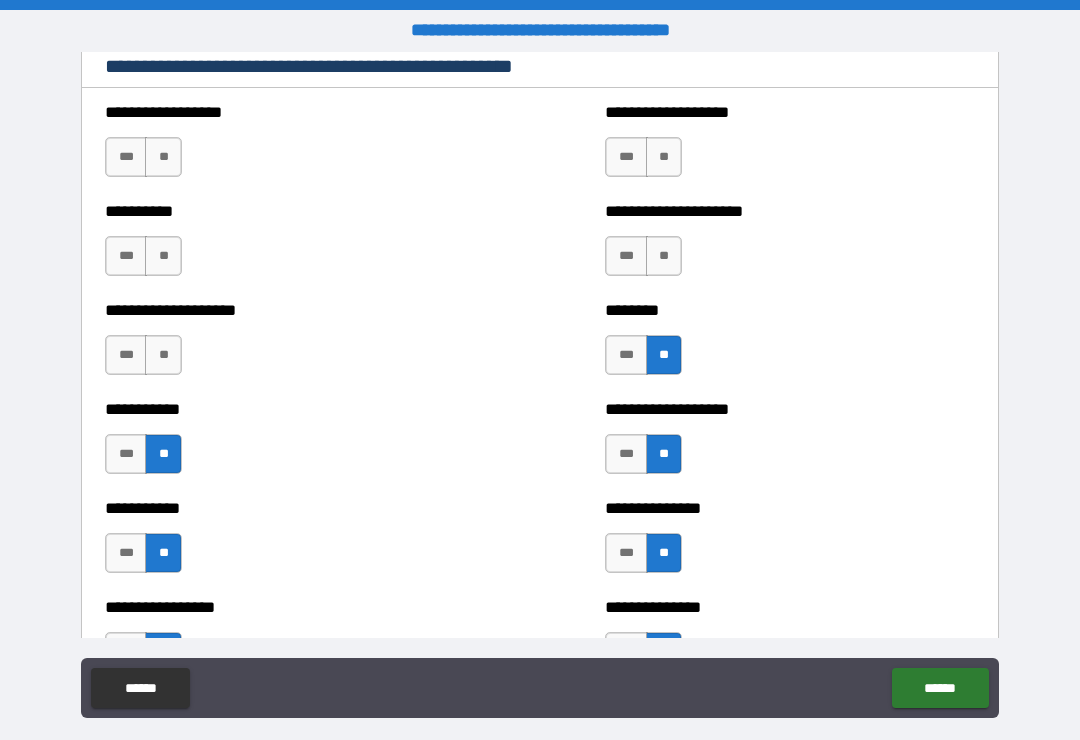 click on "**" at bounding box center [664, 256] 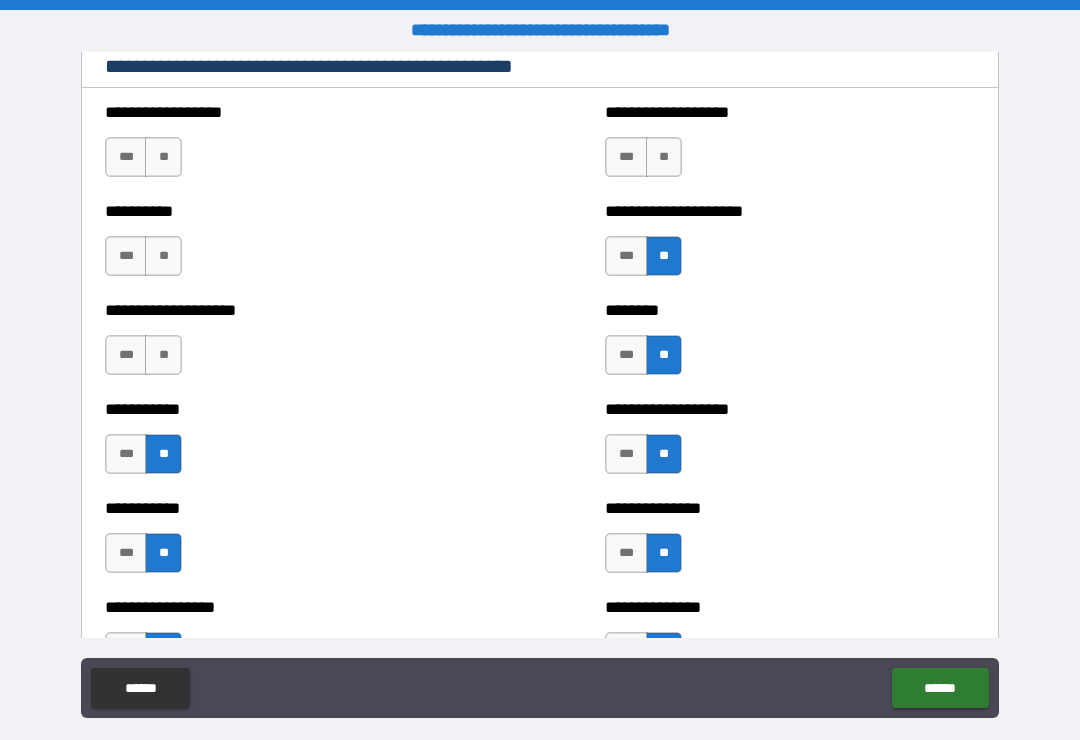 click on "**" at bounding box center [664, 157] 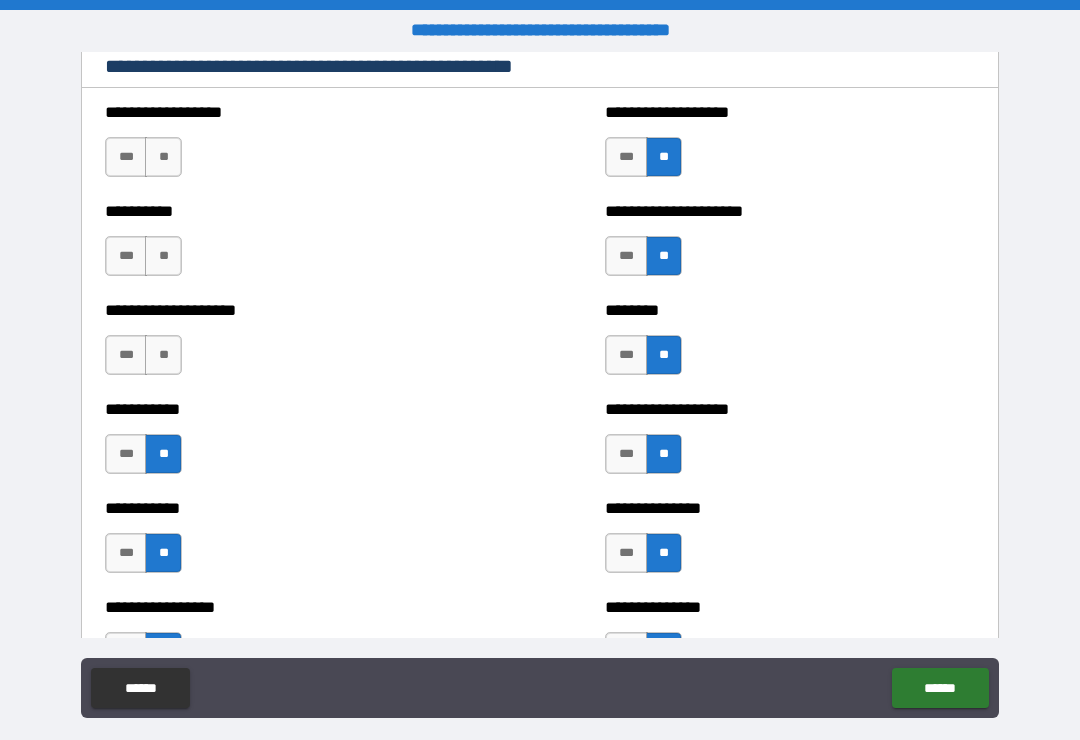 click on "**" at bounding box center (163, 157) 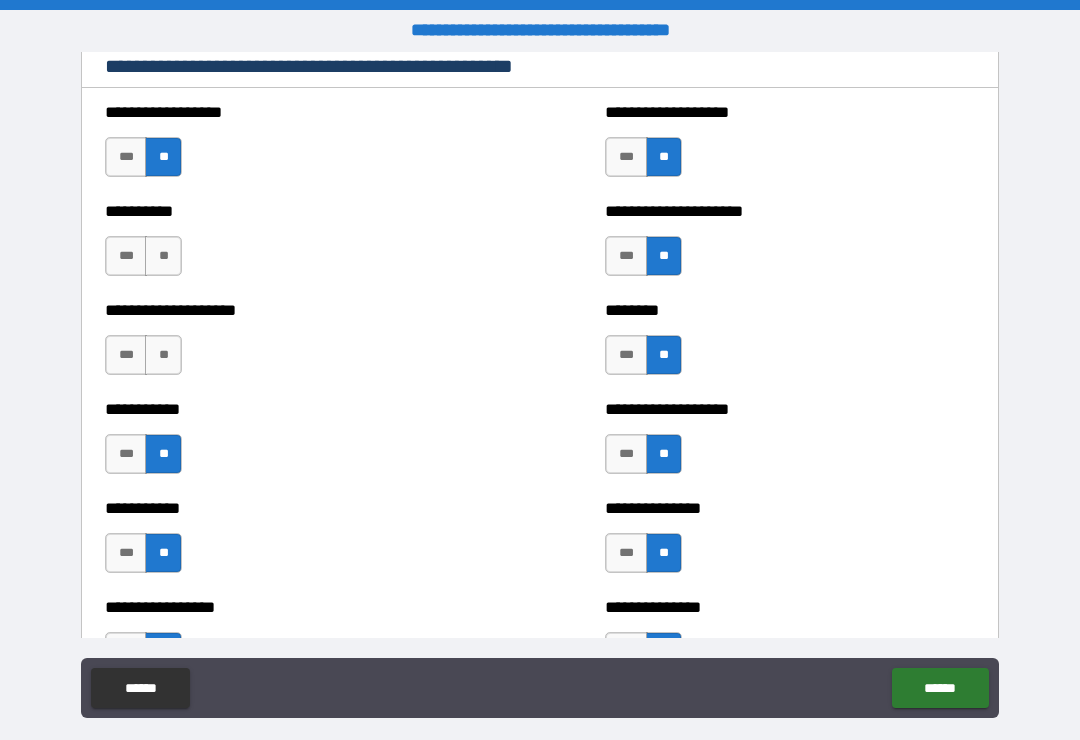 click on "**" at bounding box center (163, 256) 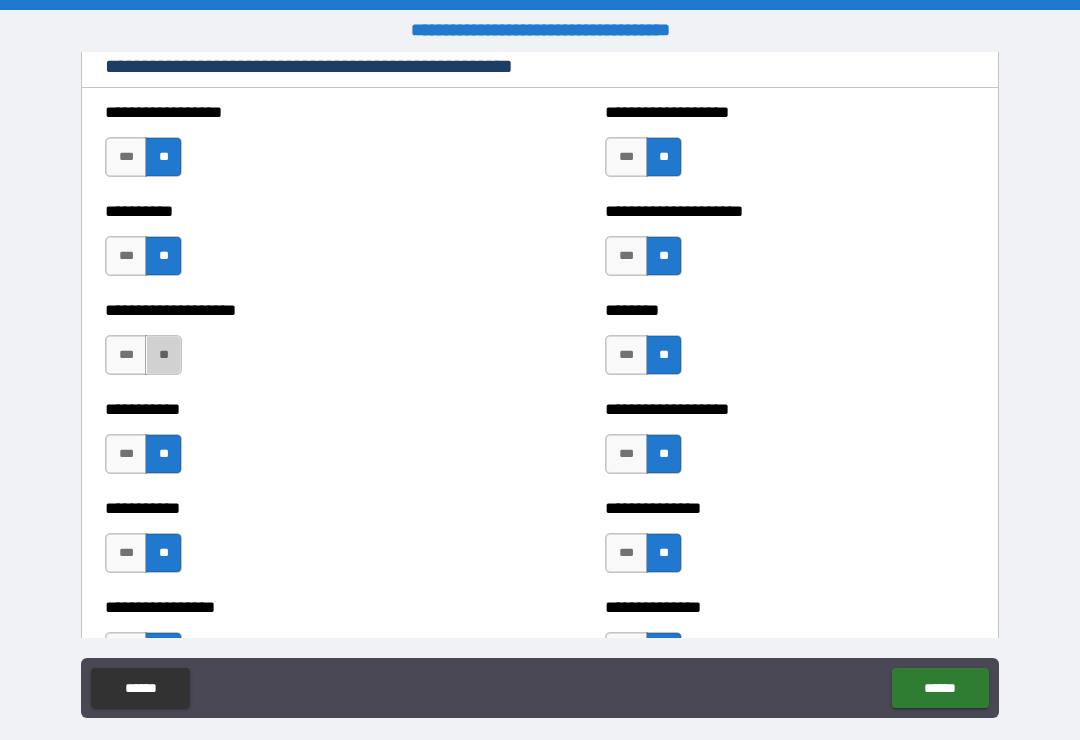 click on "**" at bounding box center [163, 355] 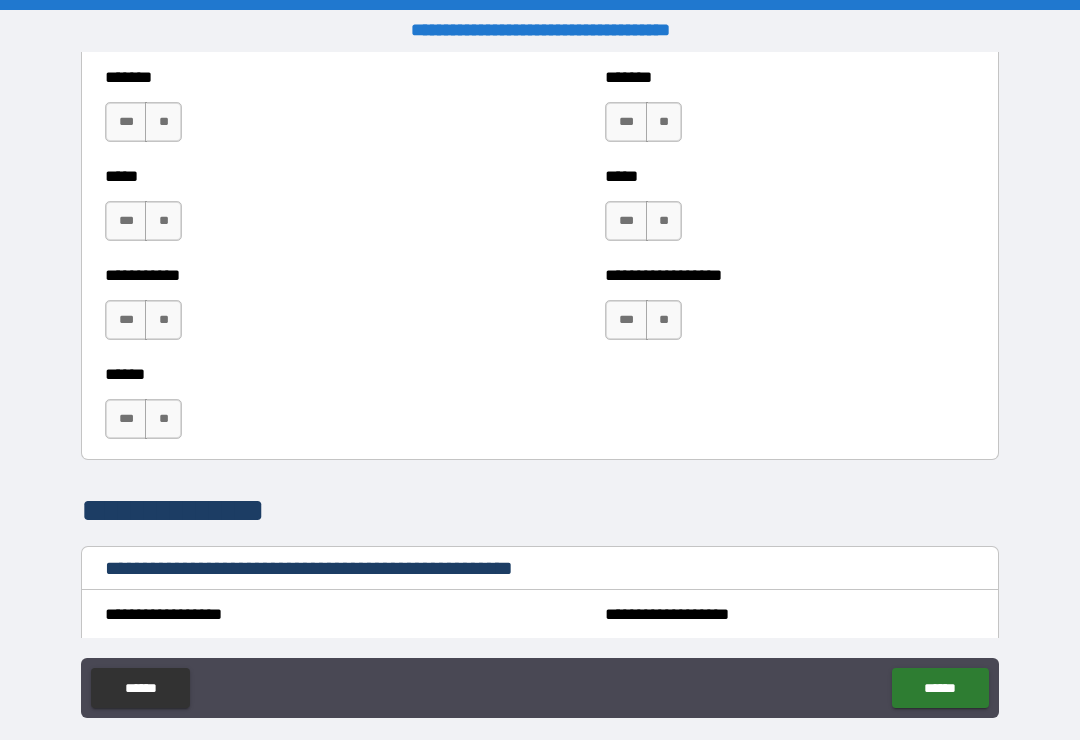 scroll, scrollTop: 1890, scrollLeft: 0, axis: vertical 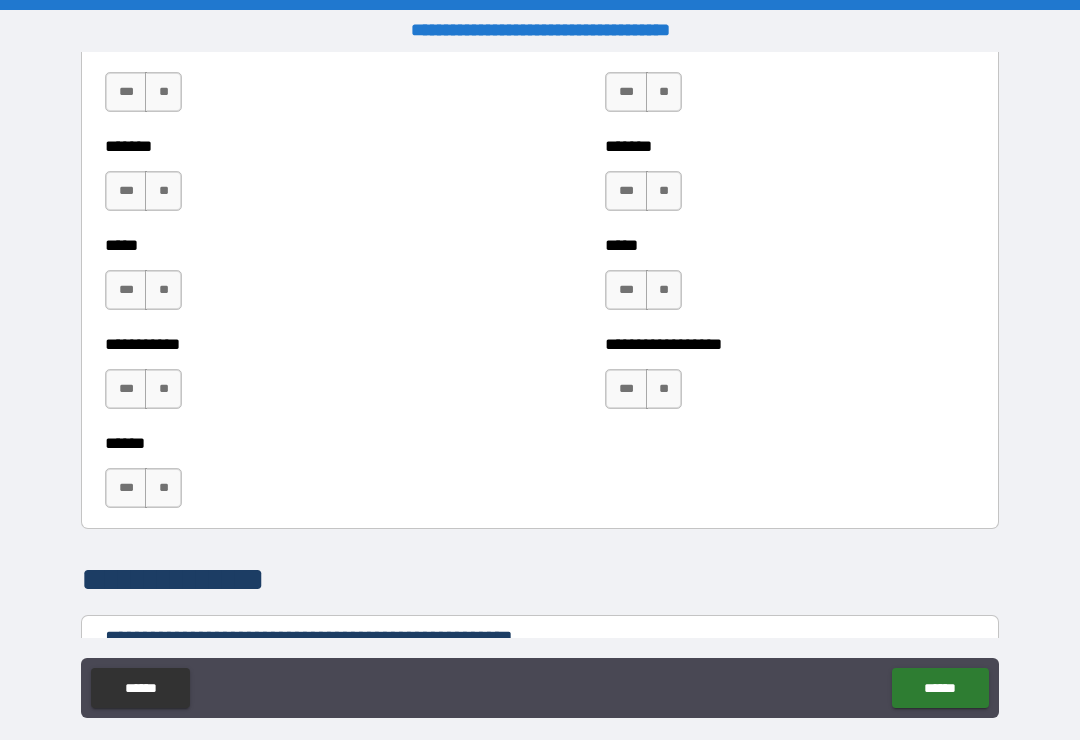 click on "**" at bounding box center (163, 488) 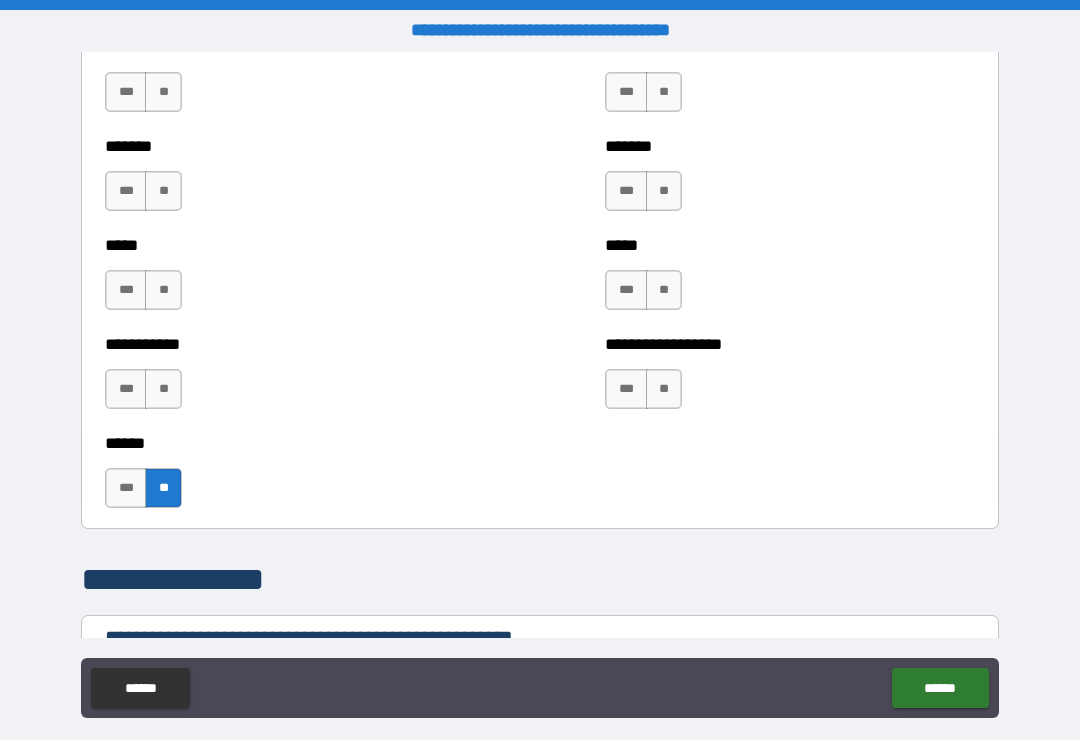 click on "**" at bounding box center (163, 290) 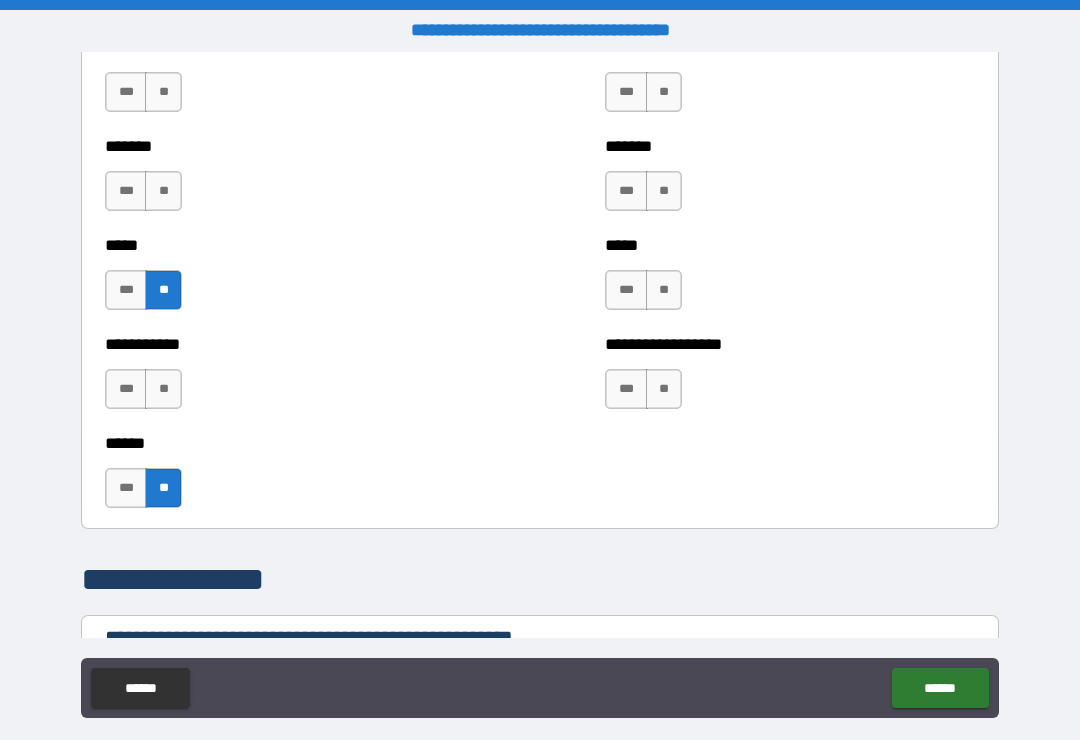 click on "**" at bounding box center [163, 191] 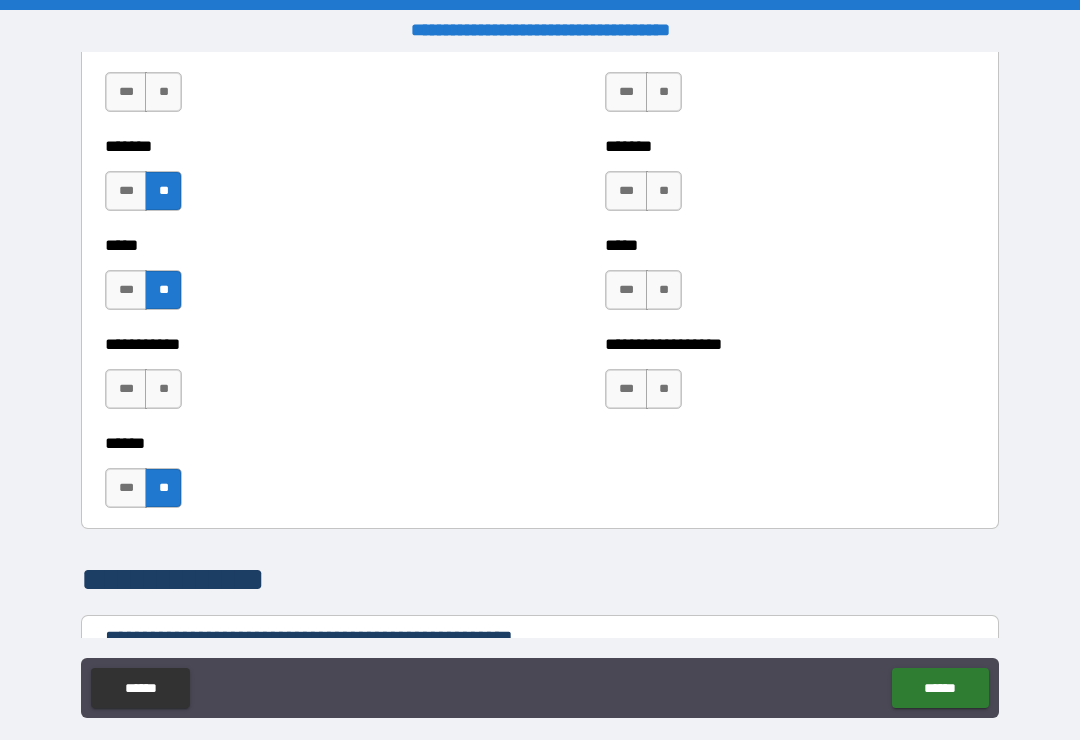 click on "**" at bounding box center (163, 92) 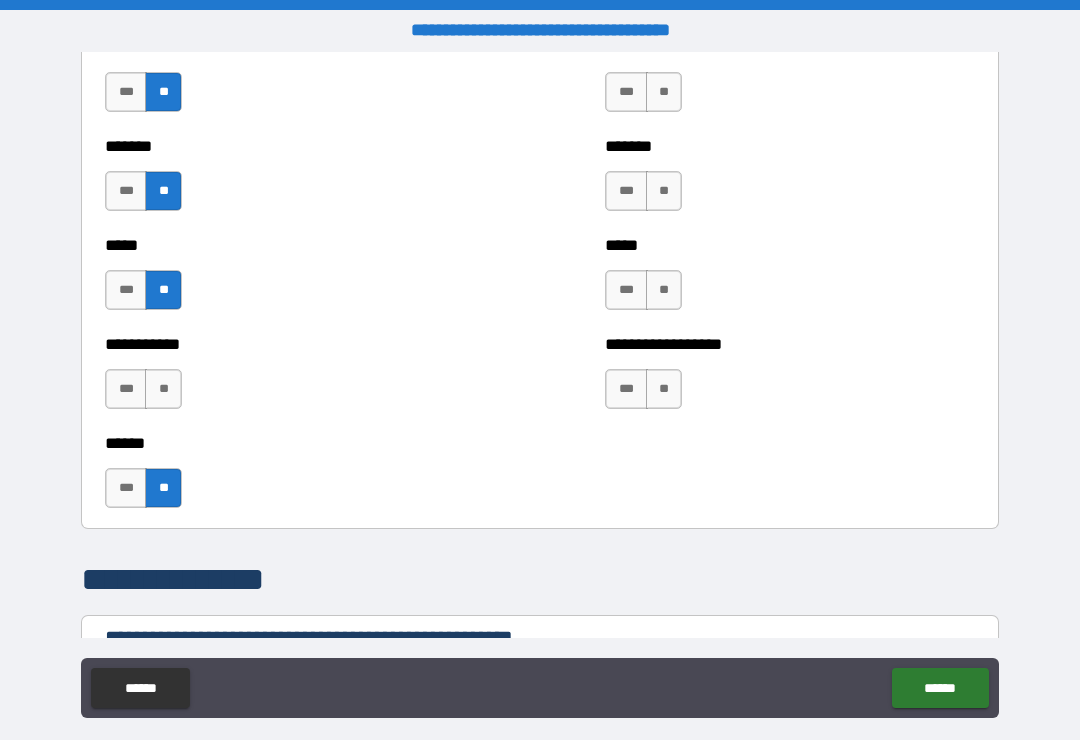 click on "**" at bounding box center [664, 92] 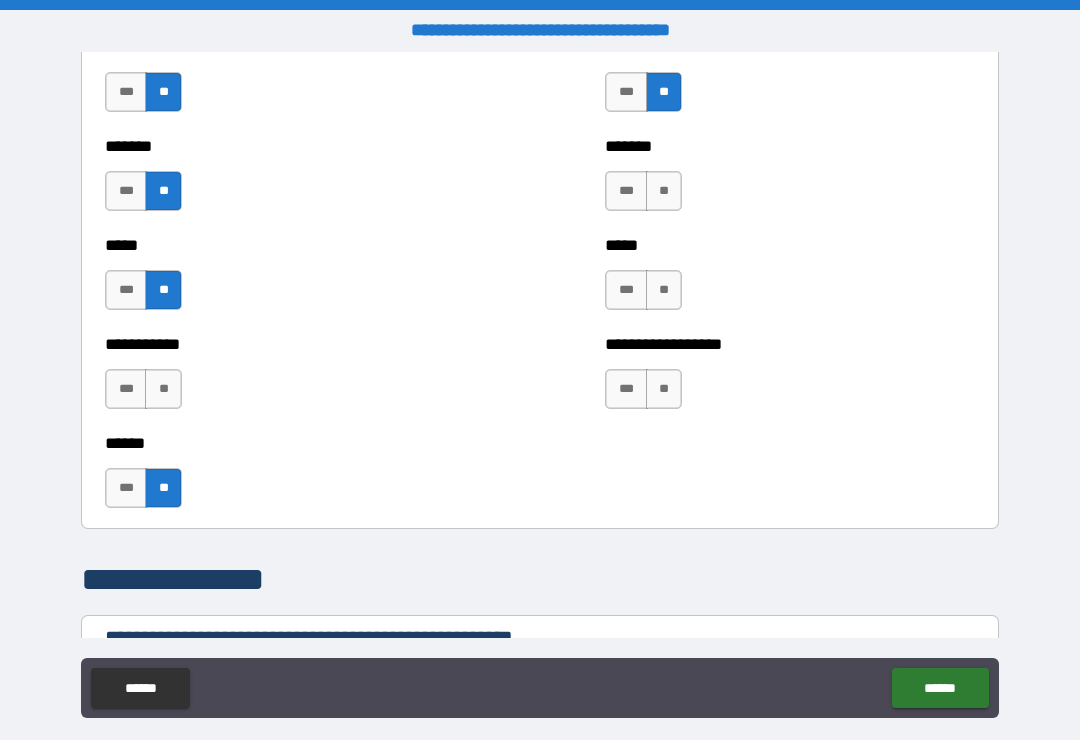 click on "**" at bounding box center [664, 191] 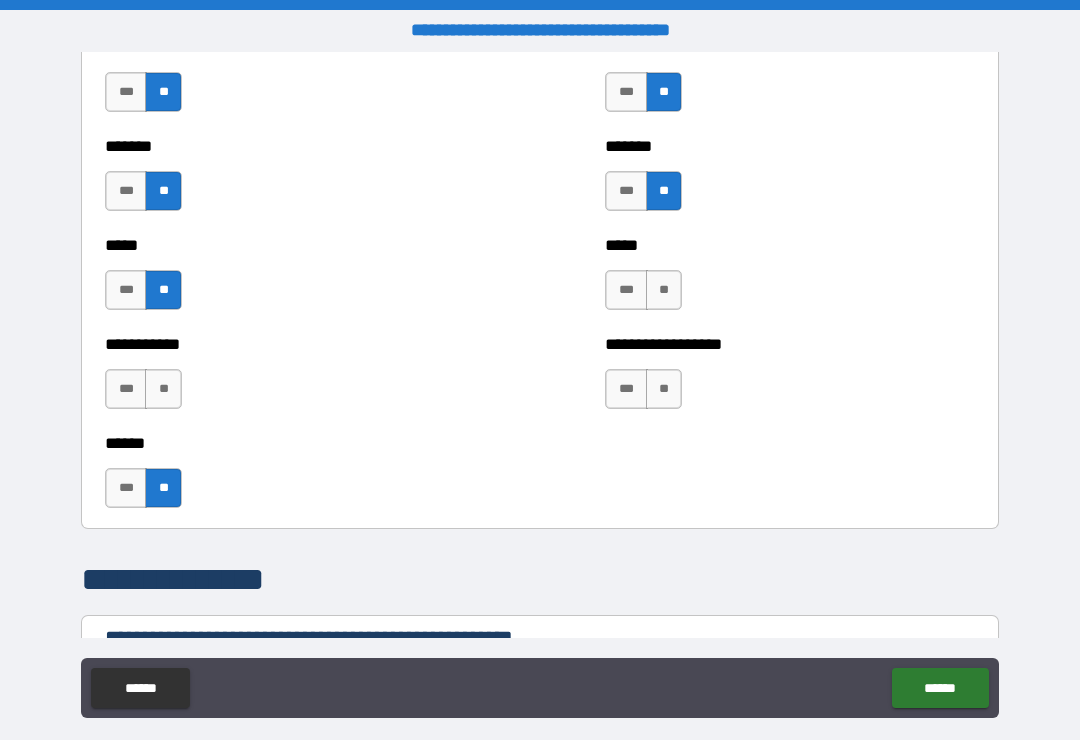 click on "**" at bounding box center (664, 290) 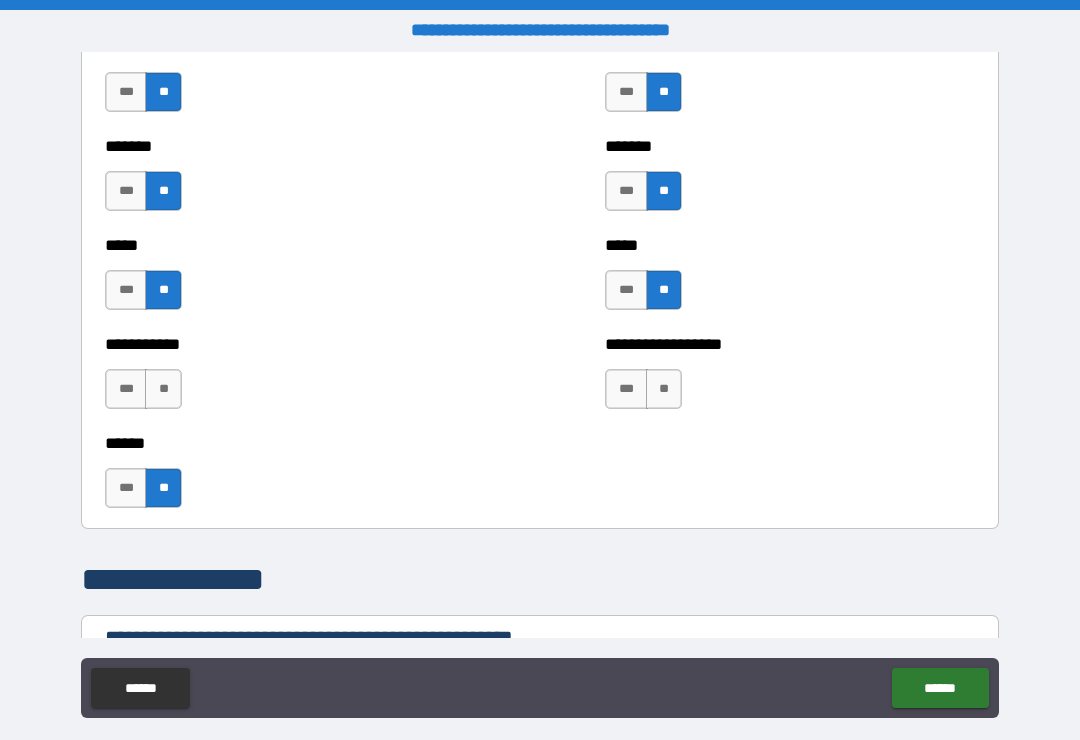 click on "**" at bounding box center [664, 389] 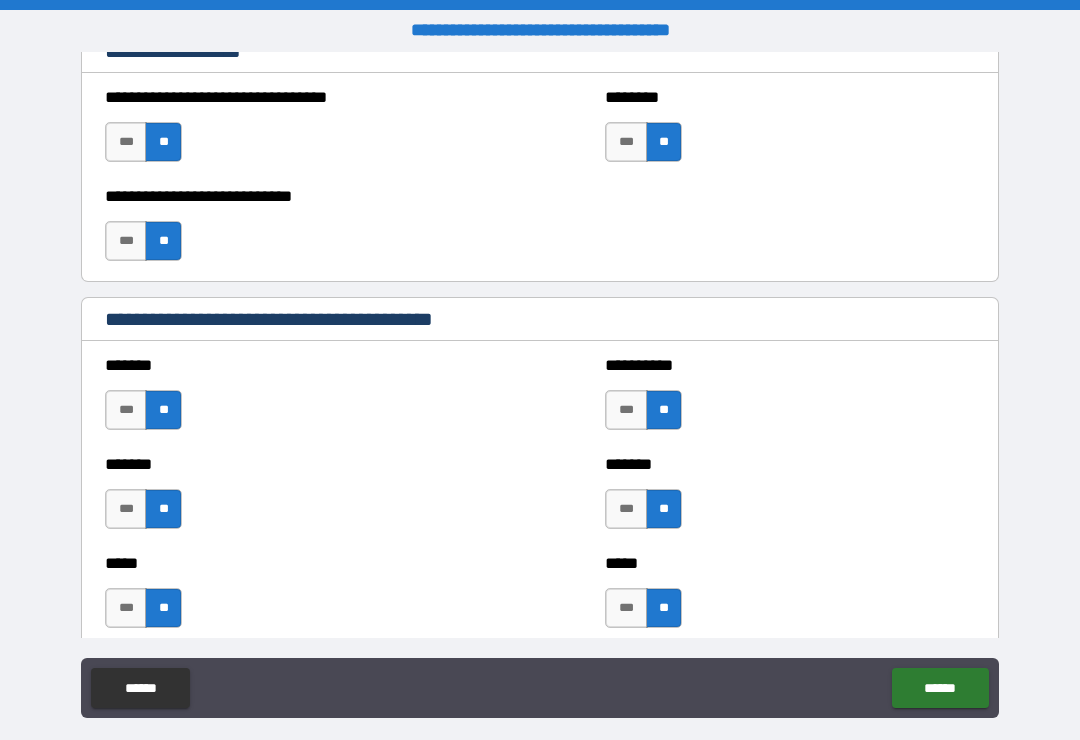scroll, scrollTop: 1560, scrollLeft: 0, axis: vertical 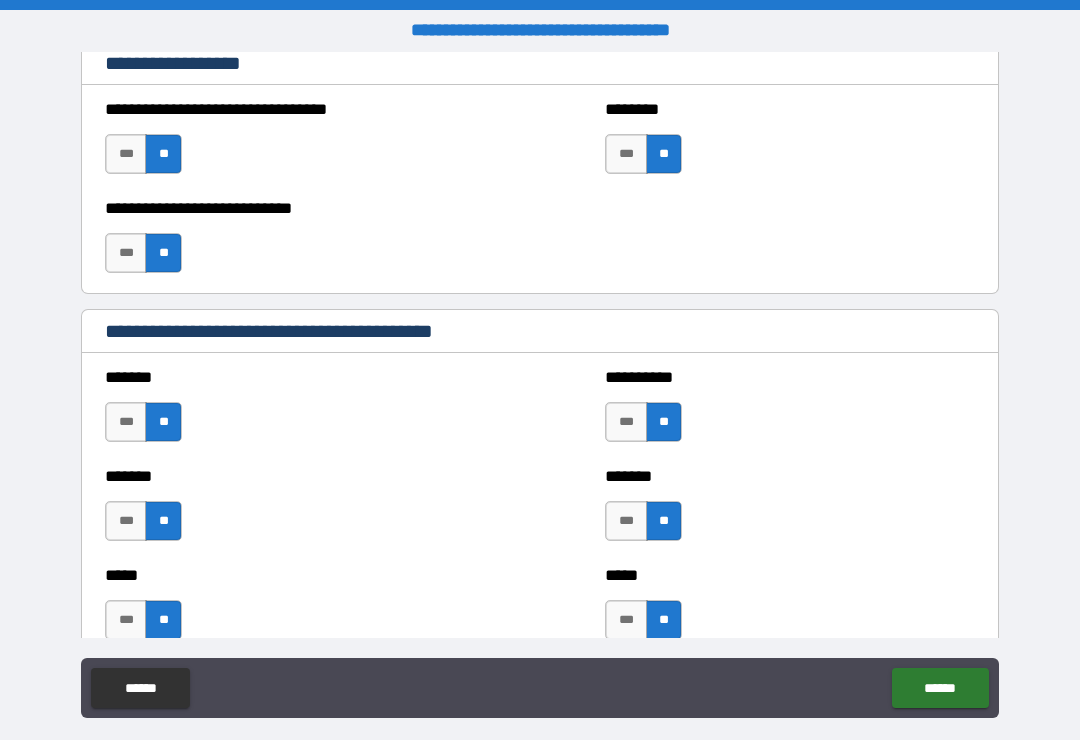click on "******" at bounding box center (940, 688) 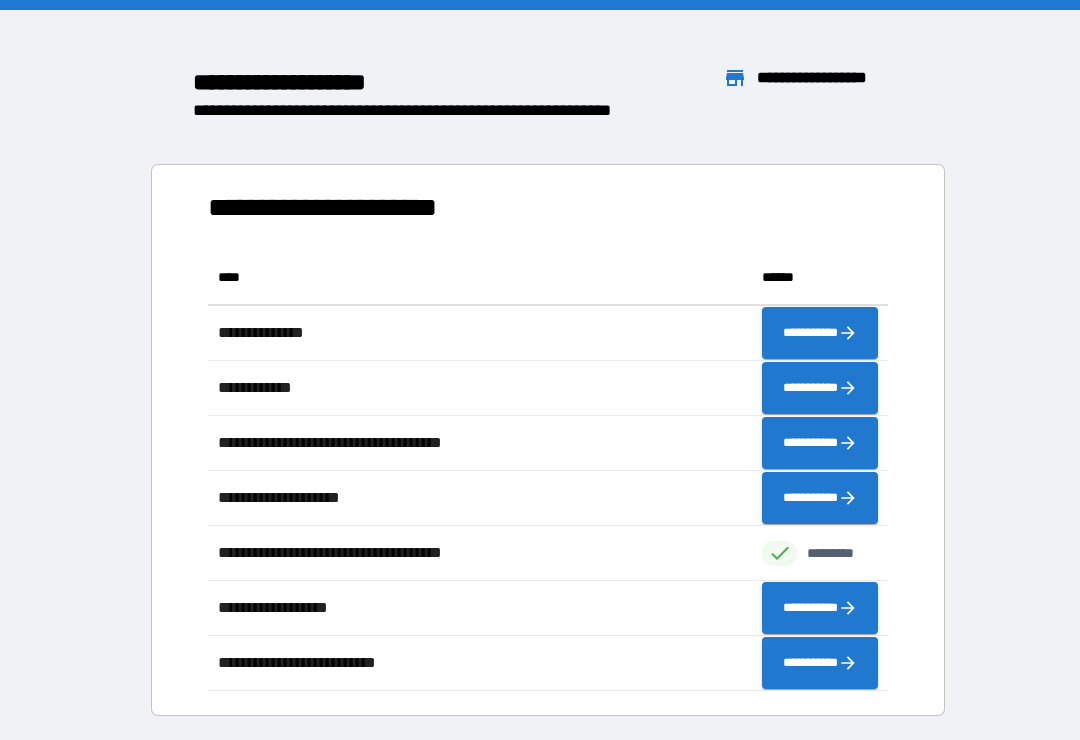 scroll, scrollTop: 1, scrollLeft: 1, axis: both 